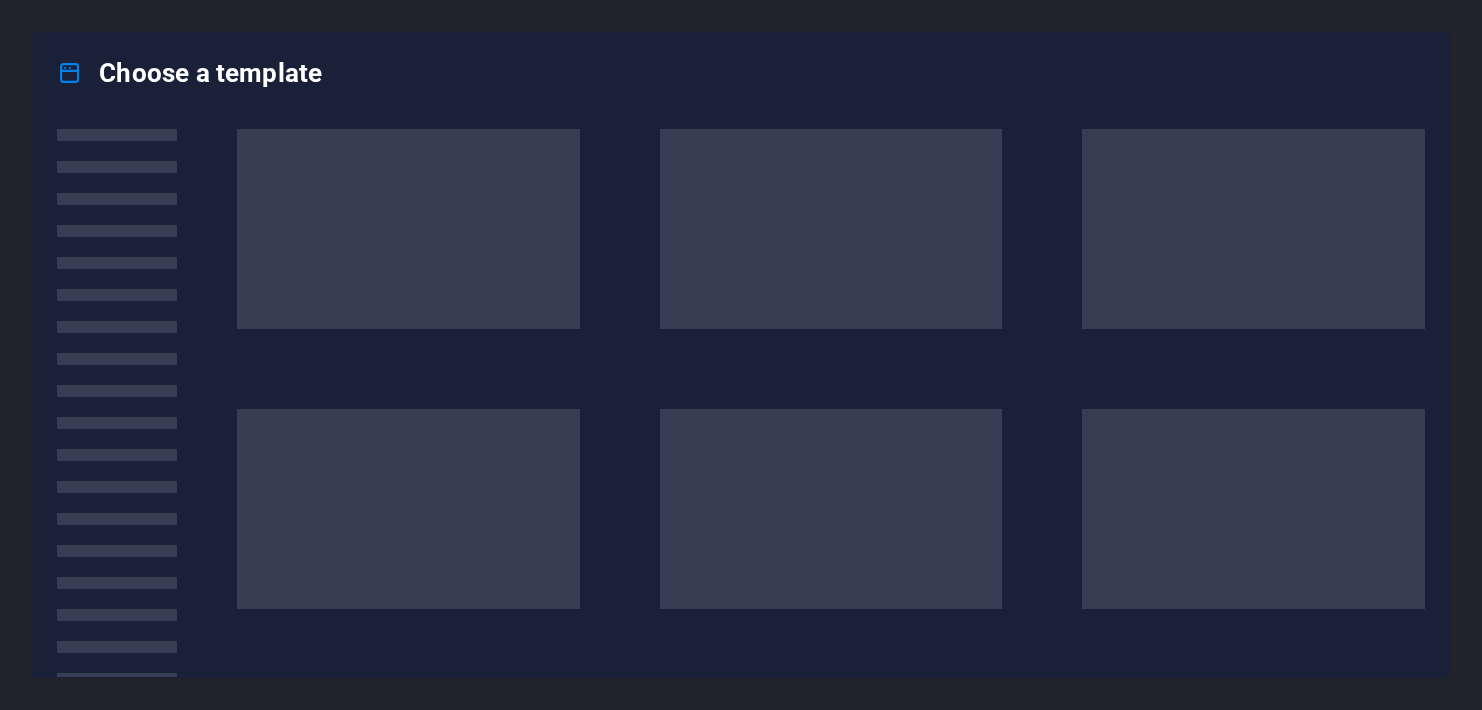 scroll, scrollTop: 0, scrollLeft: 0, axis: both 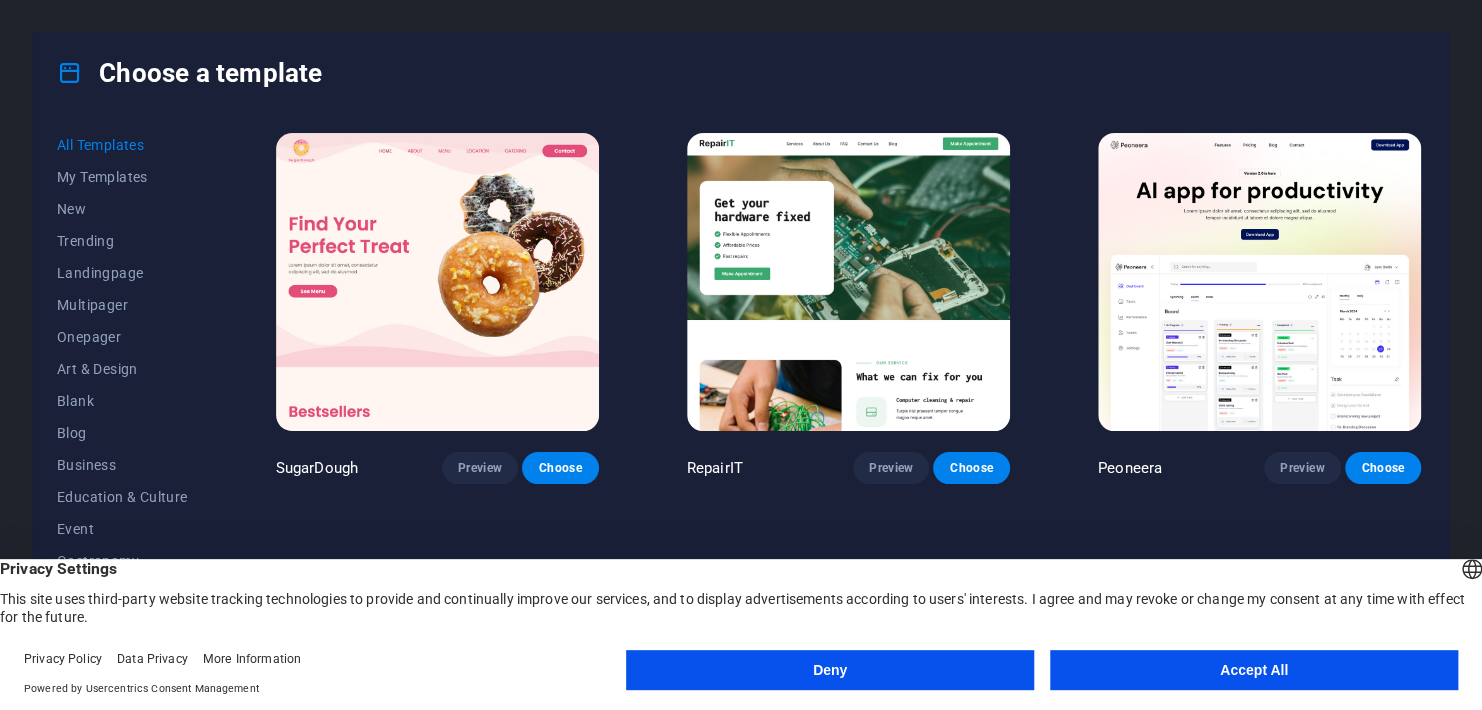 click on "Accept All" at bounding box center (1254, 670) 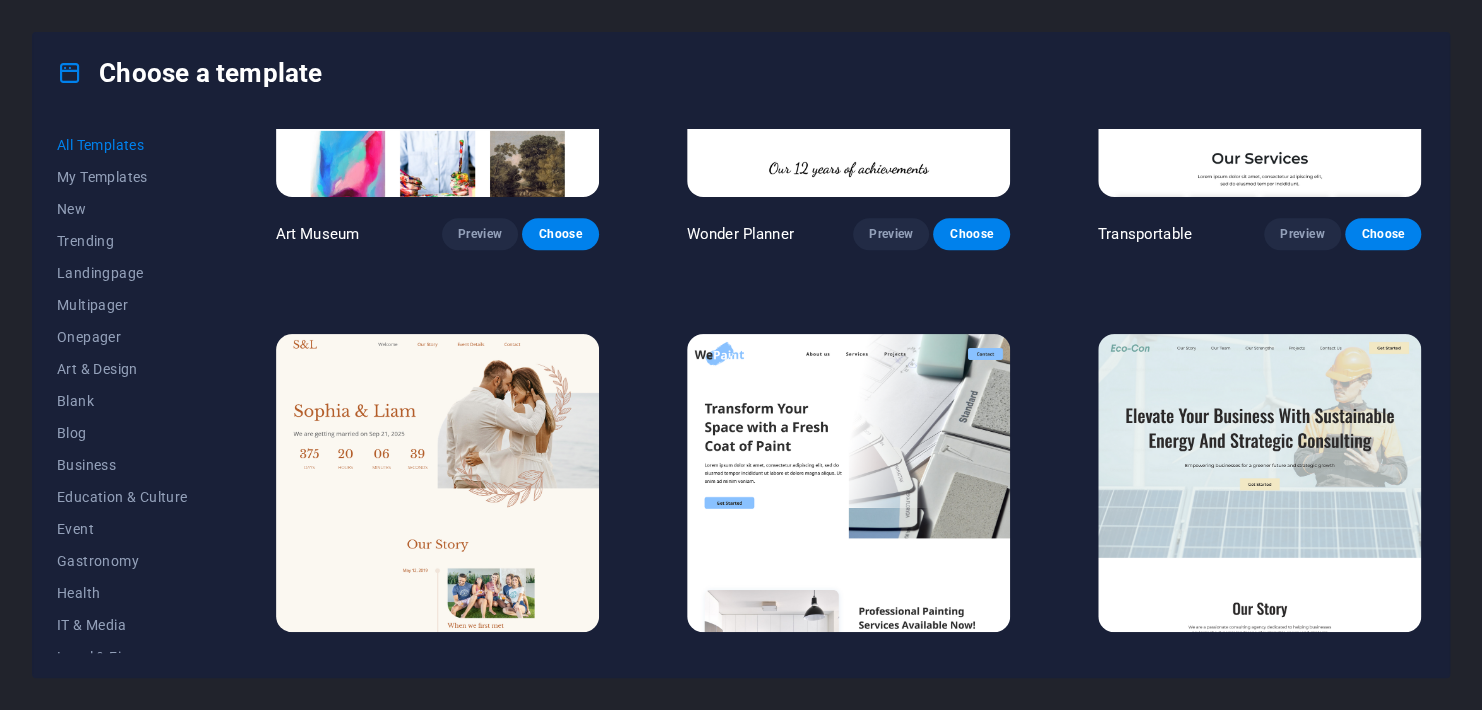 scroll, scrollTop: 800, scrollLeft: 0, axis: vertical 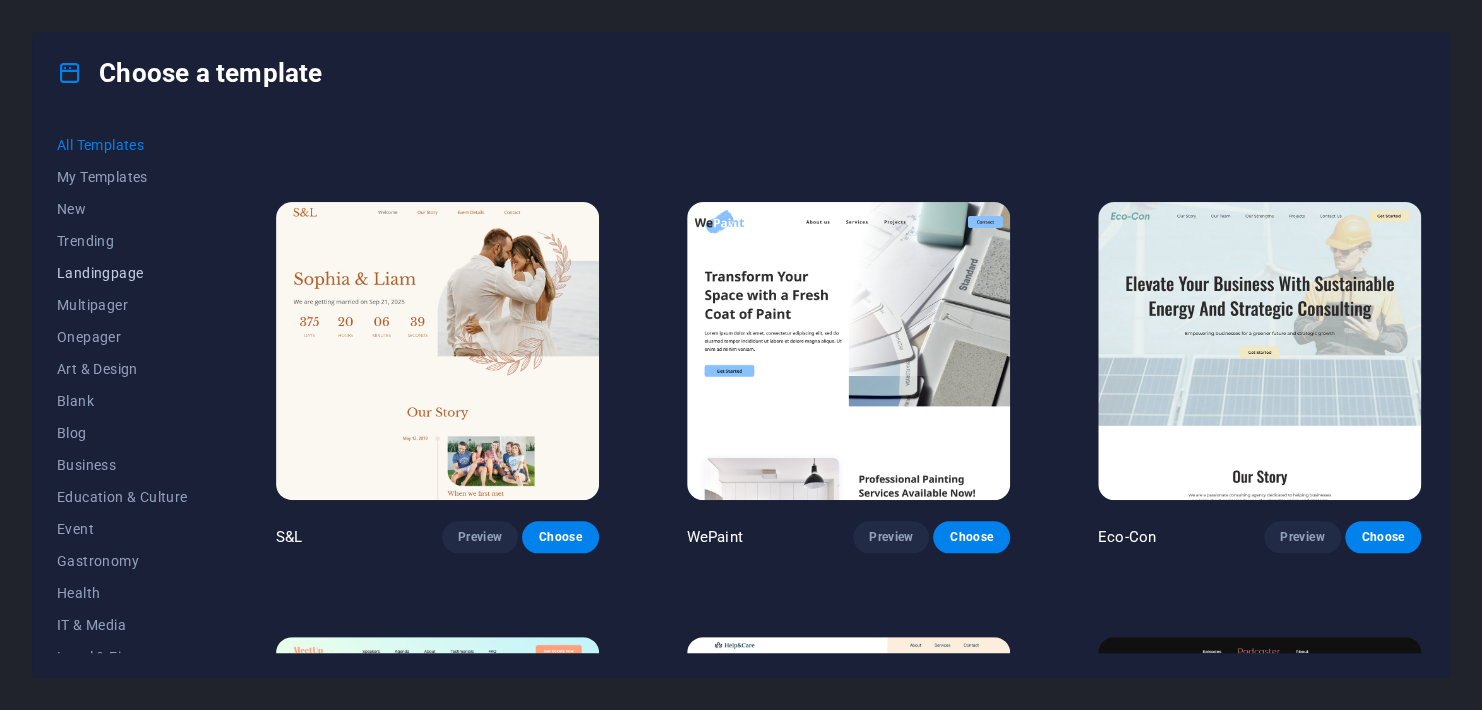 click on "Landingpage" at bounding box center [122, 273] 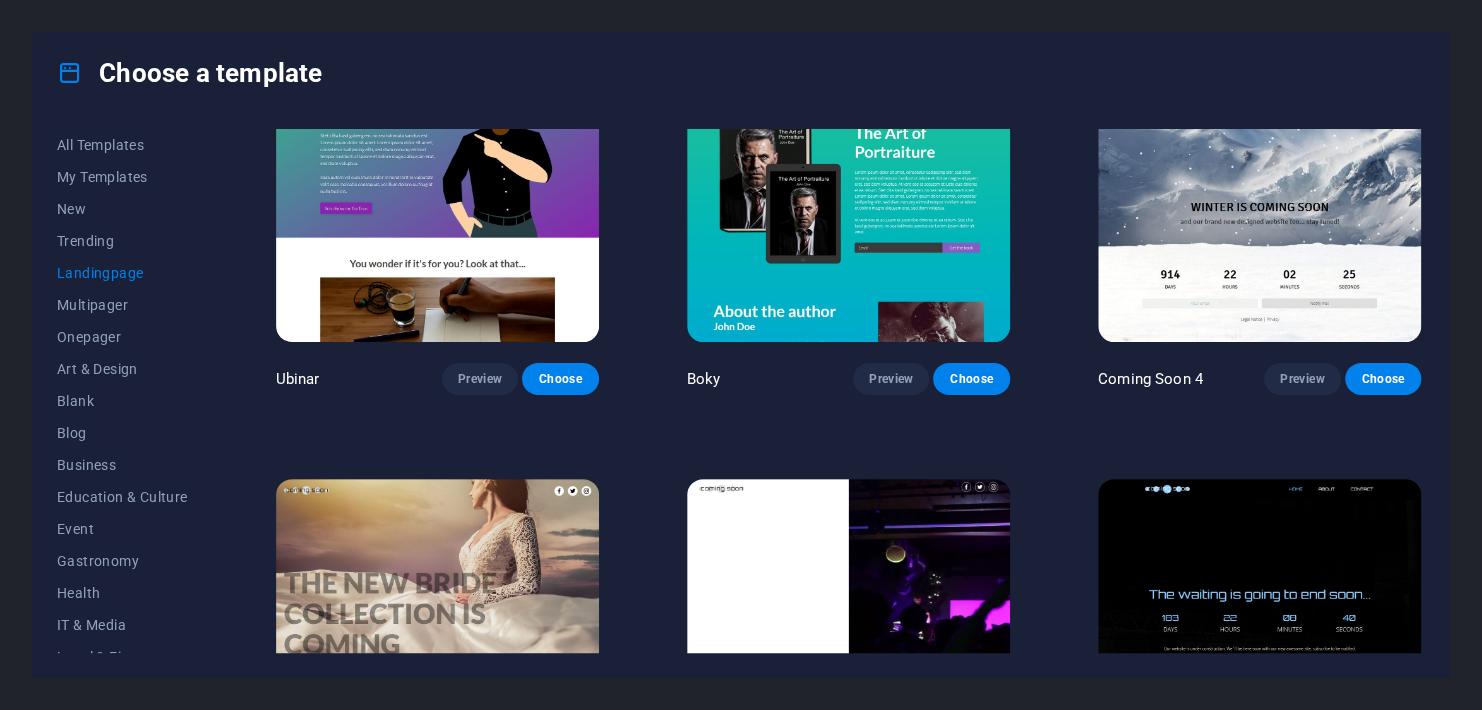 scroll, scrollTop: 3288, scrollLeft: 0, axis: vertical 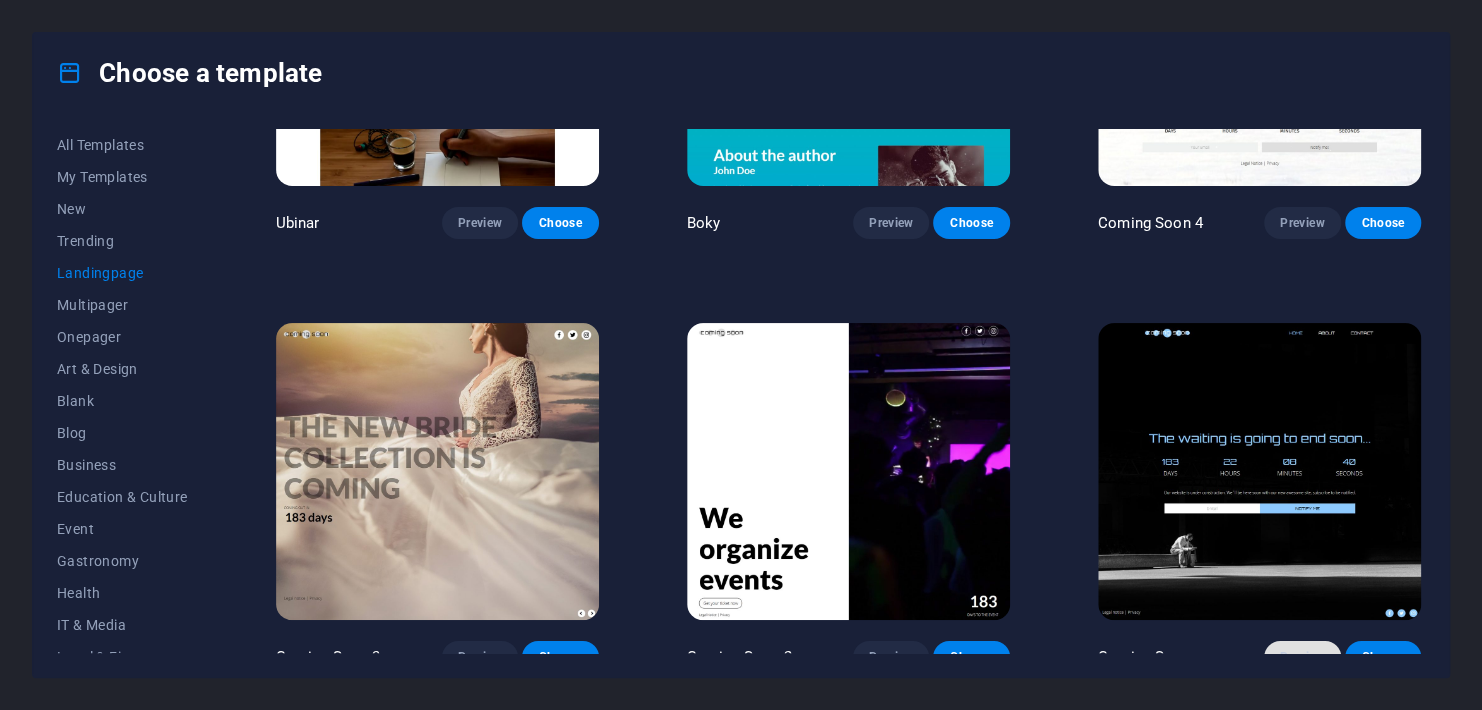 click on "Preview" at bounding box center [1302, 657] 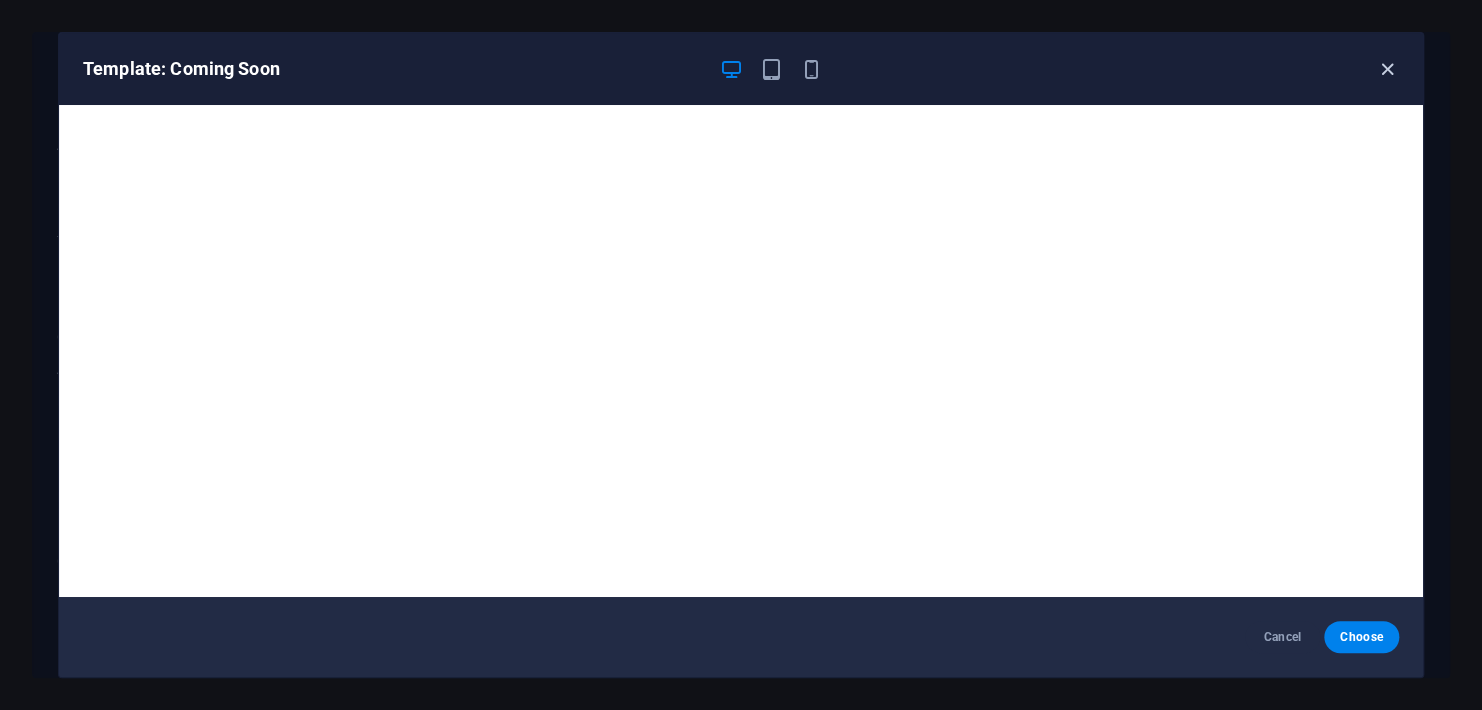 click at bounding box center [1387, 69] 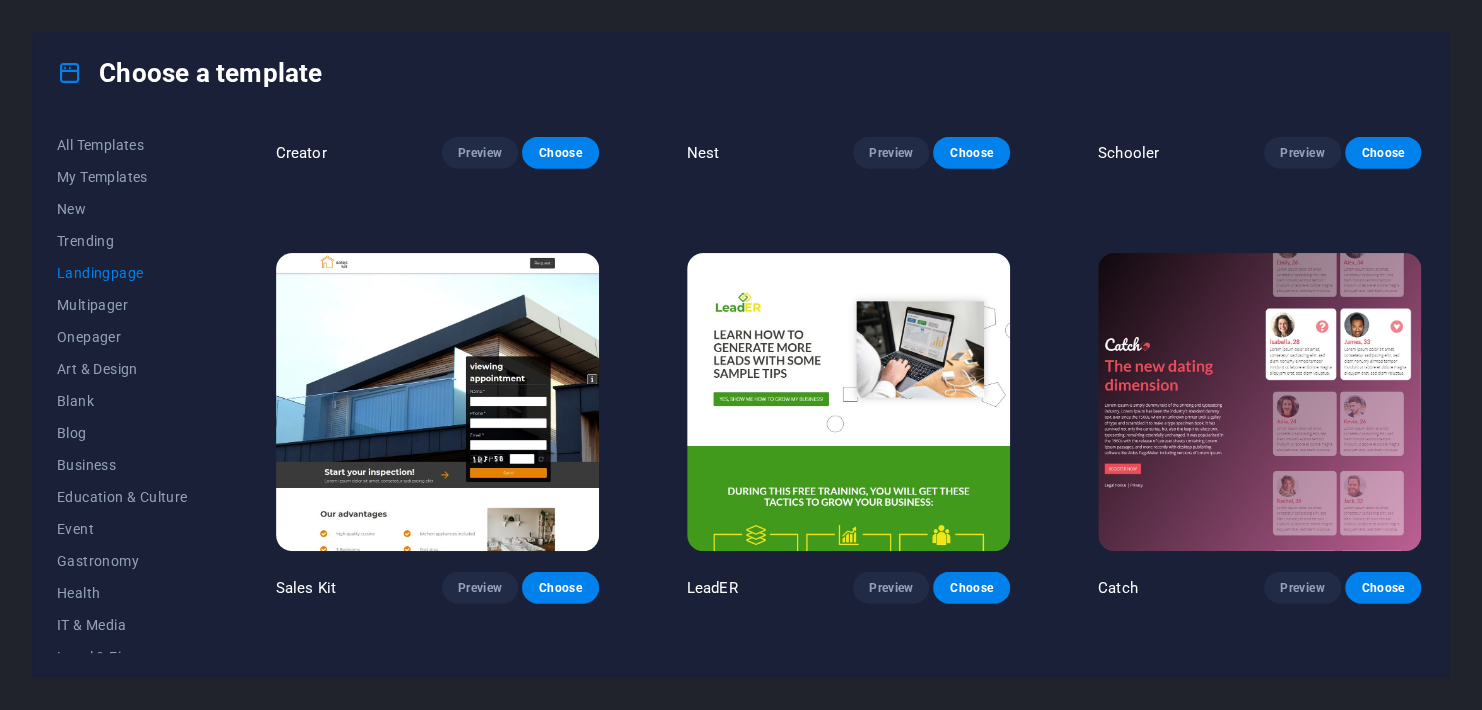scroll, scrollTop: 3288, scrollLeft: 0, axis: vertical 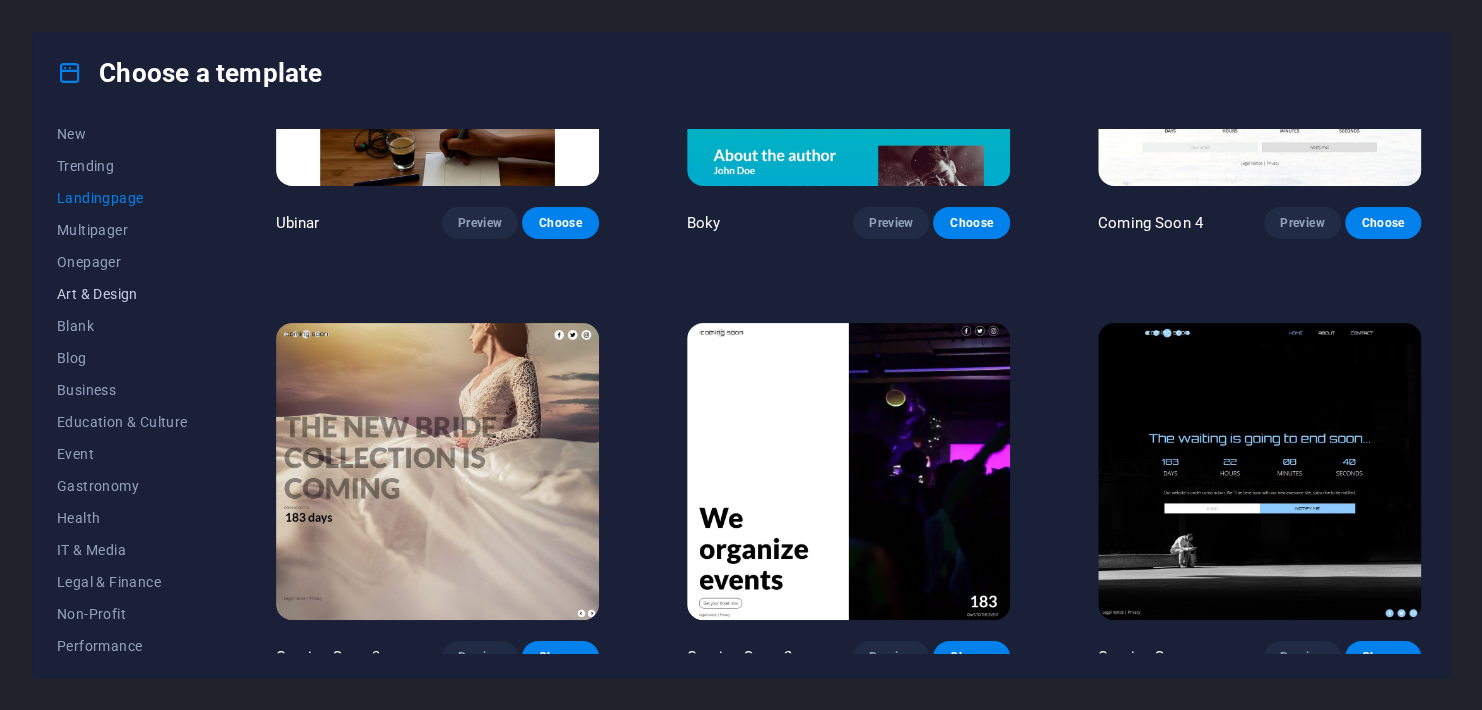 click on "Art & Design" at bounding box center [122, 294] 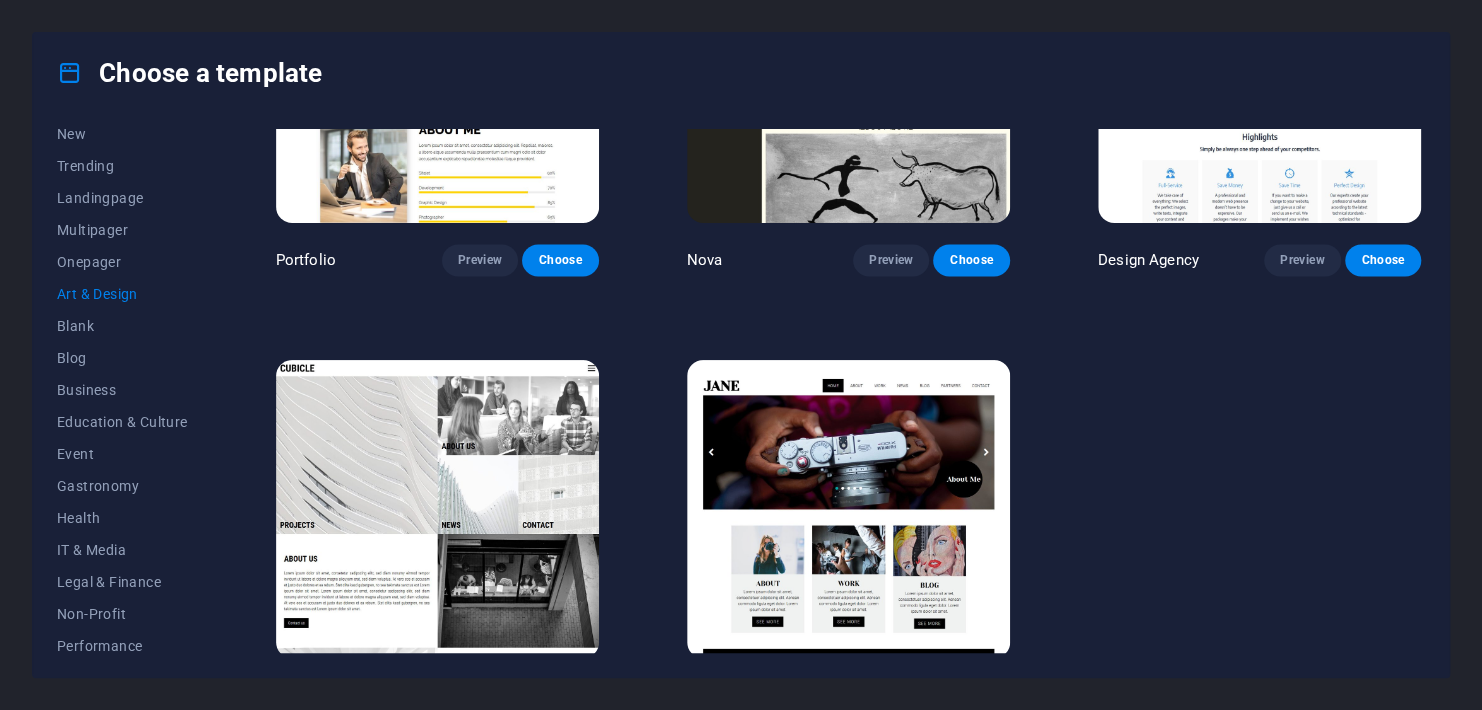 scroll, scrollTop: 1558, scrollLeft: 0, axis: vertical 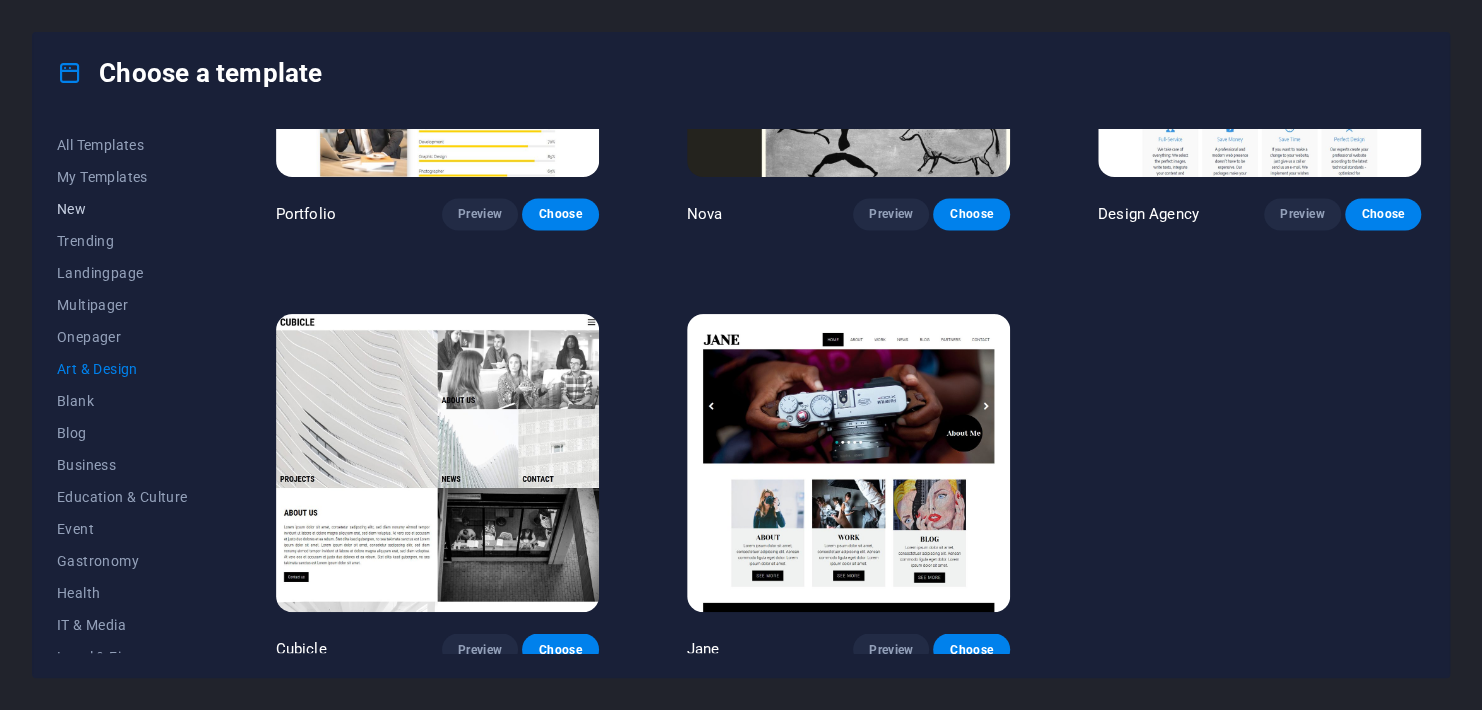 click on "New" at bounding box center (122, 209) 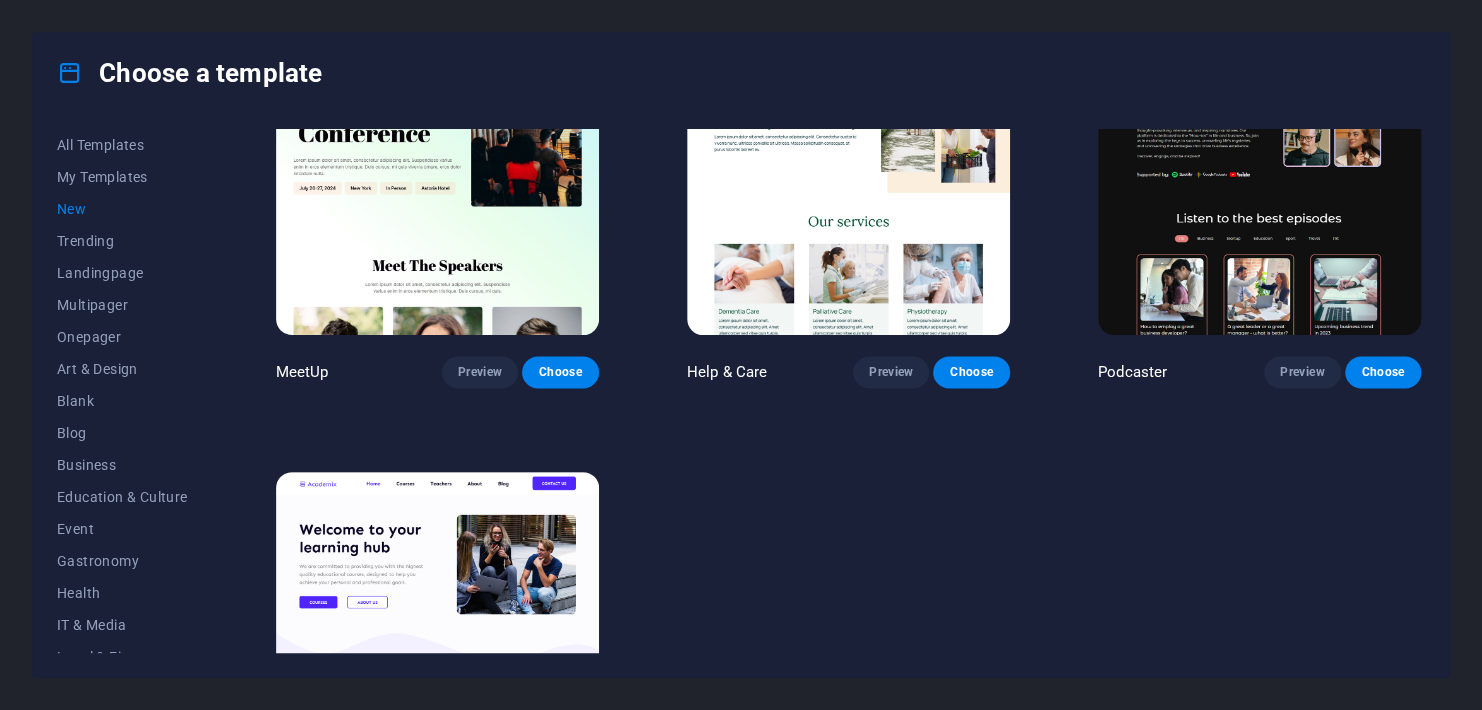 scroll, scrollTop: 1558, scrollLeft: 0, axis: vertical 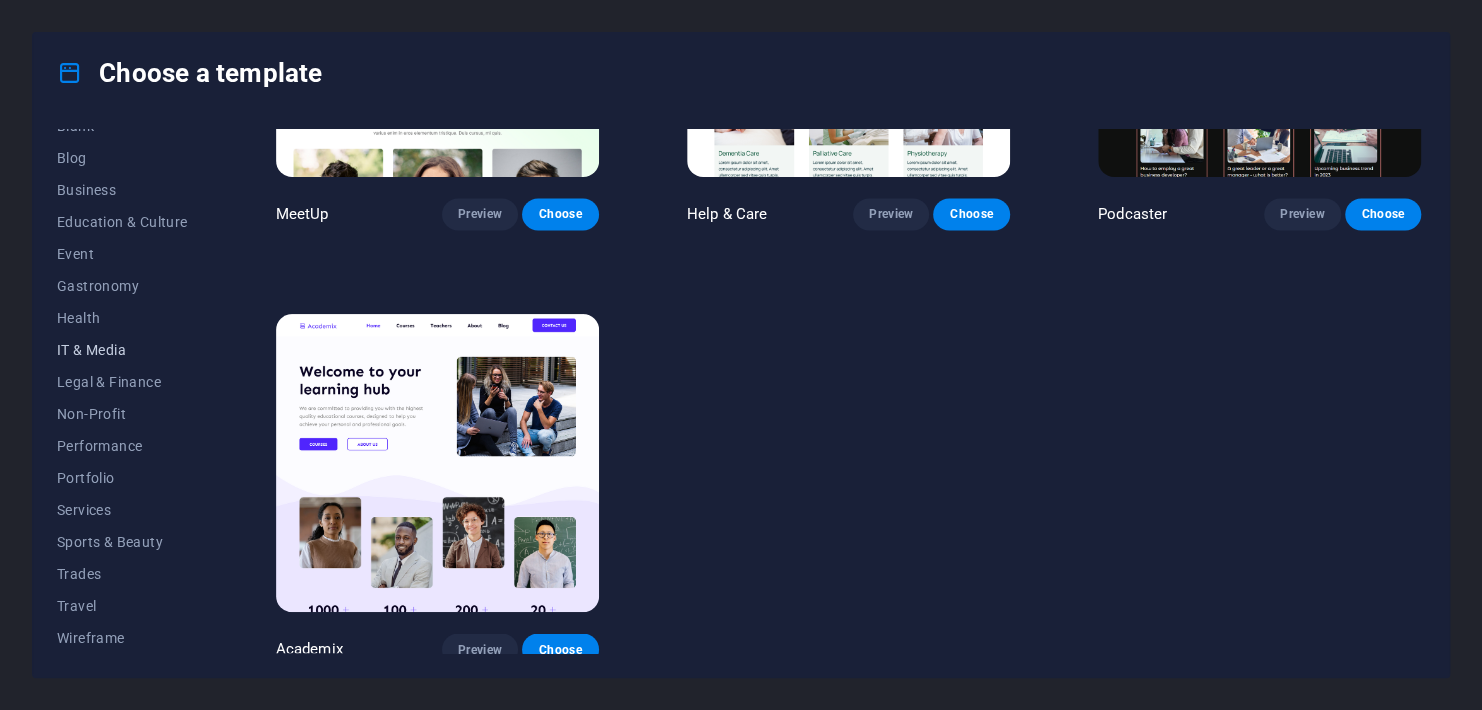 click on "IT & Media" at bounding box center (122, 350) 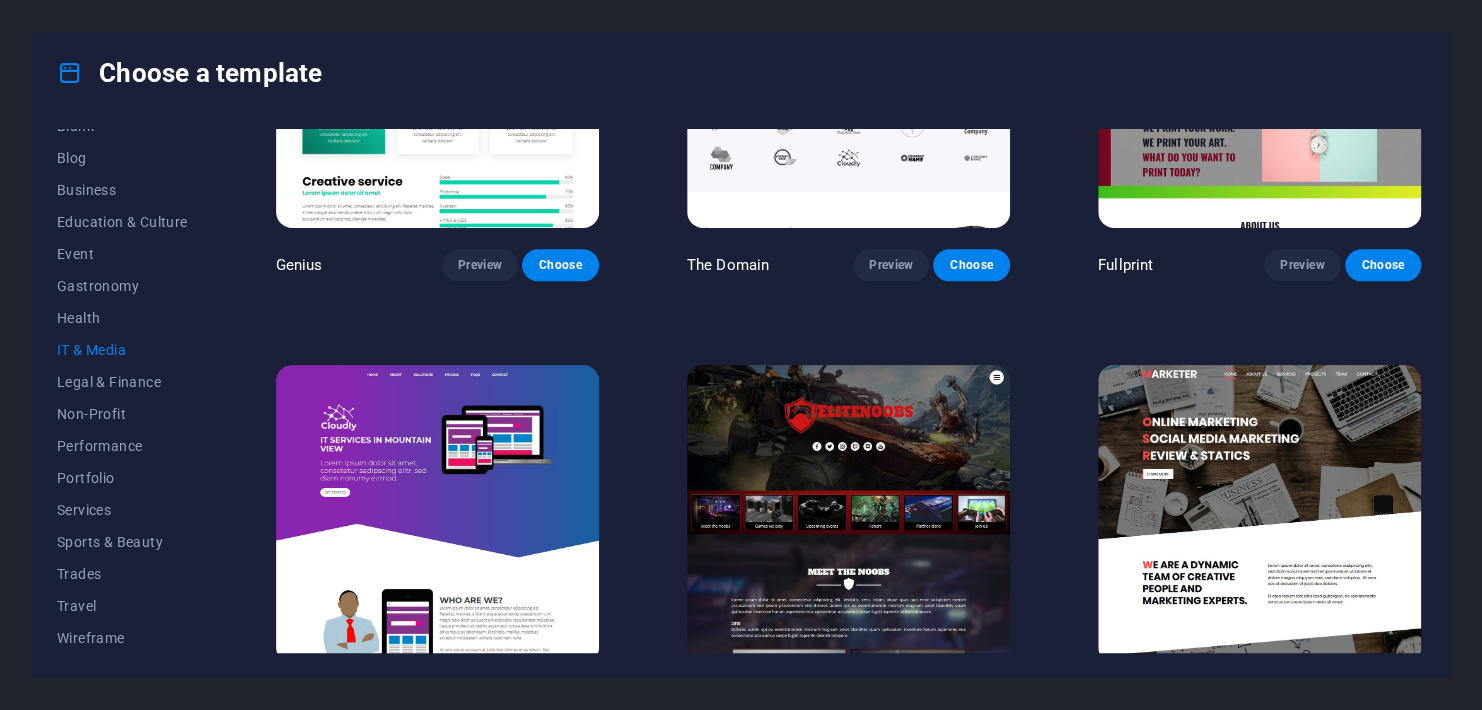 scroll, scrollTop: 1125, scrollLeft: 0, axis: vertical 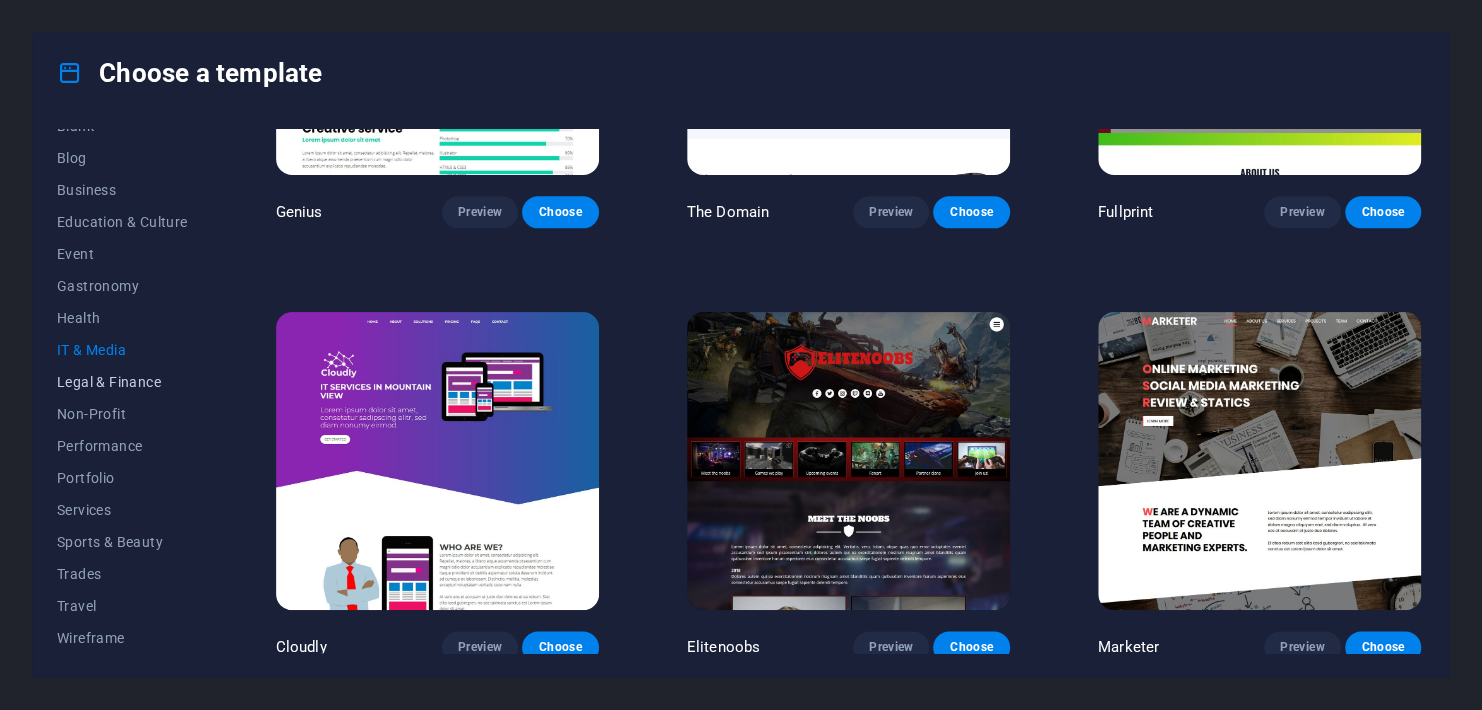 click on "Legal & Finance" at bounding box center (122, 382) 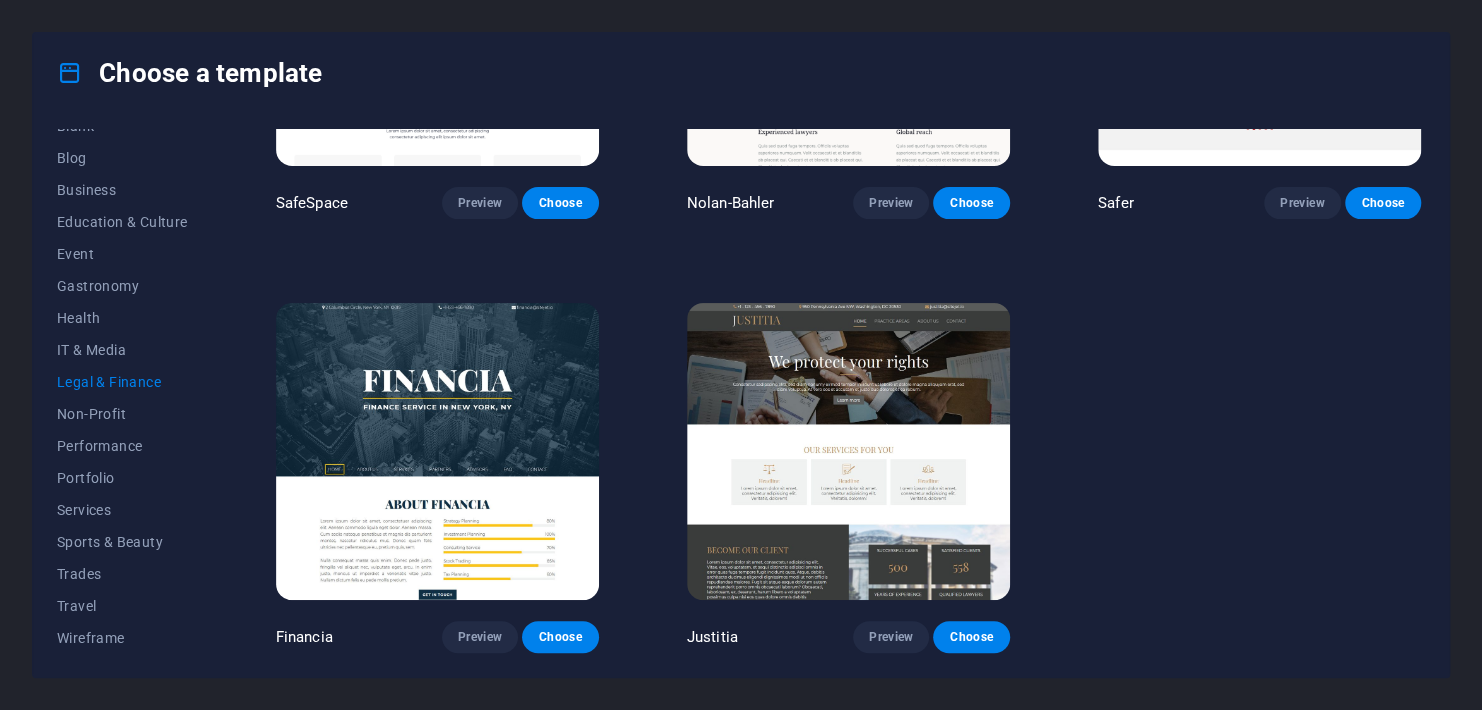 scroll, scrollTop: 0, scrollLeft: 0, axis: both 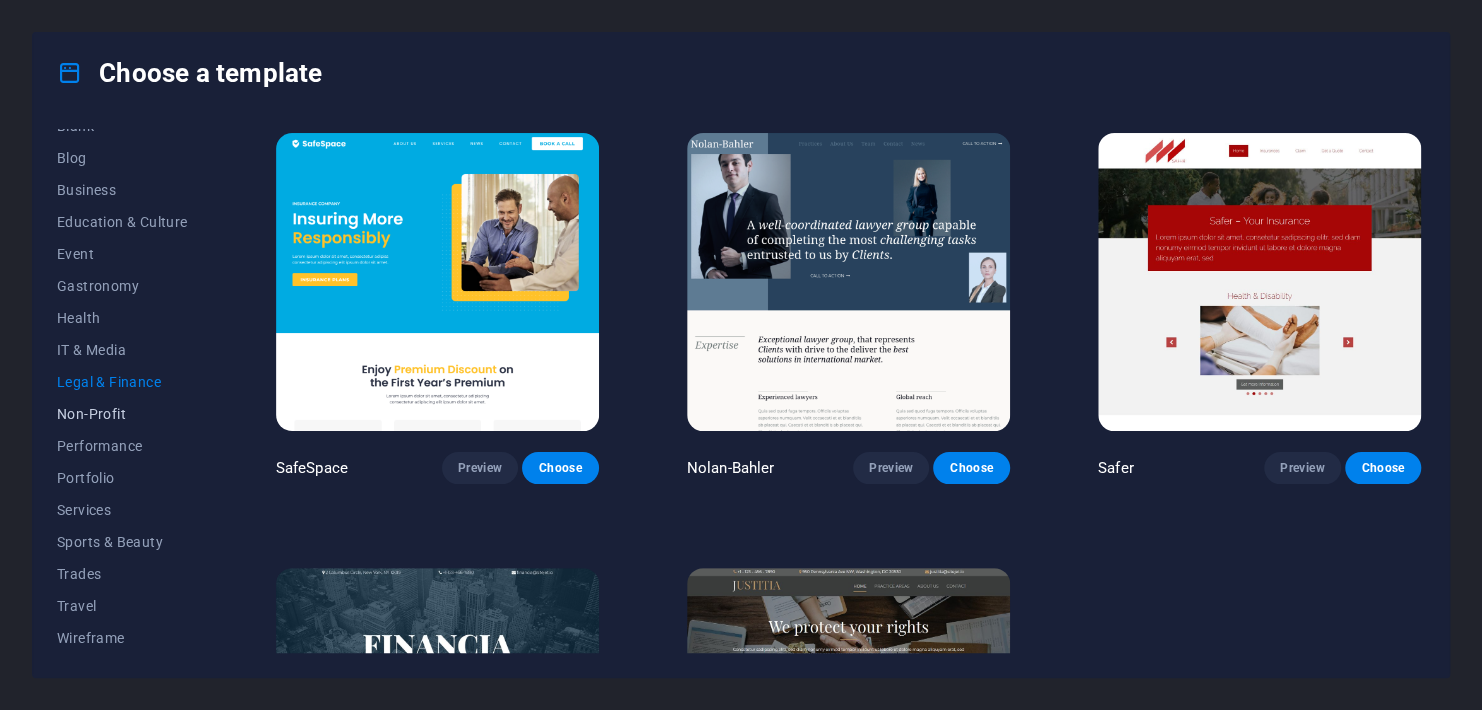 click on "Non-Profit" at bounding box center (122, 414) 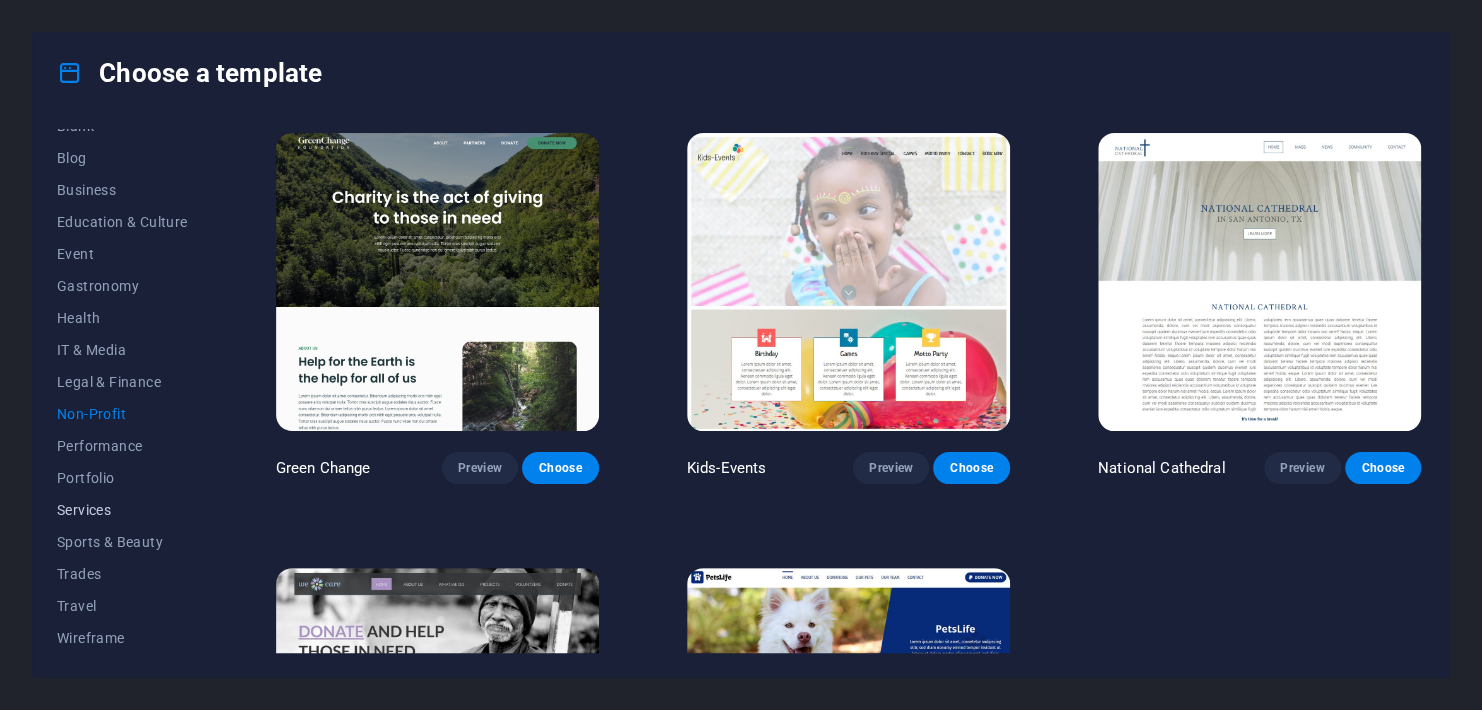 drag, startPoint x: 172, startPoint y: 410, endPoint x: 169, endPoint y: 513, distance: 103.04368 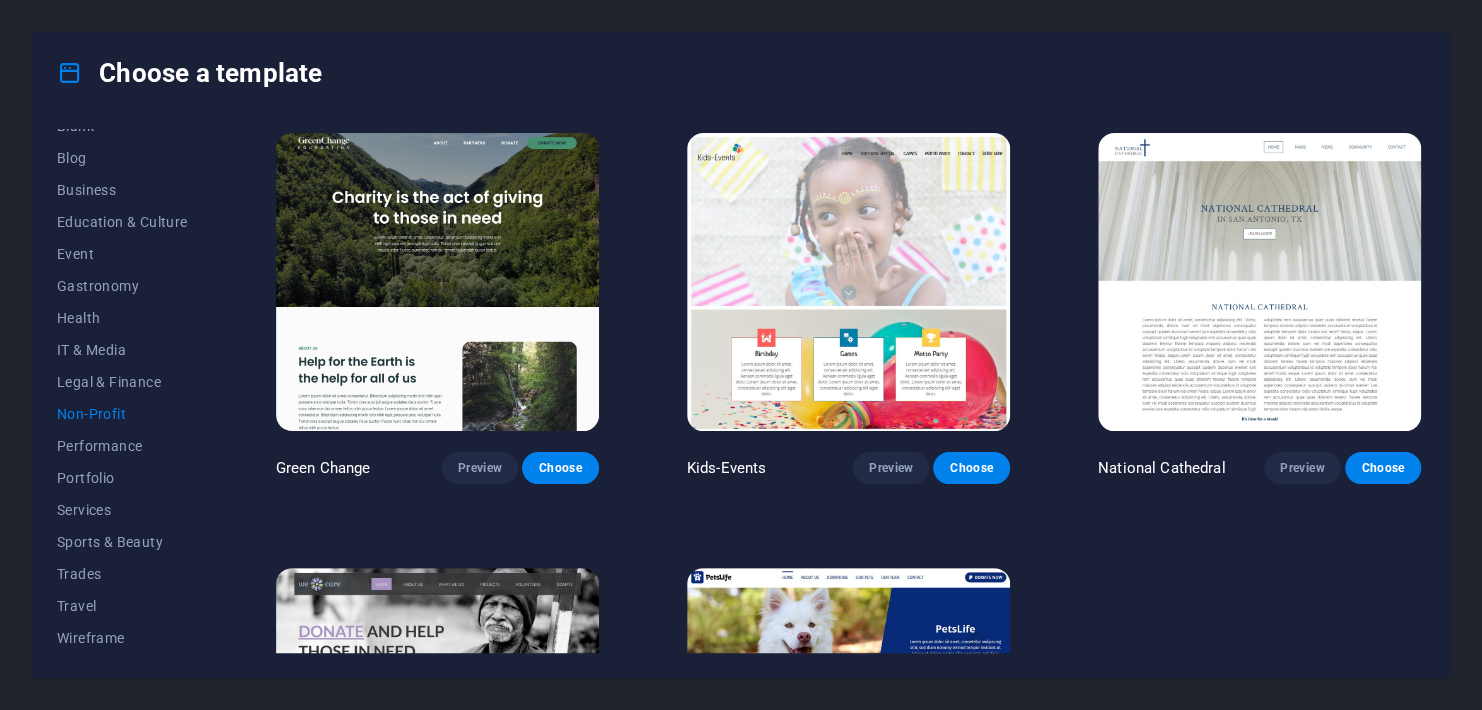 drag, startPoint x: 215, startPoint y: 418, endPoint x: 208, endPoint y: 530, distance: 112.21854 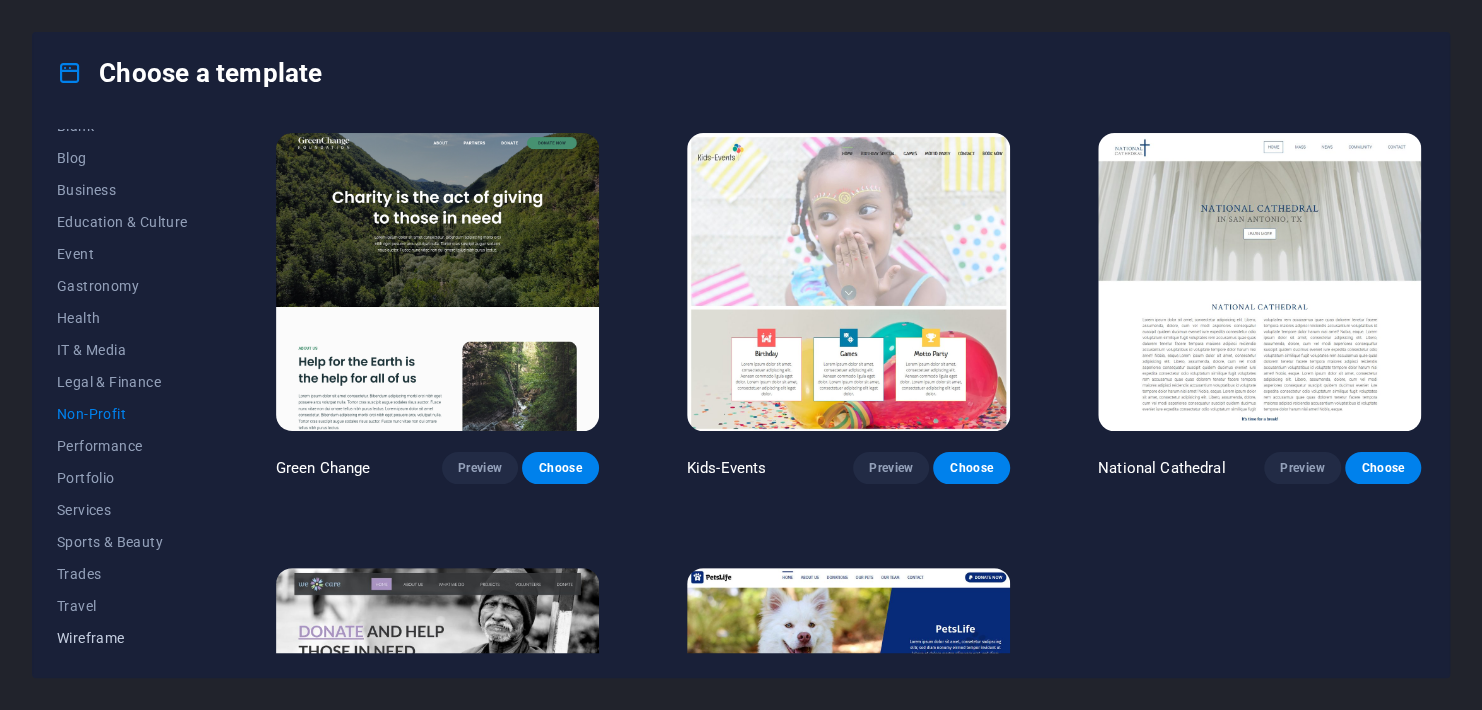 click on "Wireframe" at bounding box center (122, 638) 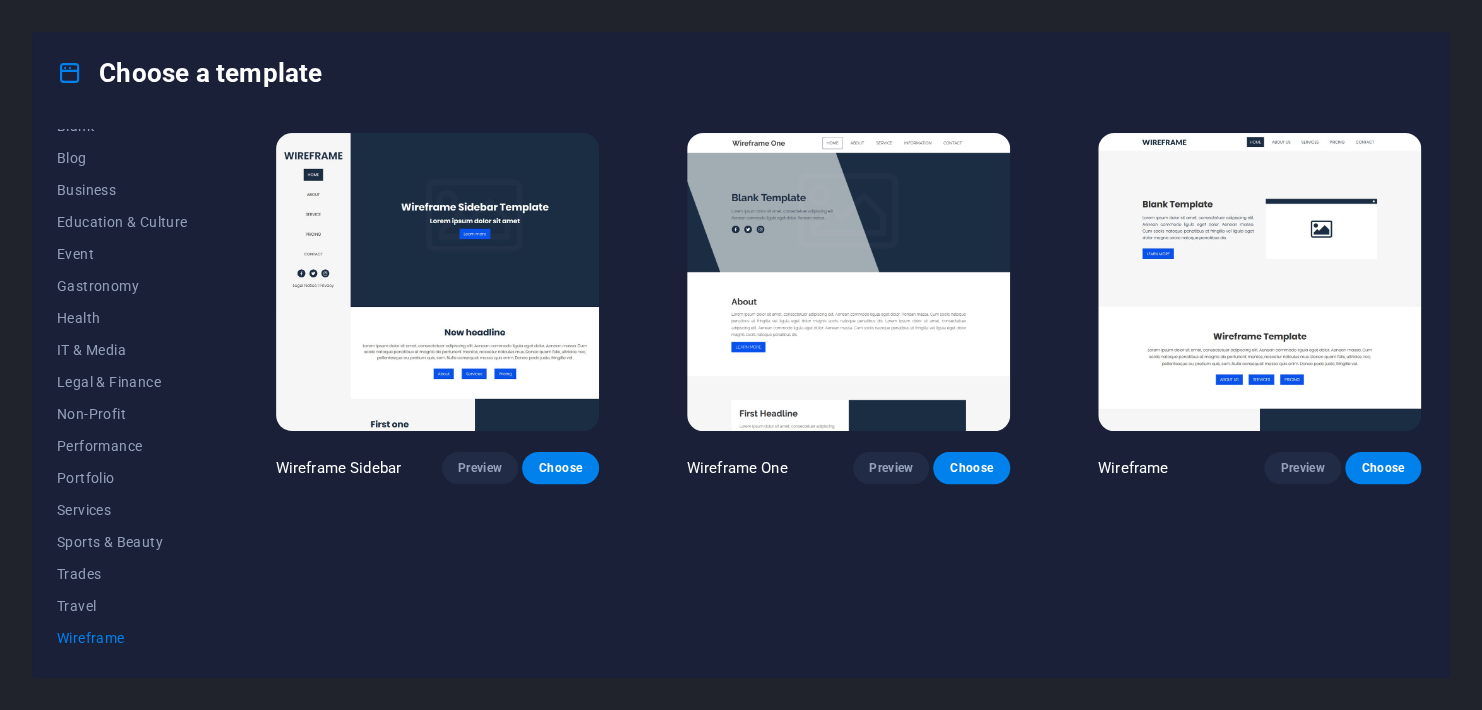drag, startPoint x: 209, startPoint y: 525, endPoint x: 206, endPoint y: 409, distance: 116.03879 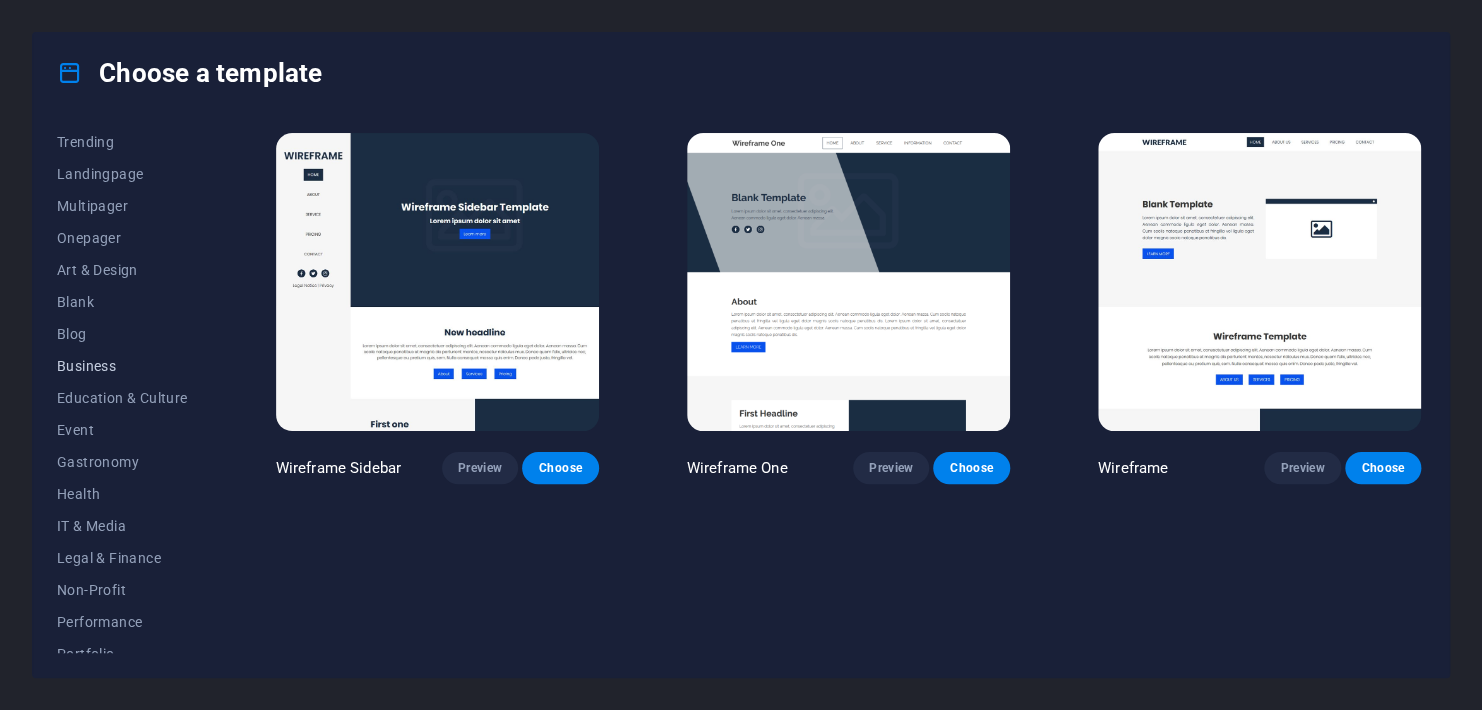 scroll, scrollTop: 75, scrollLeft: 0, axis: vertical 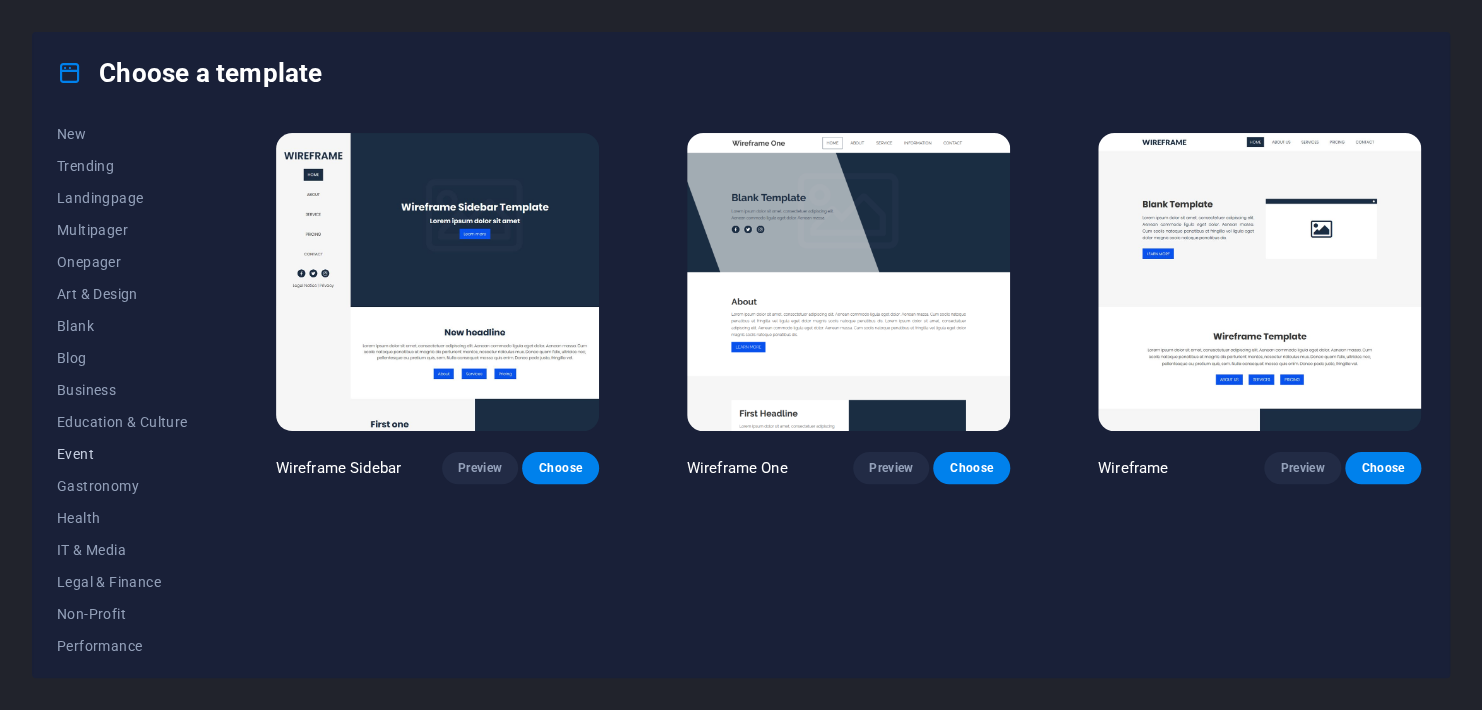 click on "Event" at bounding box center [122, 454] 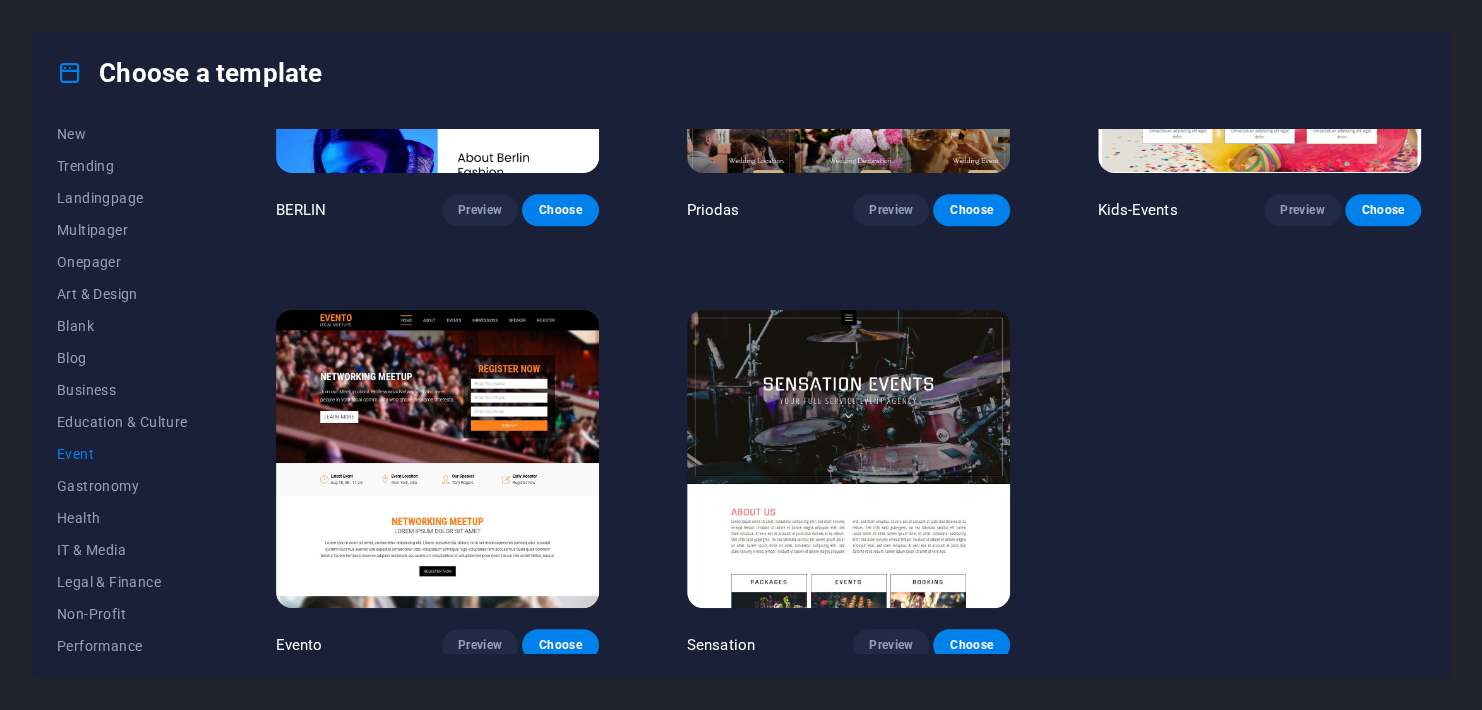 scroll, scrollTop: 0, scrollLeft: 0, axis: both 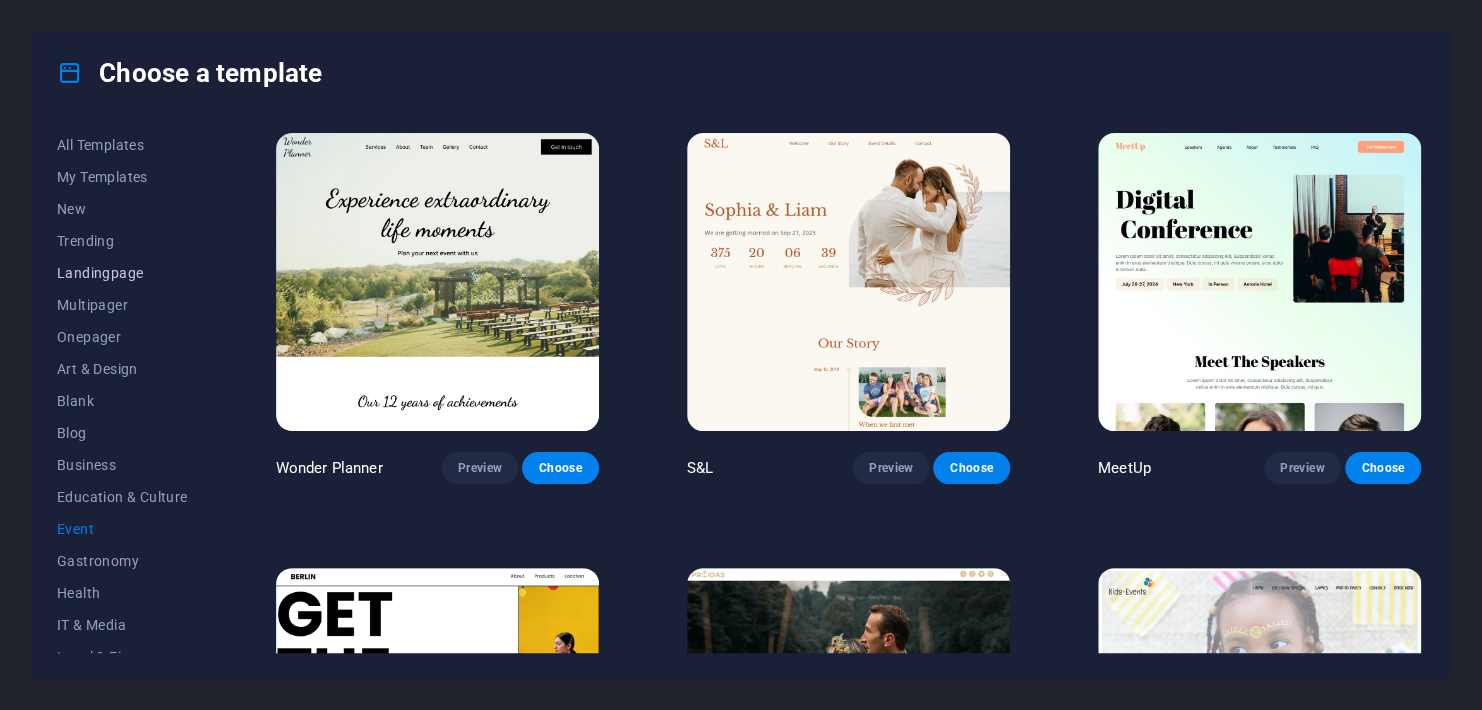 click on "Landingpage" at bounding box center [122, 273] 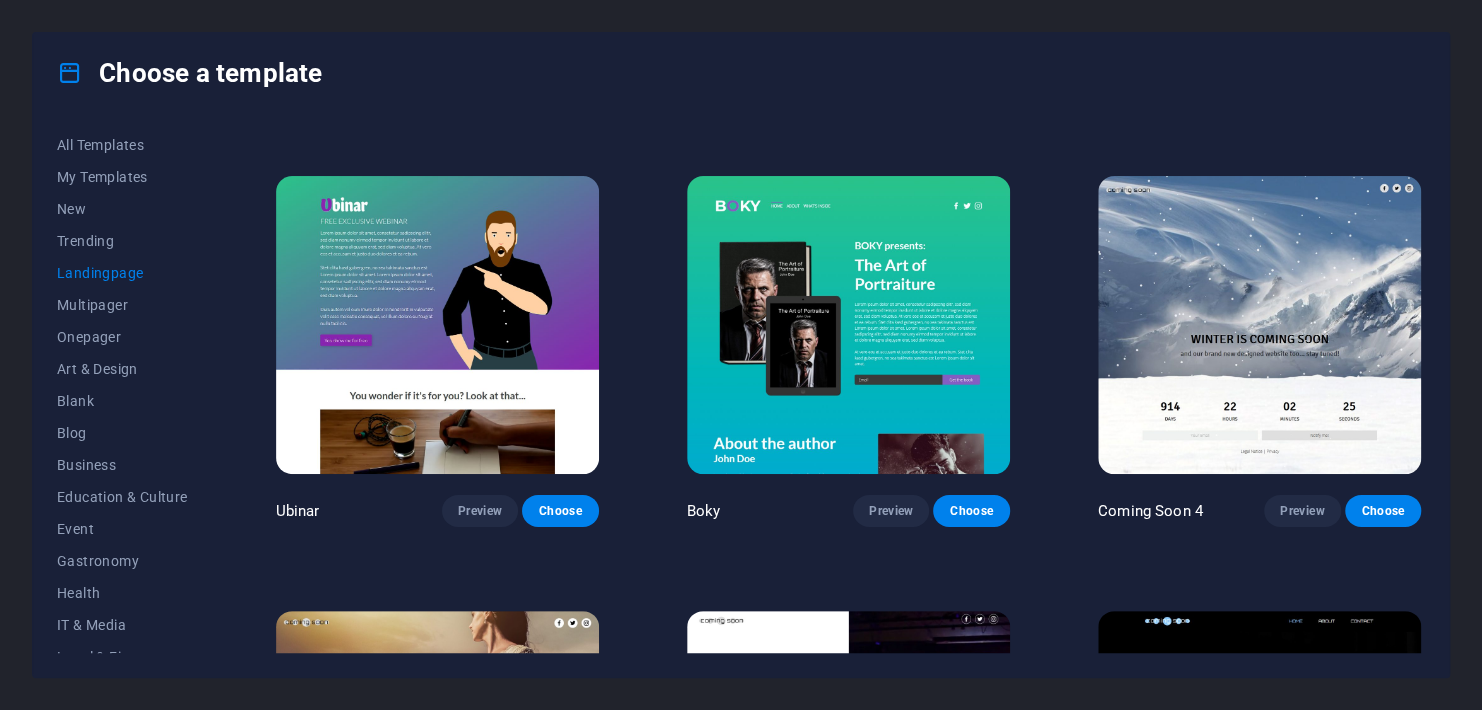scroll, scrollTop: 3288, scrollLeft: 0, axis: vertical 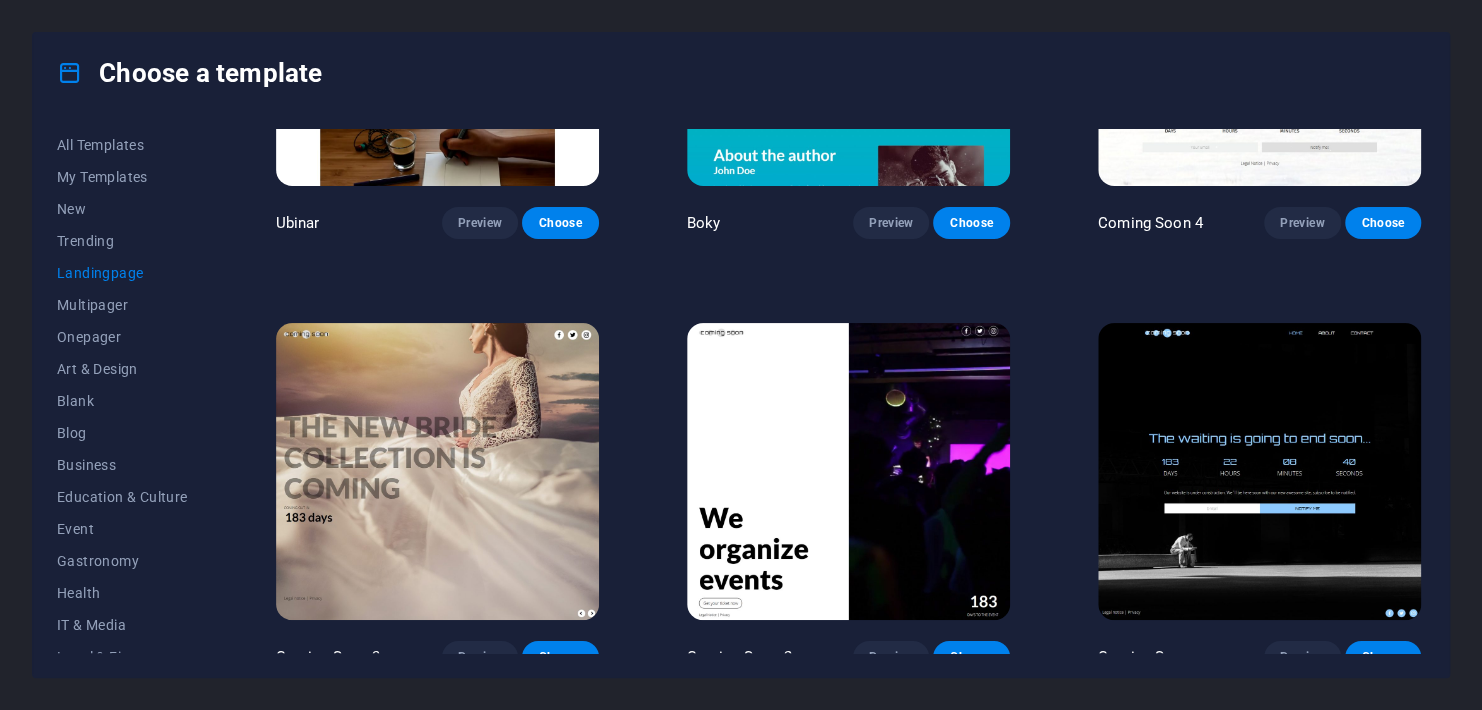 click at bounding box center (437, 472) 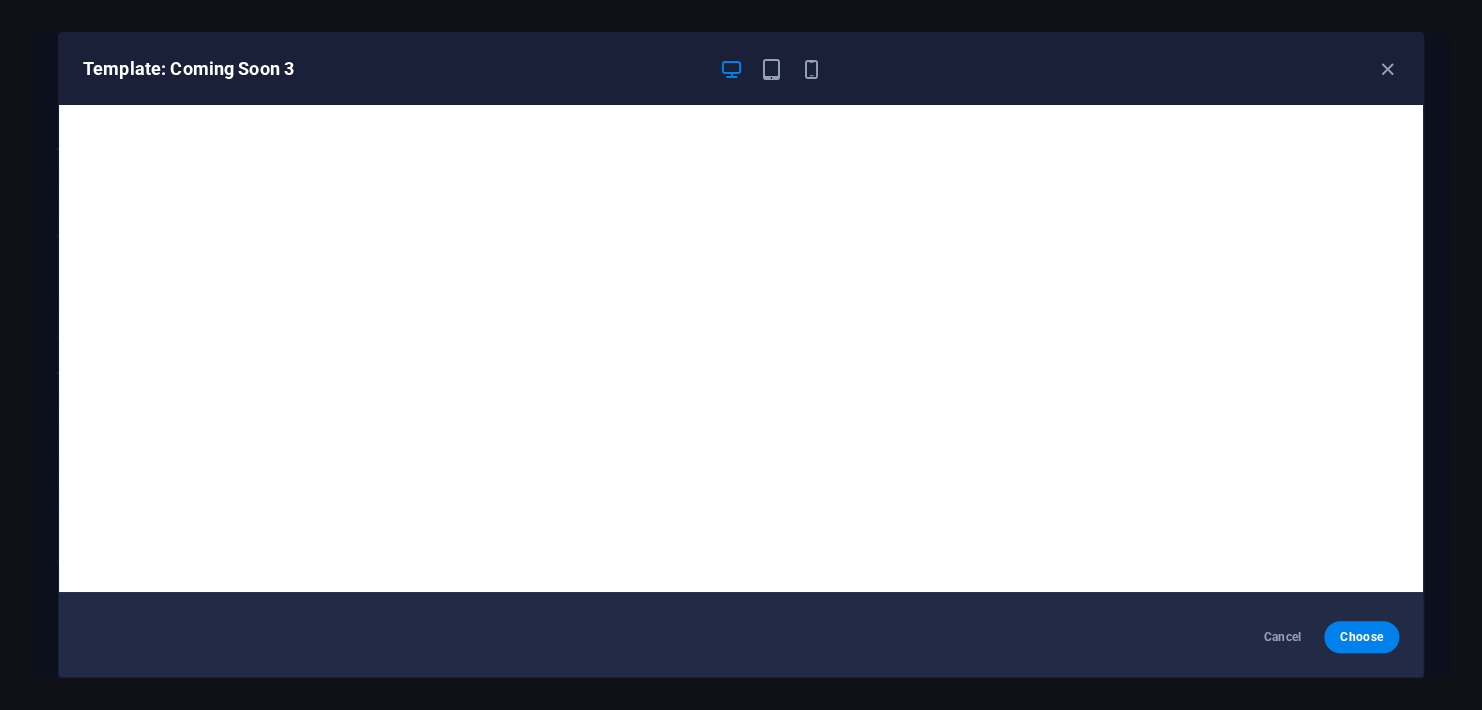 scroll, scrollTop: 0, scrollLeft: 0, axis: both 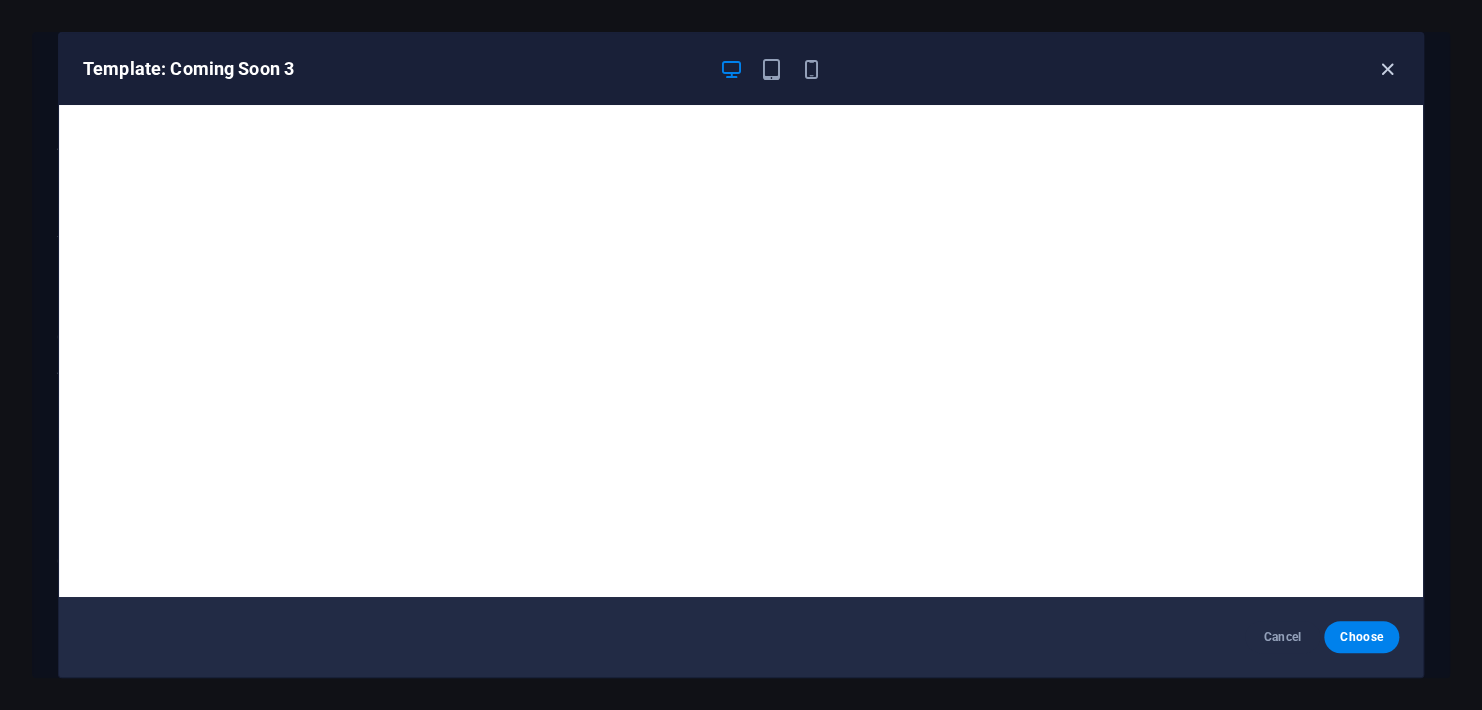 click at bounding box center [1387, 69] 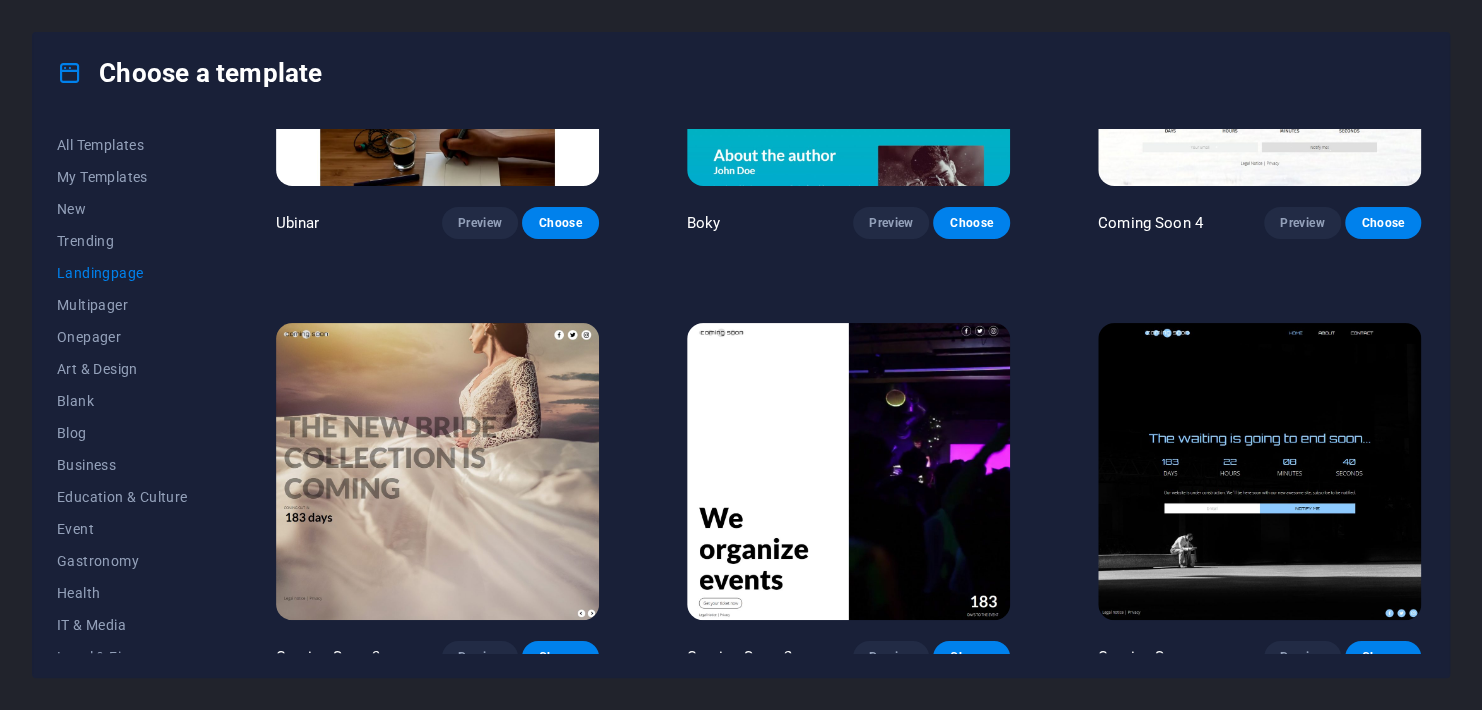 click at bounding box center (1259, 472) 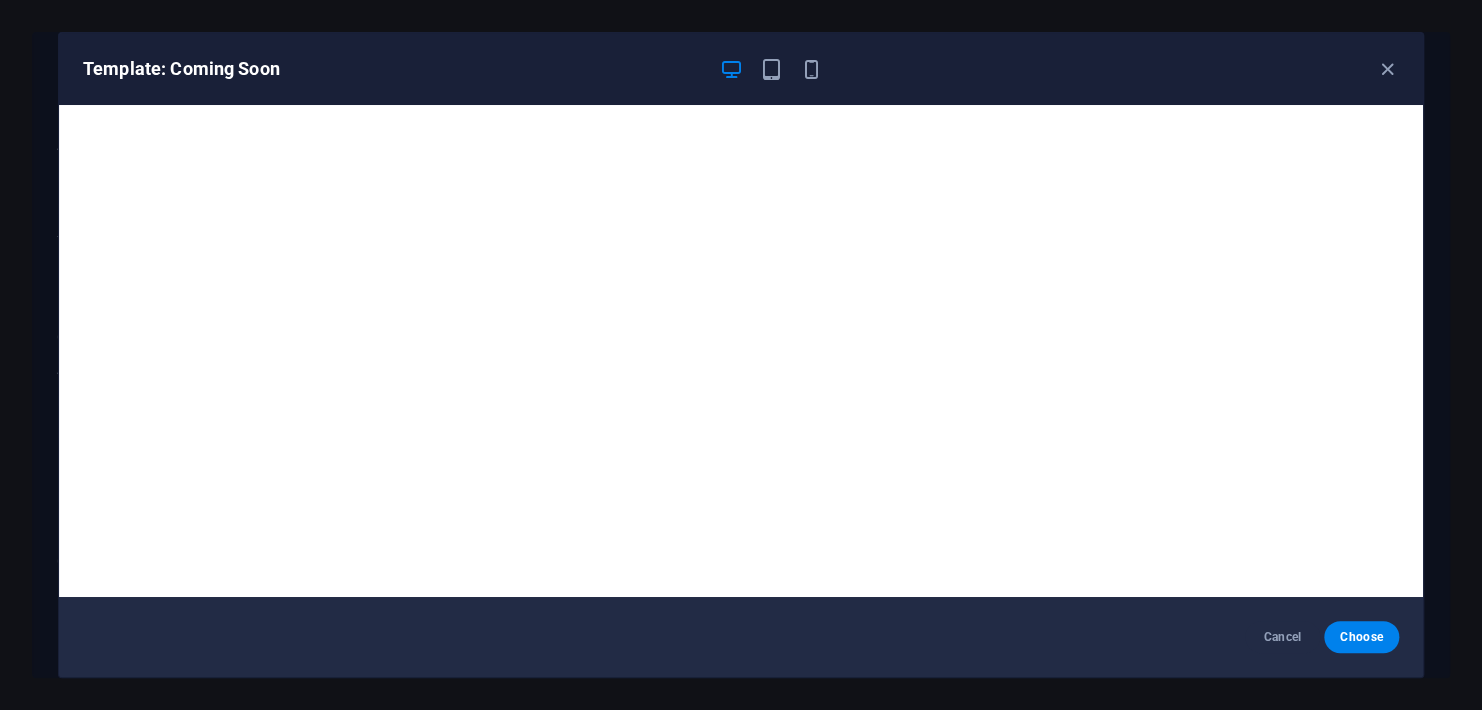 scroll, scrollTop: 5, scrollLeft: 0, axis: vertical 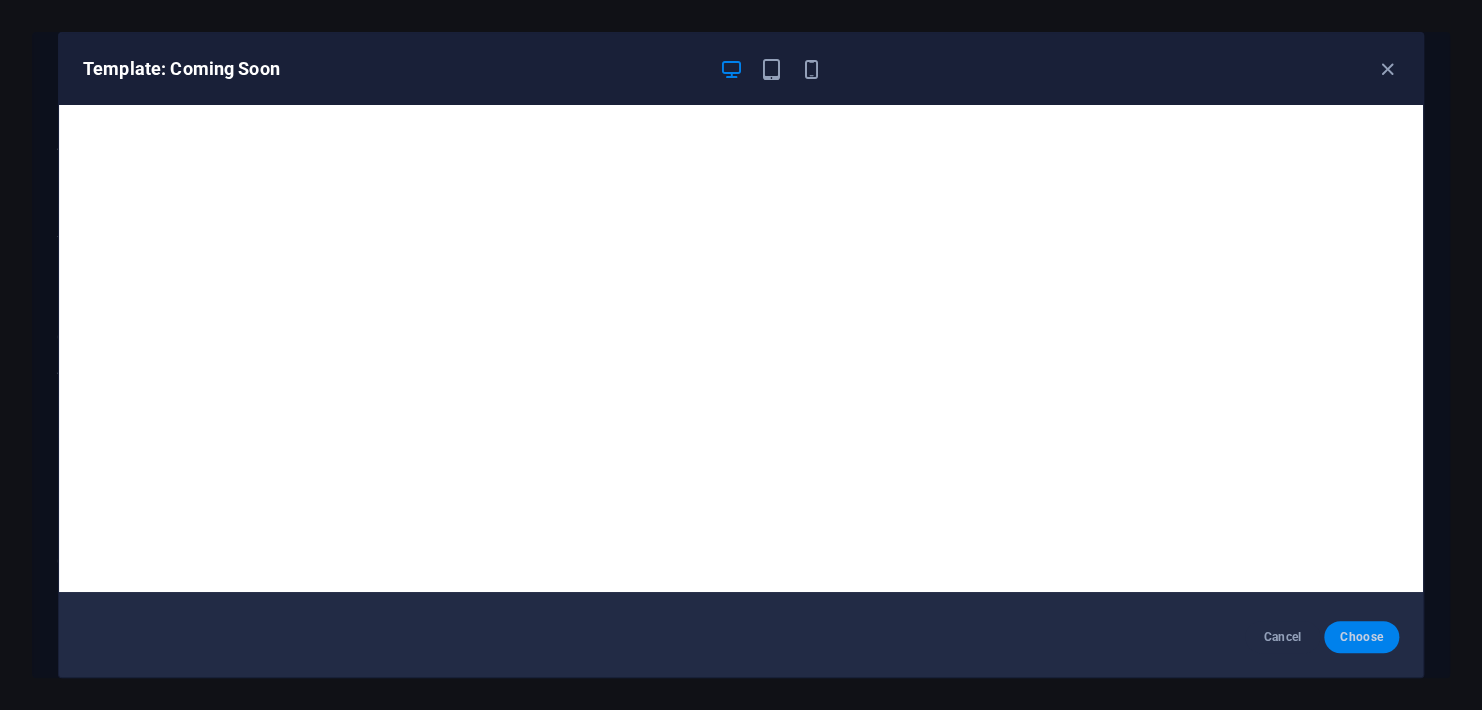 click on "Choose" at bounding box center (1361, 637) 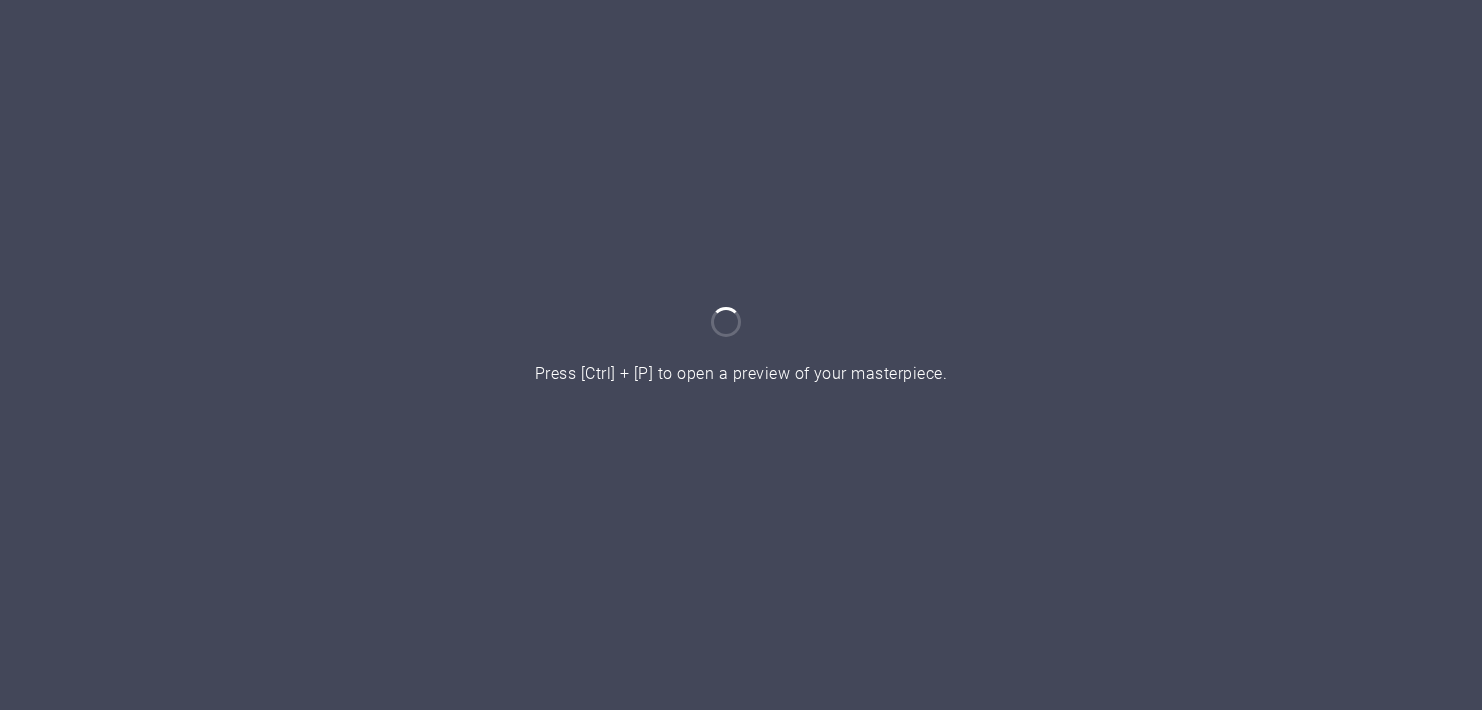 scroll, scrollTop: 0, scrollLeft: 0, axis: both 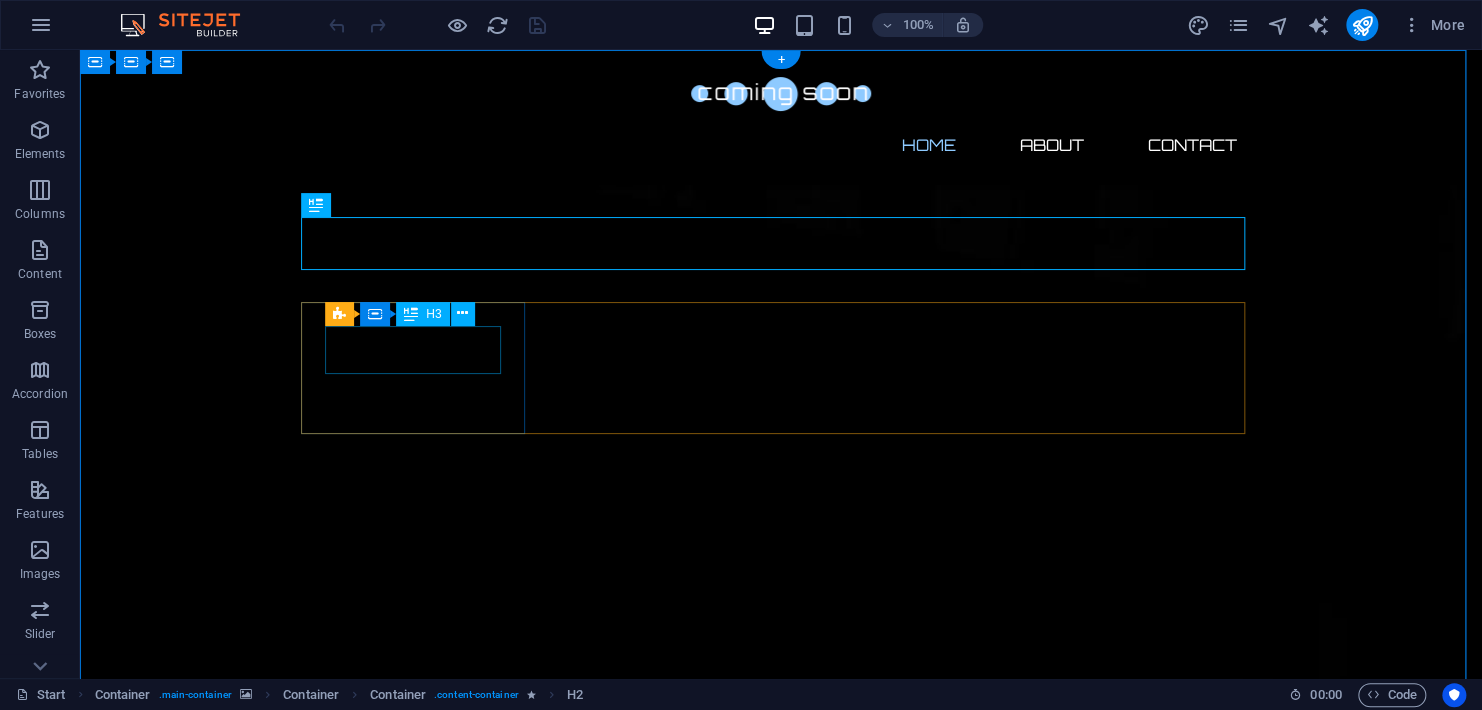 click on "0" at bounding box center (421, 2430) 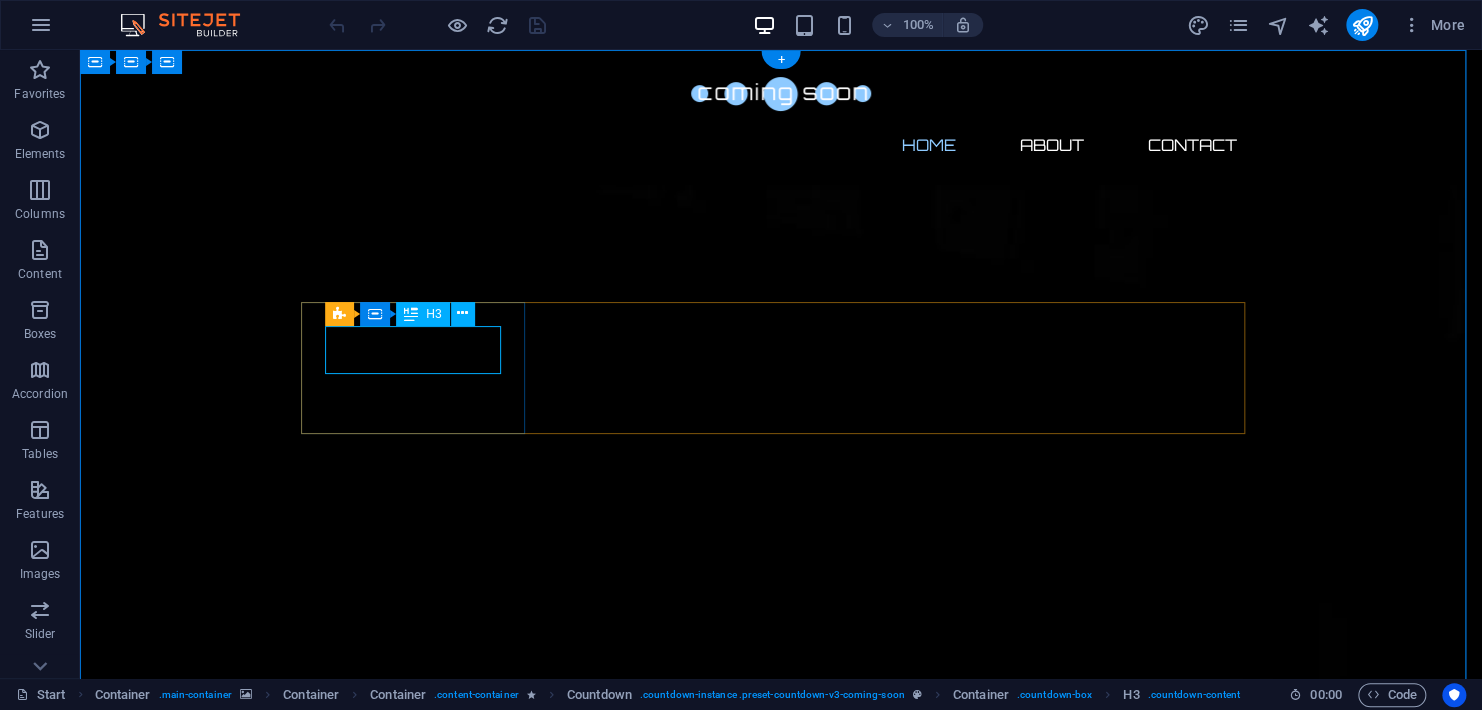 click on "0" at bounding box center [421, 2430] 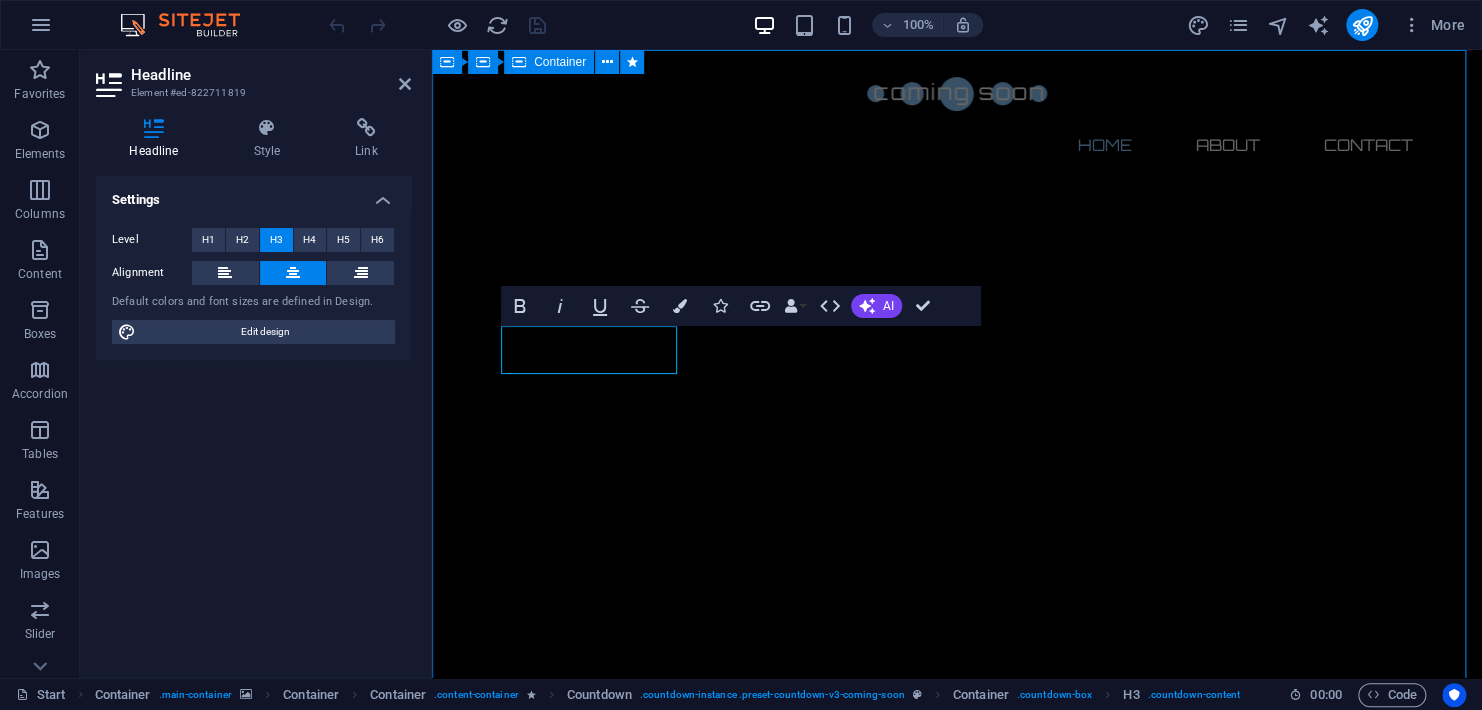 click on "The waiting is going to end soon... 0 Days 0 Hours 0 Minutes 0 Seconds Our website is under construction. We`ll be here soon with our new awesome site, subscribe to be notified.  Notify me   I have read and understand the privacy policy. Unreadable? Load new" at bounding box center [957, 2751] 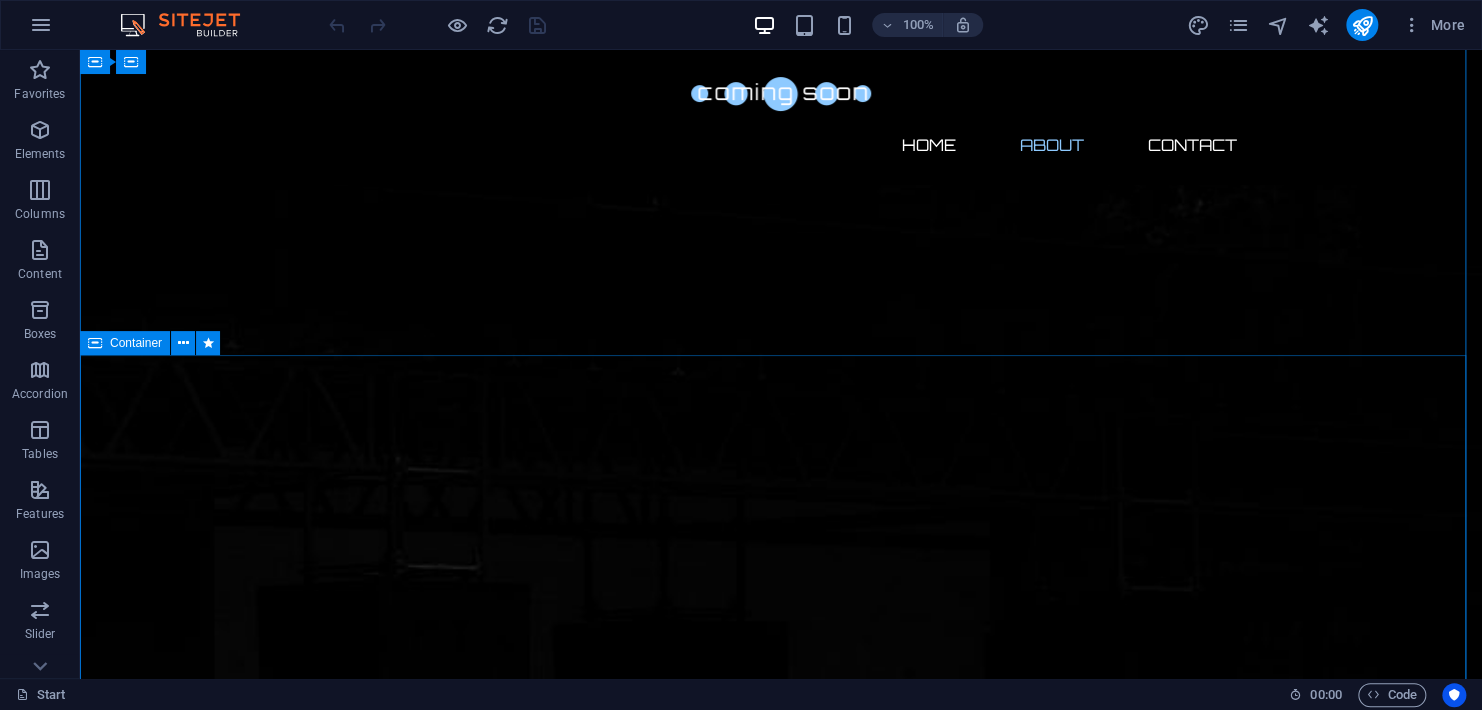scroll, scrollTop: 459, scrollLeft: 0, axis: vertical 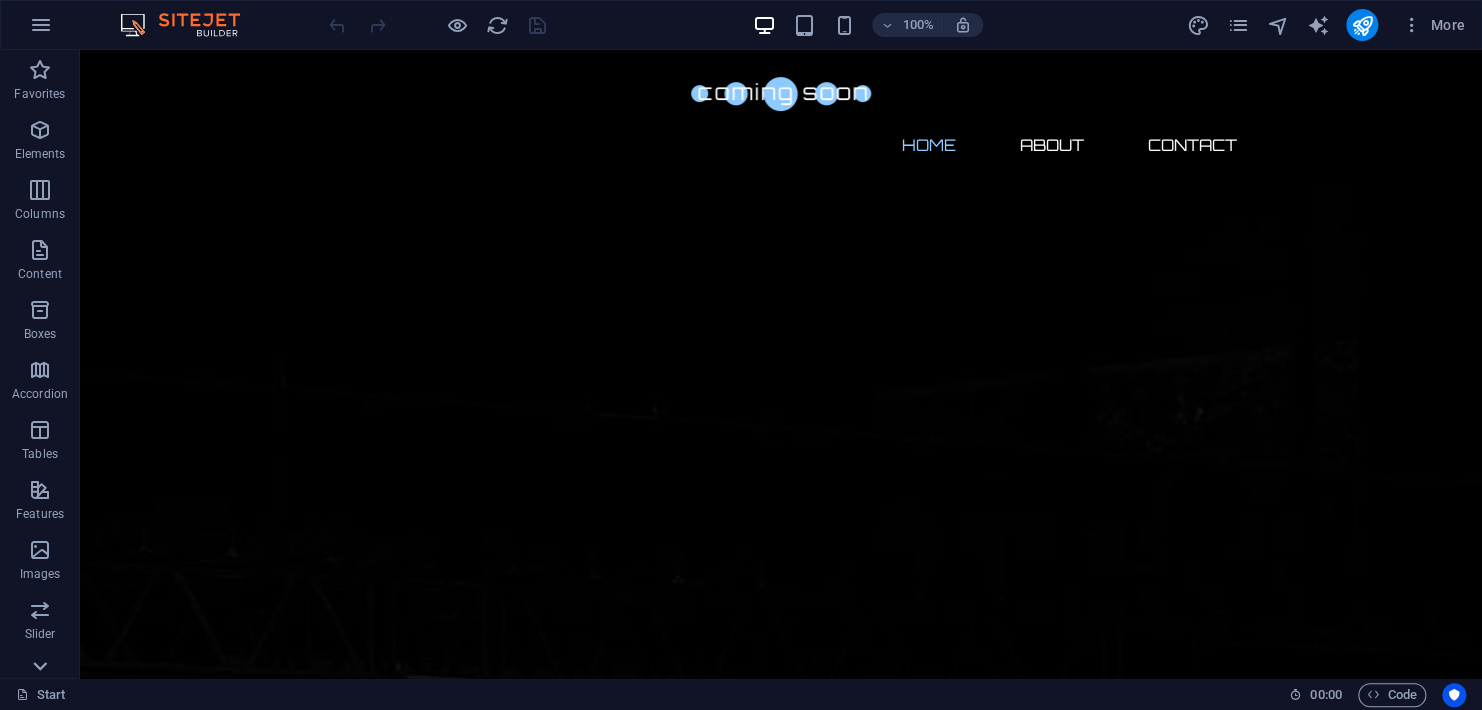 click 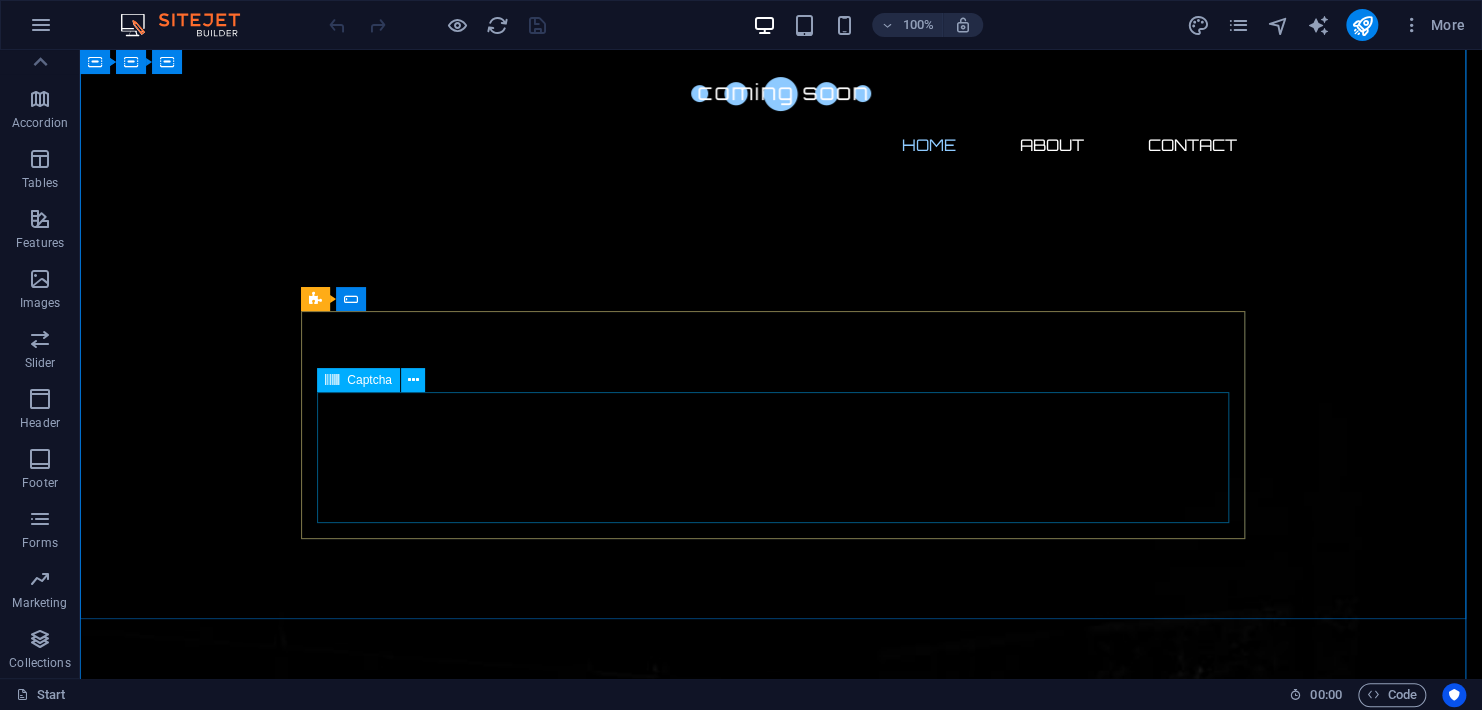 scroll, scrollTop: 0, scrollLeft: 0, axis: both 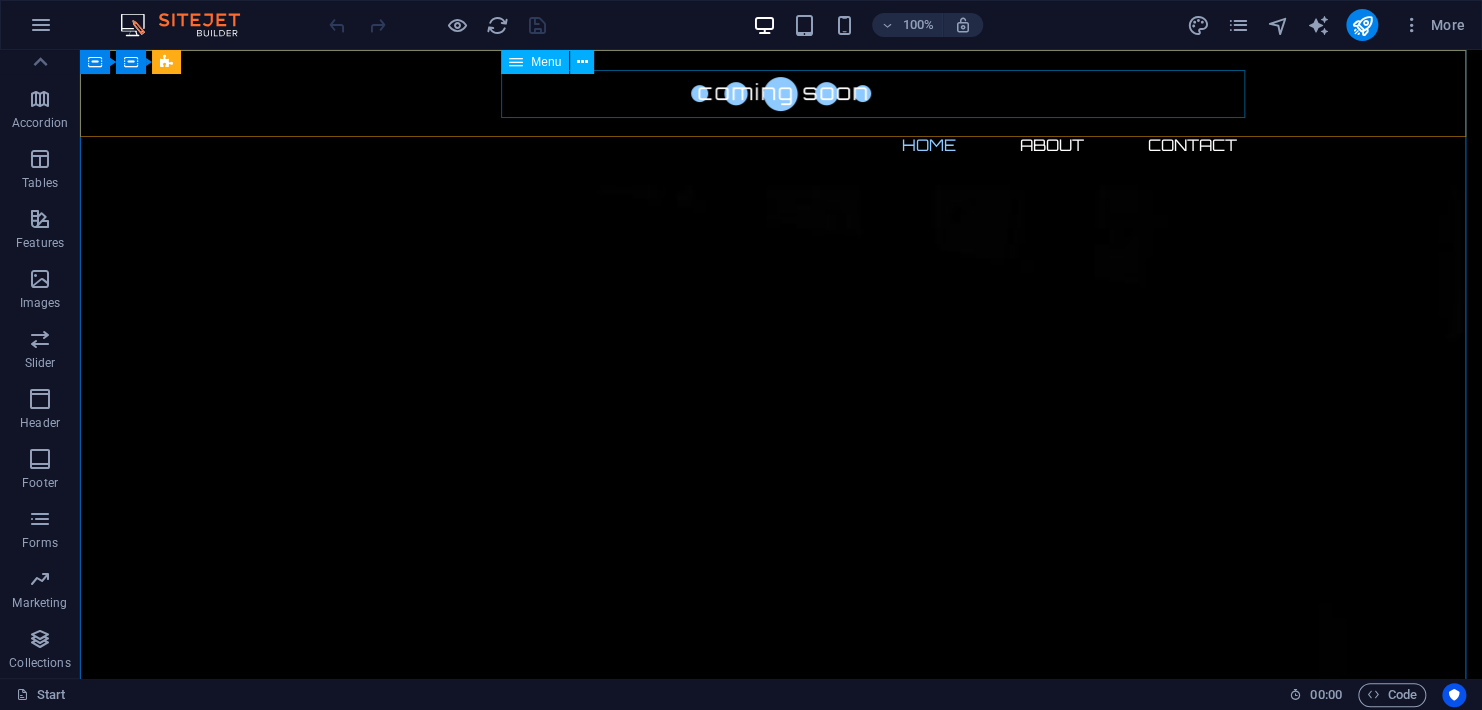 click on "Menu" at bounding box center [546, 62] 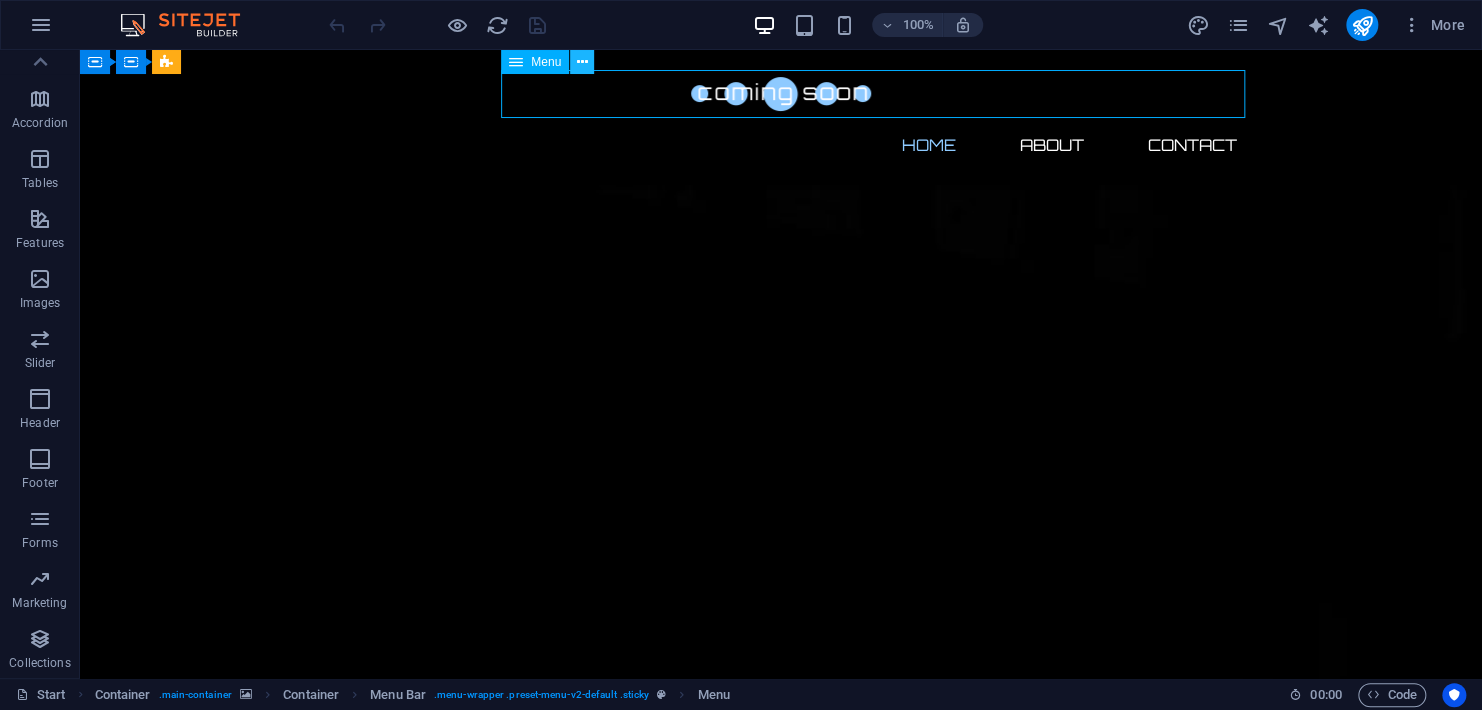 click at bounding box center (582, 62) 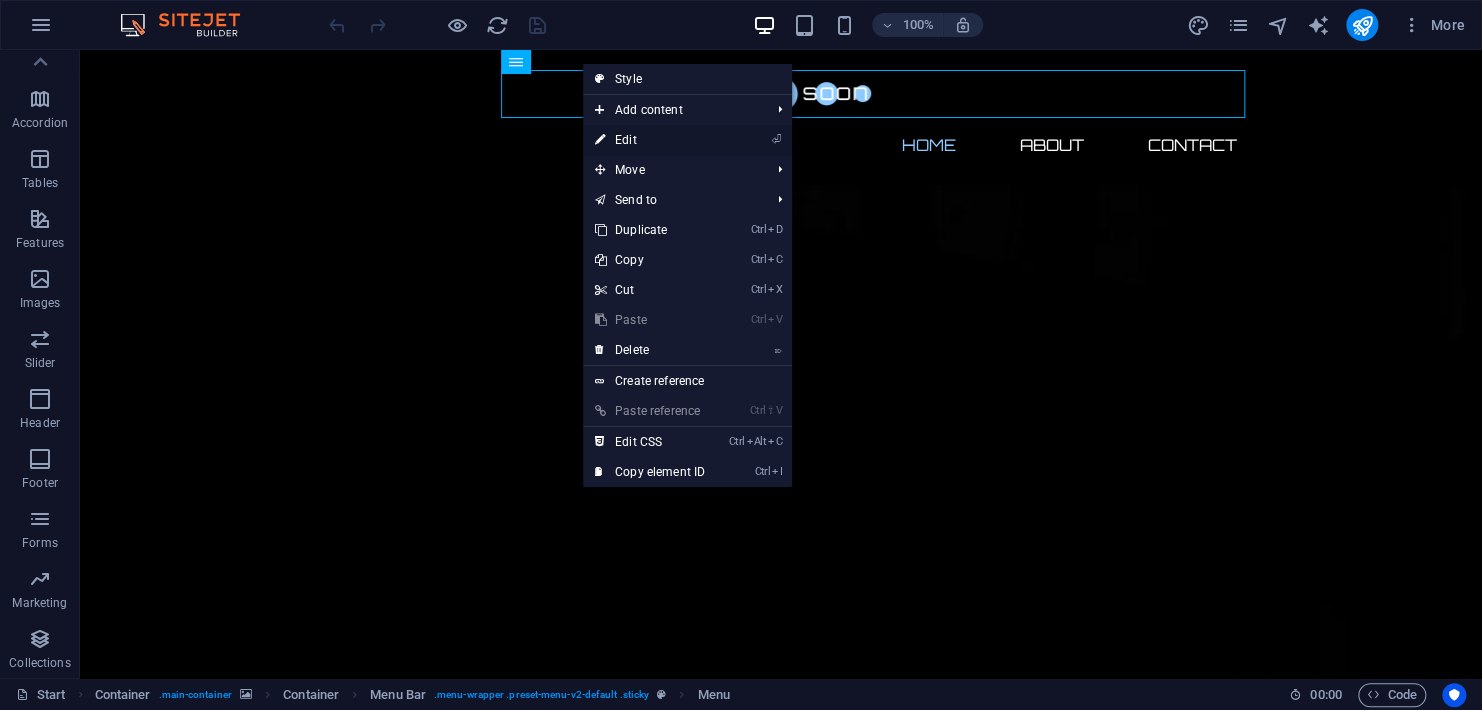 click on "⏎  Edit" at bounding box center (650, 140) 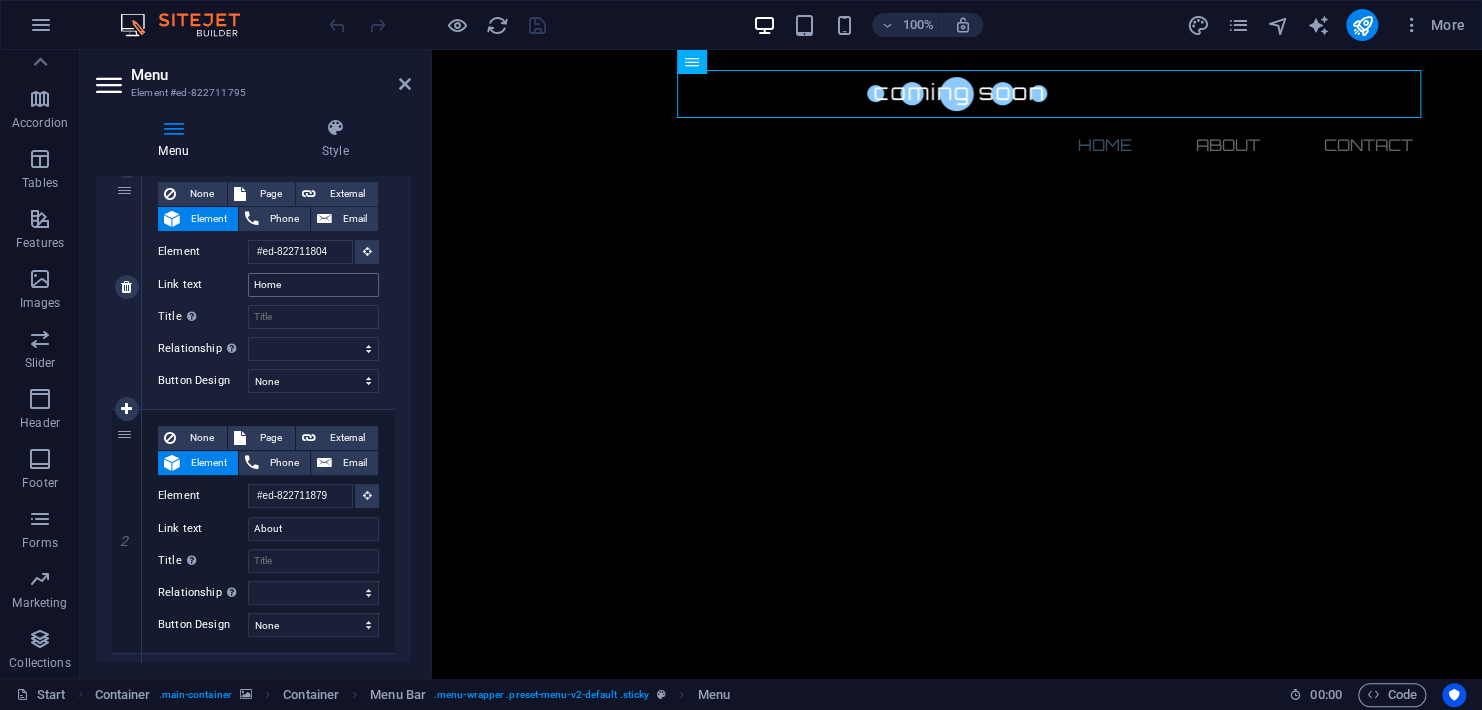 scroll, scrollTop: 400, scrollLeft: 0, axis: vertical 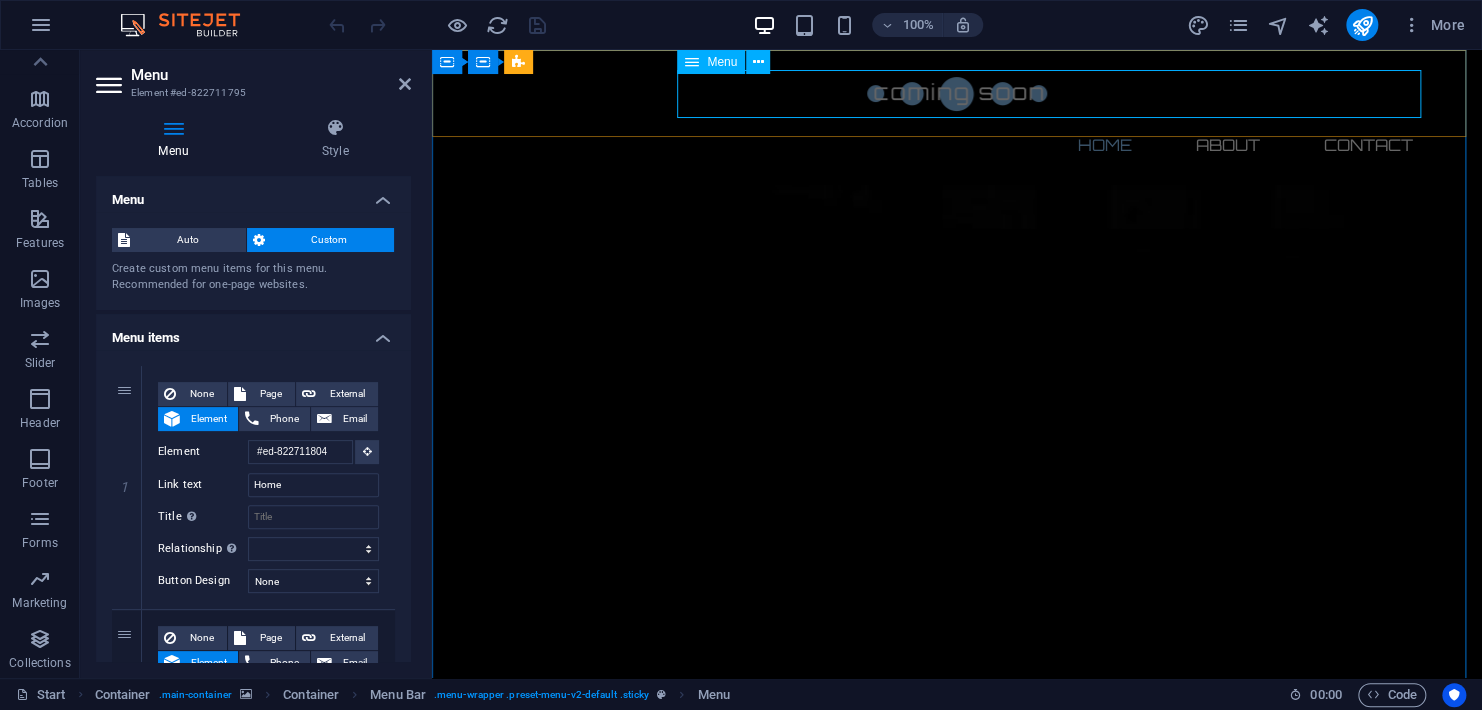 click on "Home About Contact" at bounding box center (957, 145) 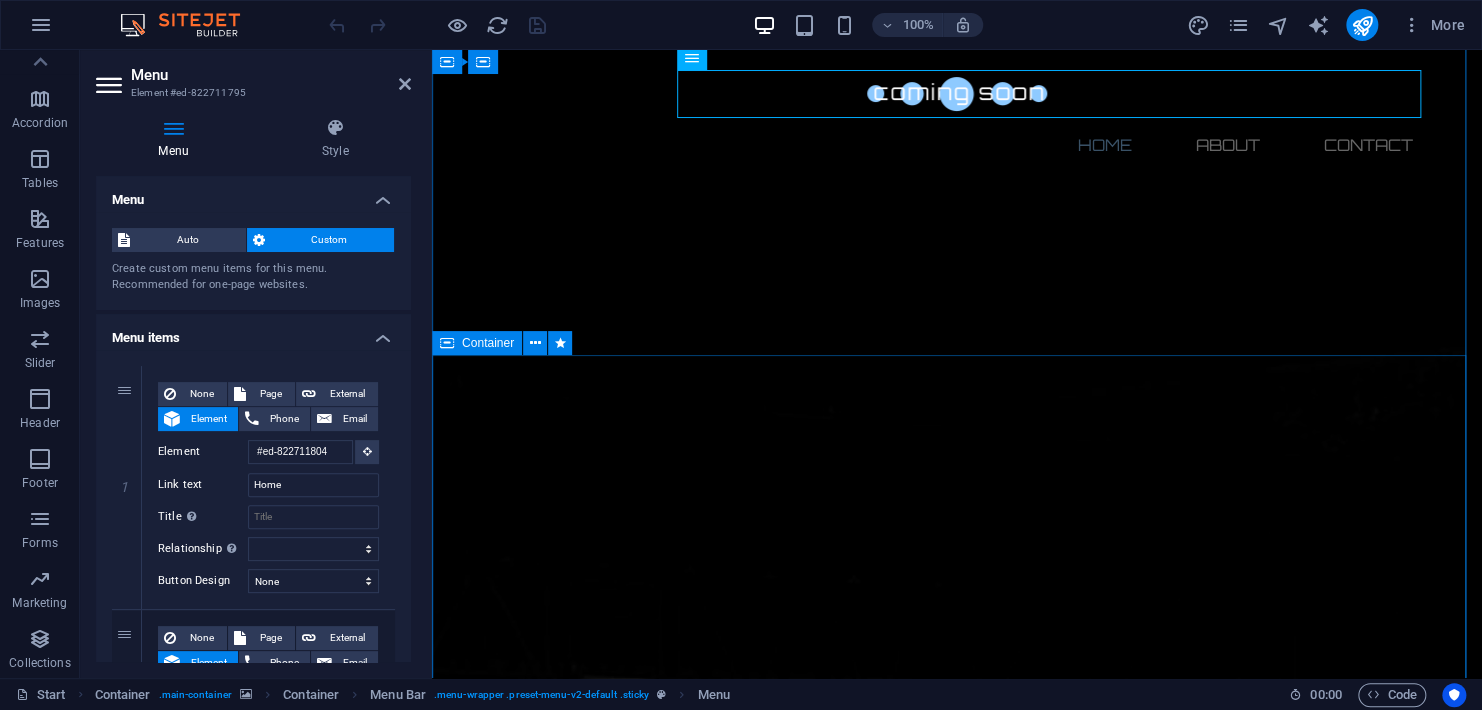 scroll, scrollTop: 0, scrollLeft: 0, axis: both 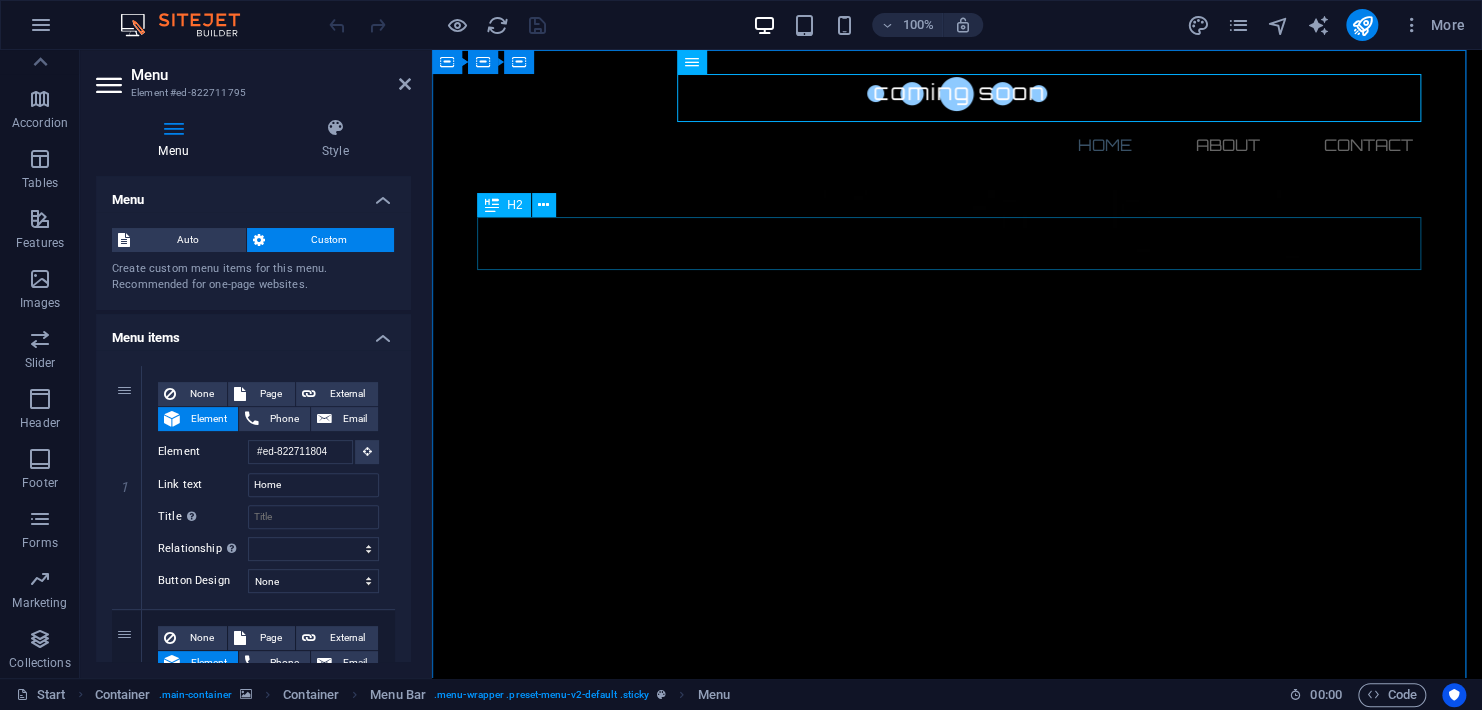 click on "The waiting is going to end soon..." at bounding box center (957, 2331) 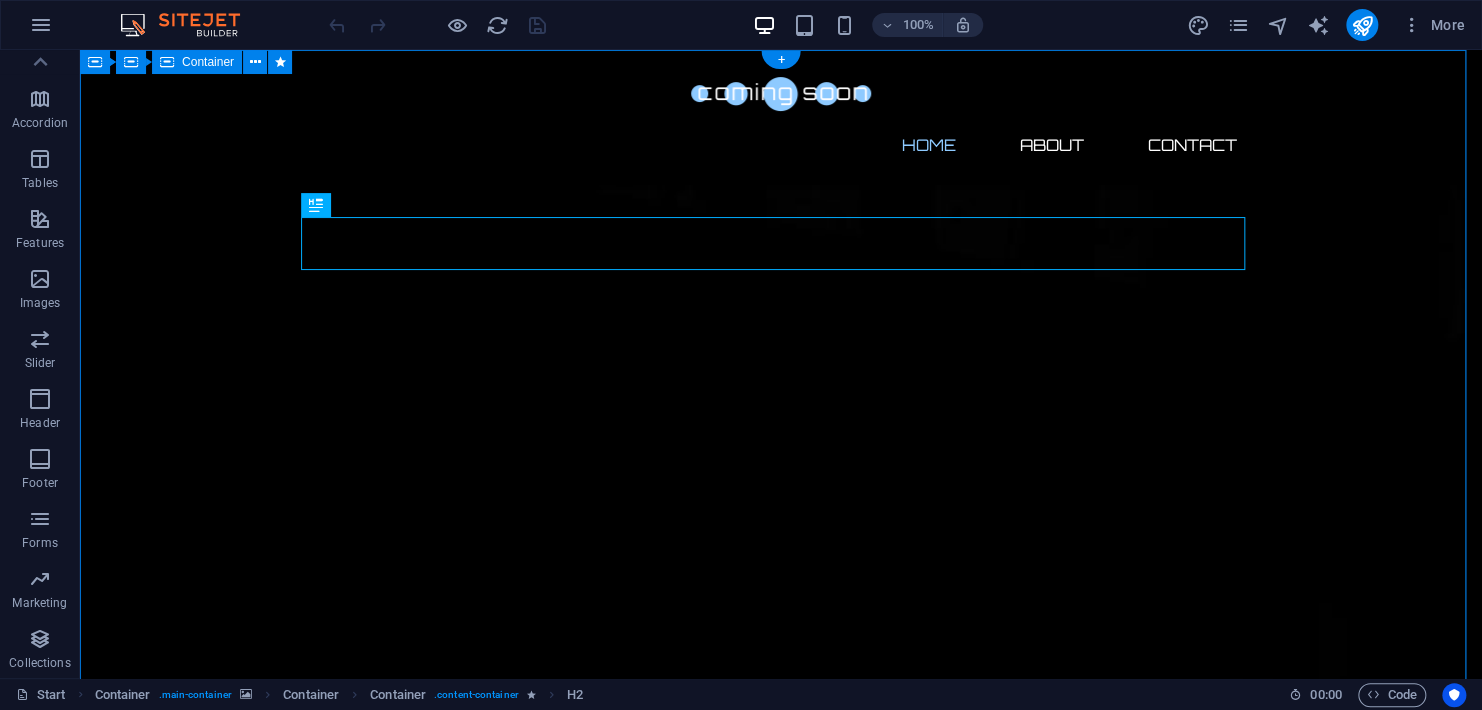 click on "The waiting is going to end soon... 0 Days 0 Hours 0 Minutes 0 Seconds Our website is under construction. We`ll be here soon with our new awesome site, subscribe to be notified.  Notify me   I have read and understand the privacy policy. Unreadable? Load new" at bounding box center [781, 2751] 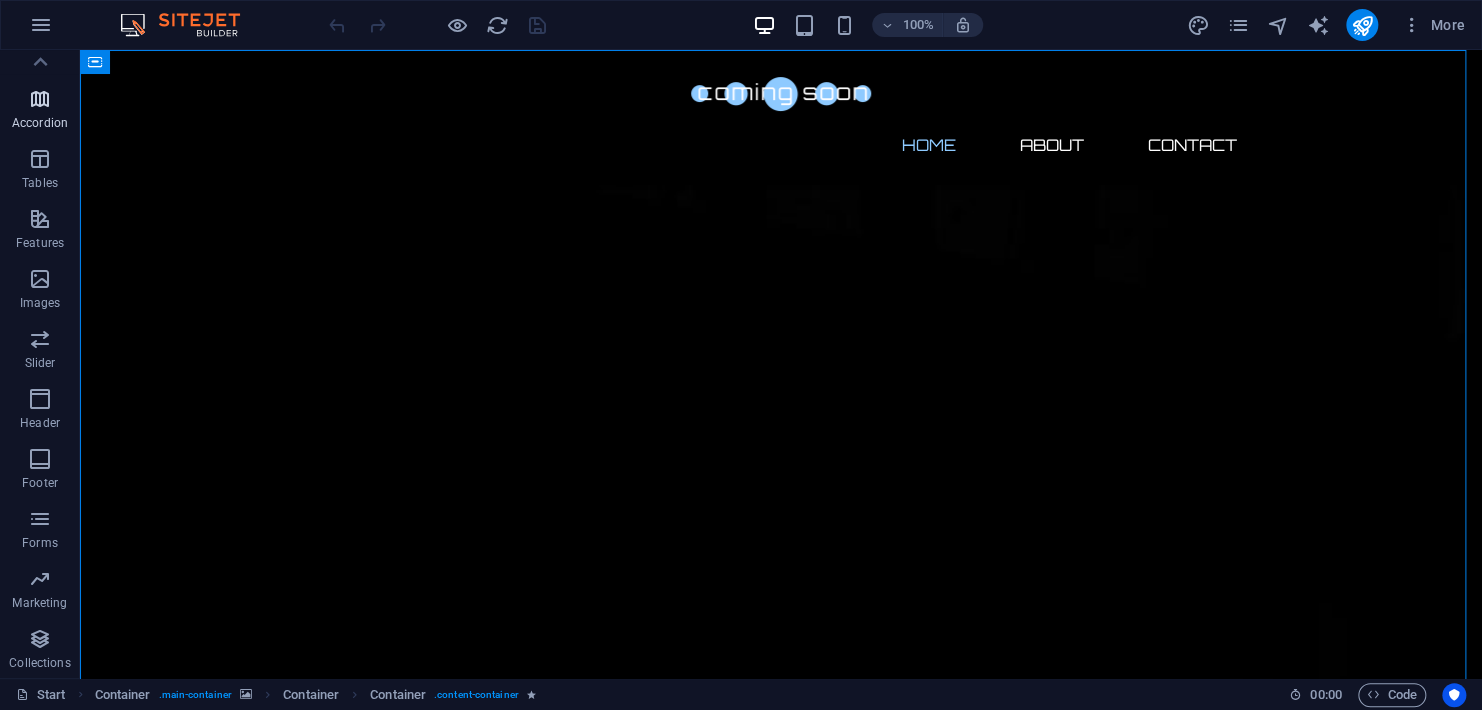 click at bounding box center (40, 99) 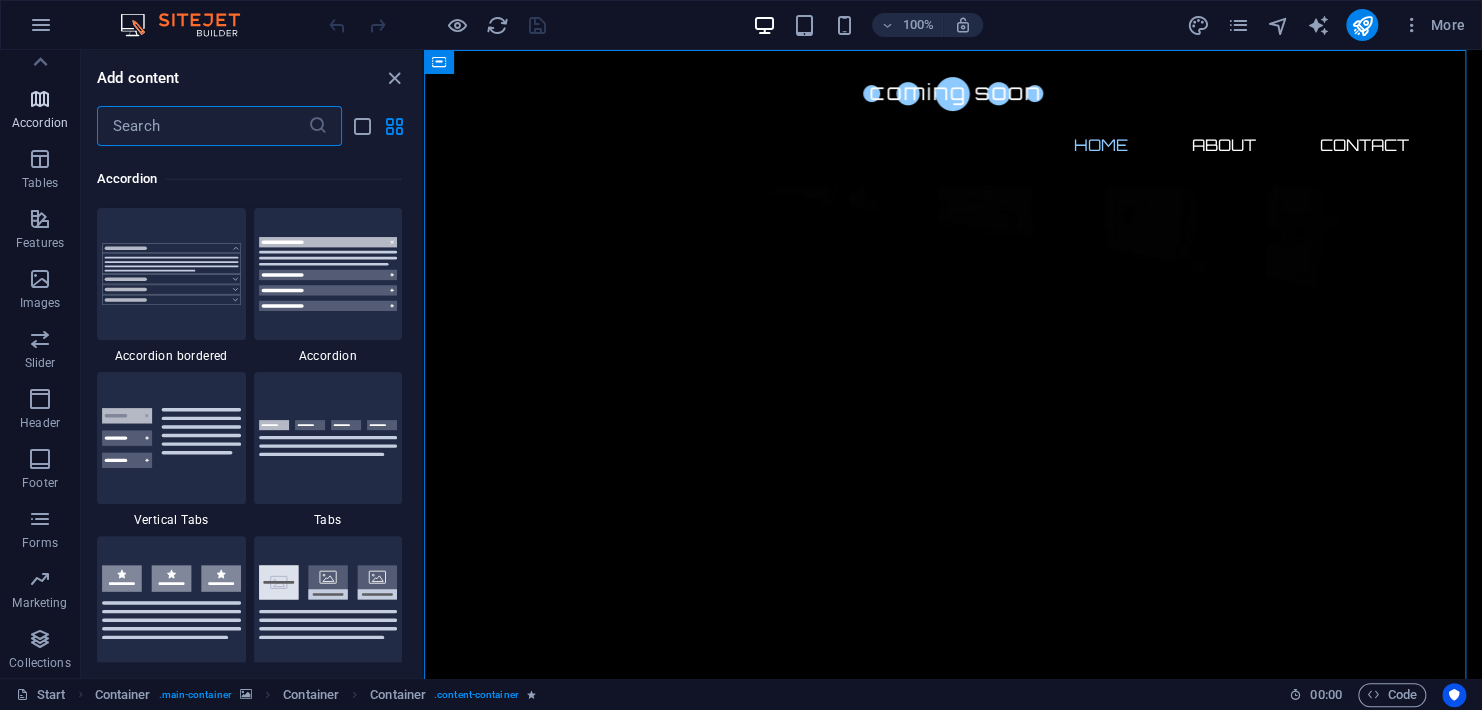 scroll, scrollTop: 6384, scrollLeft: 0, axis: vertical 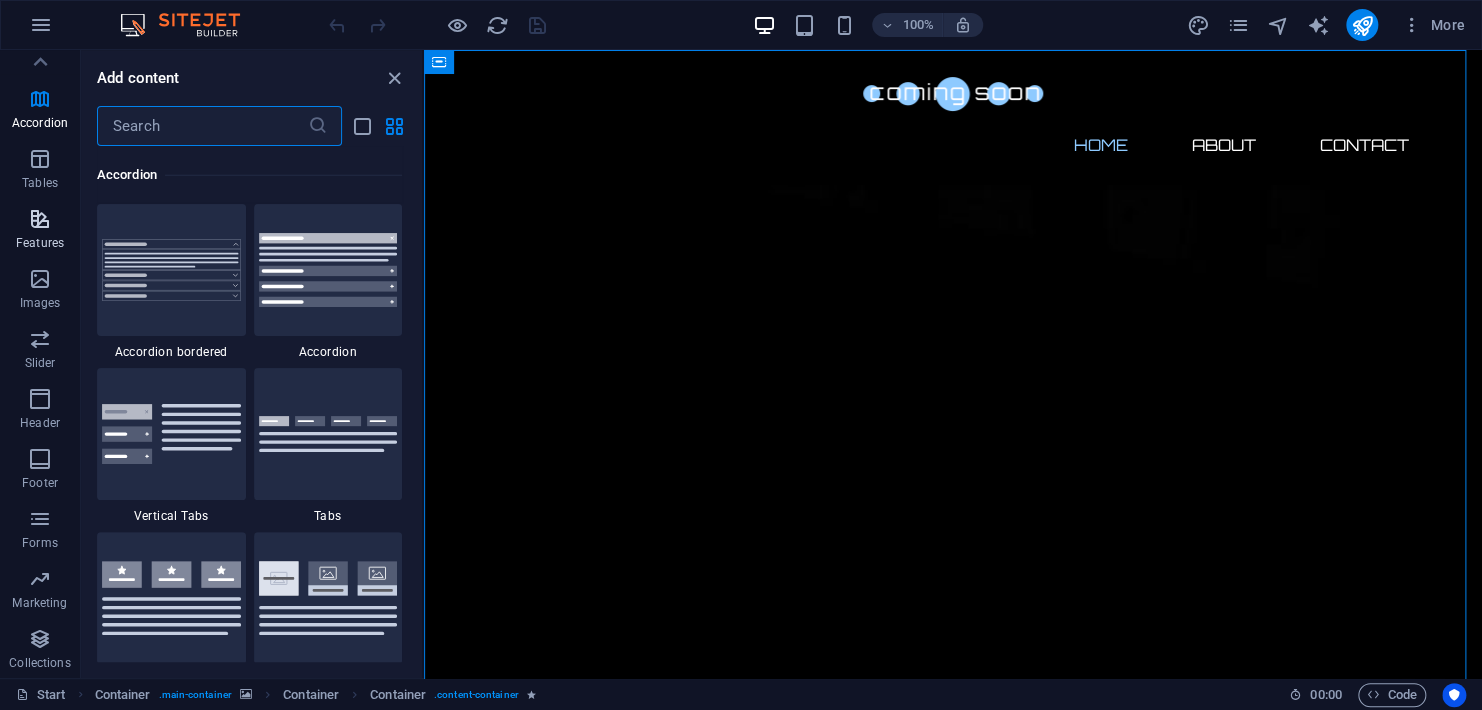 click at bounding box center (40, 219) 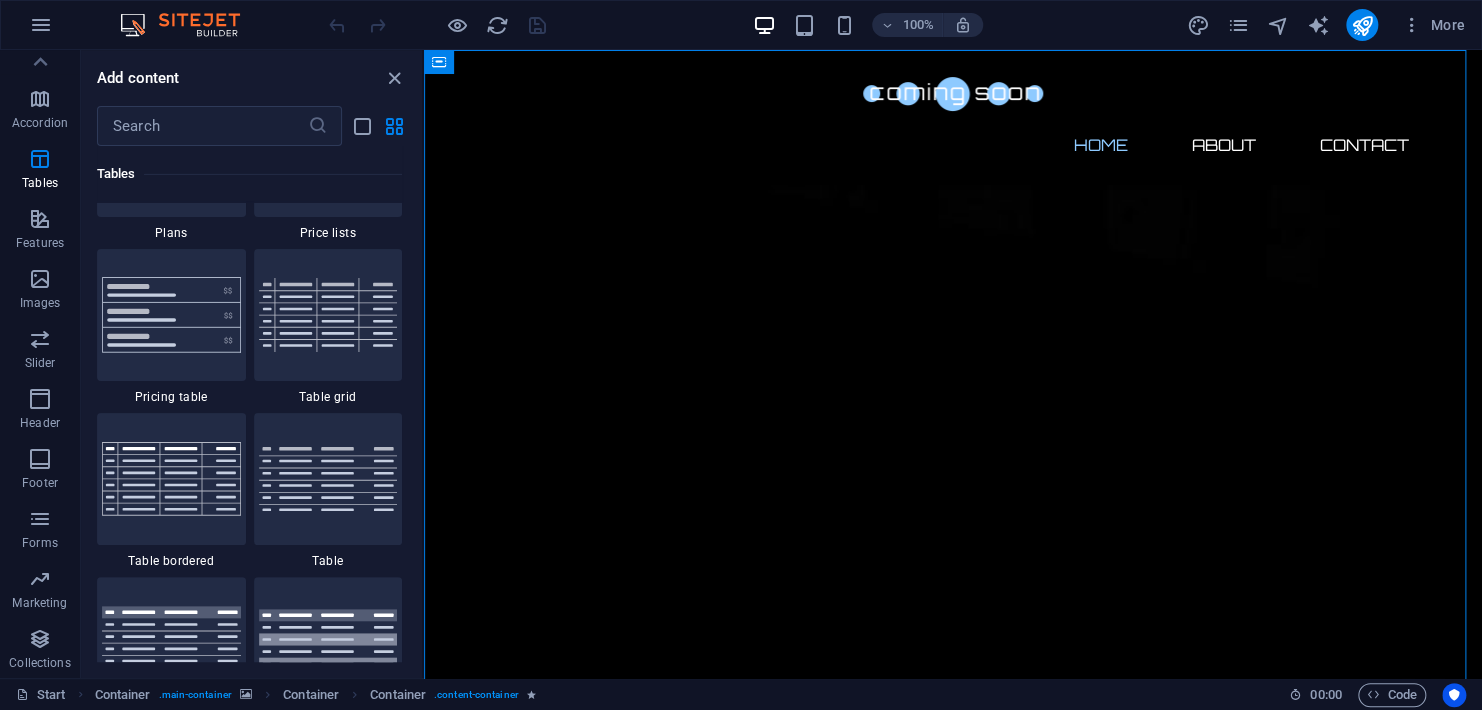 scroll, scrollTop: 6995, scrollLeft: 0, axis: vertical 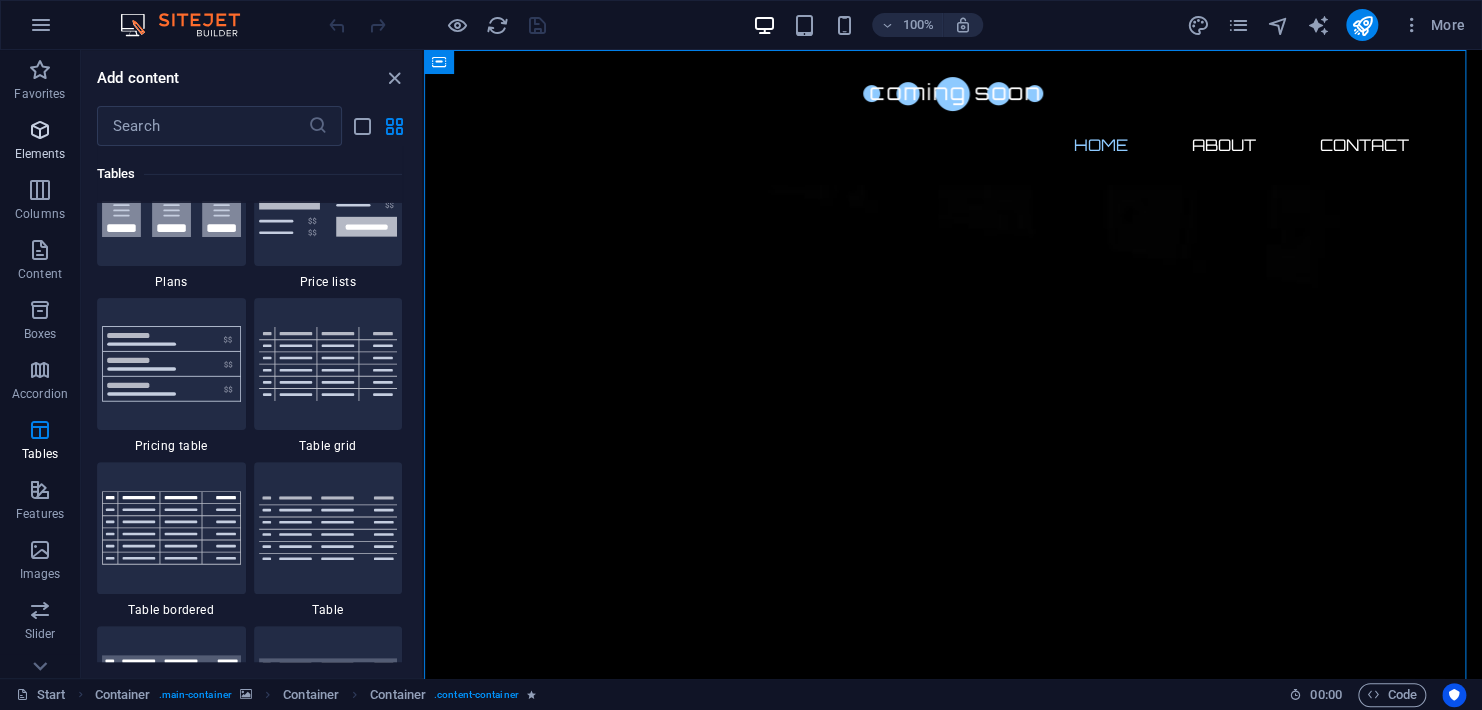 click at bounding box center (40, 130) 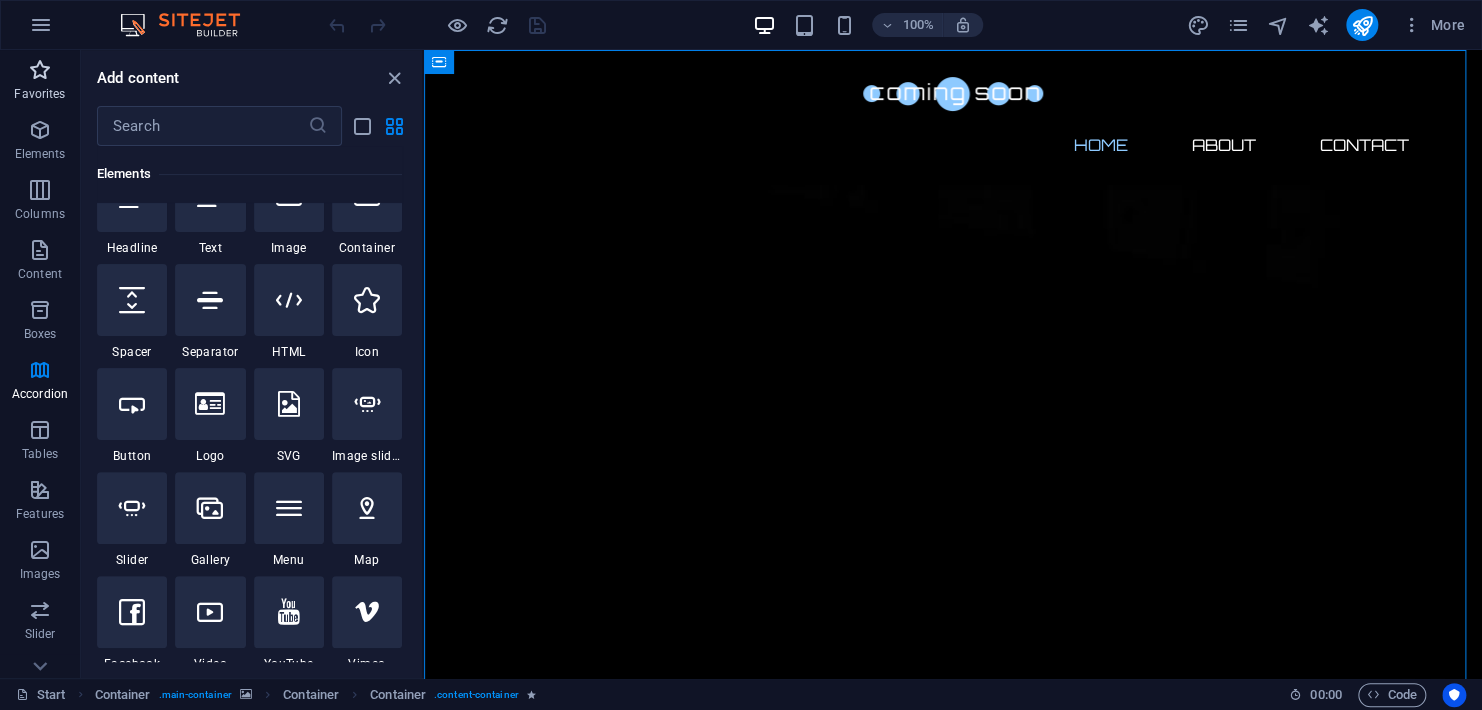 scroll, scrollTop: 213, scrollLeft: 0, axis: vertical 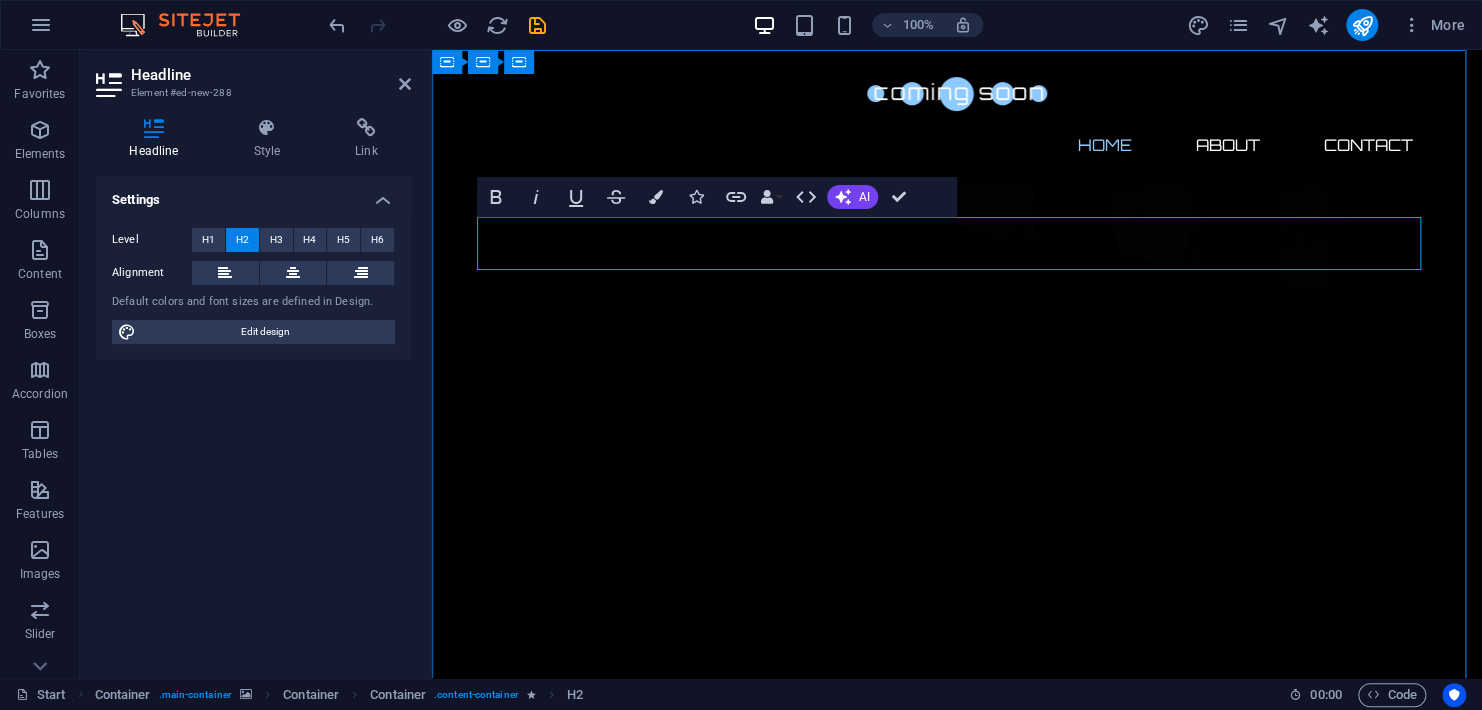 type 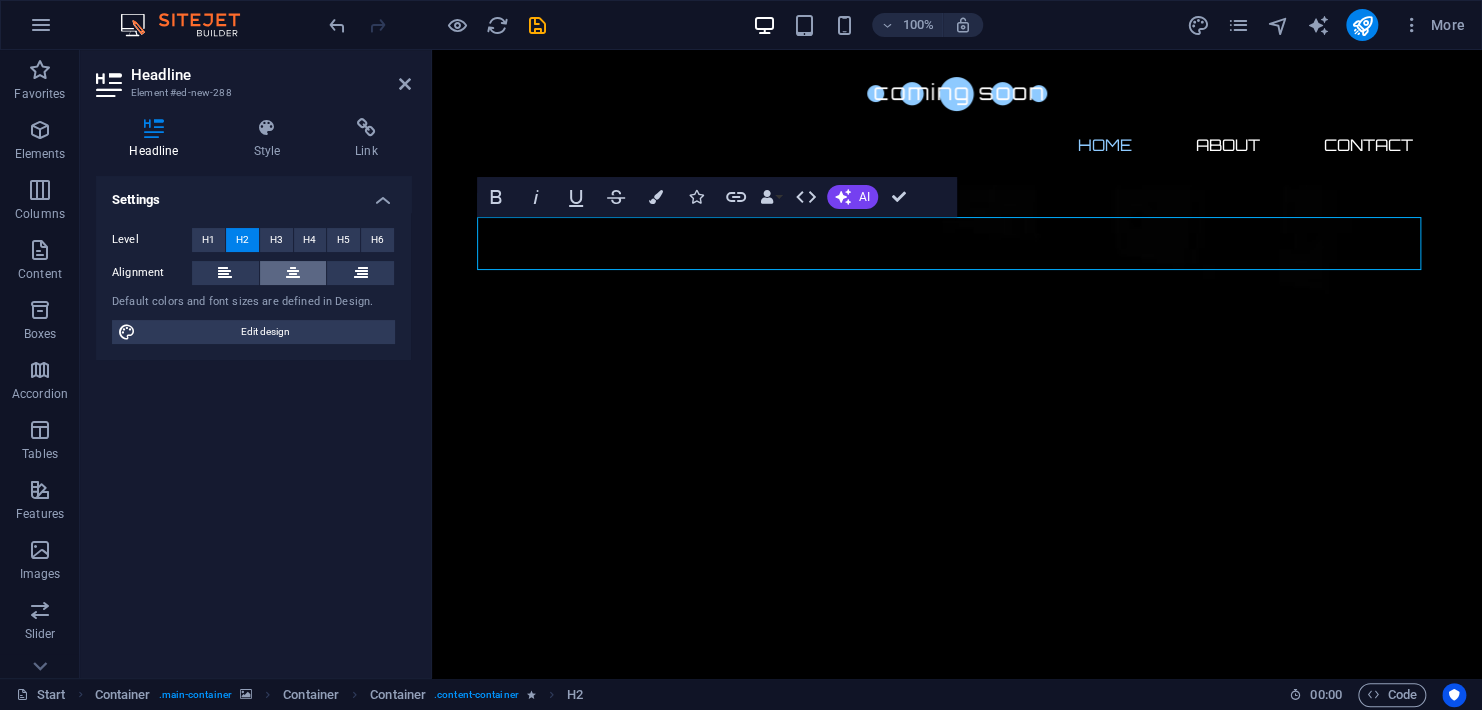 click at bounding box center [293, 273] 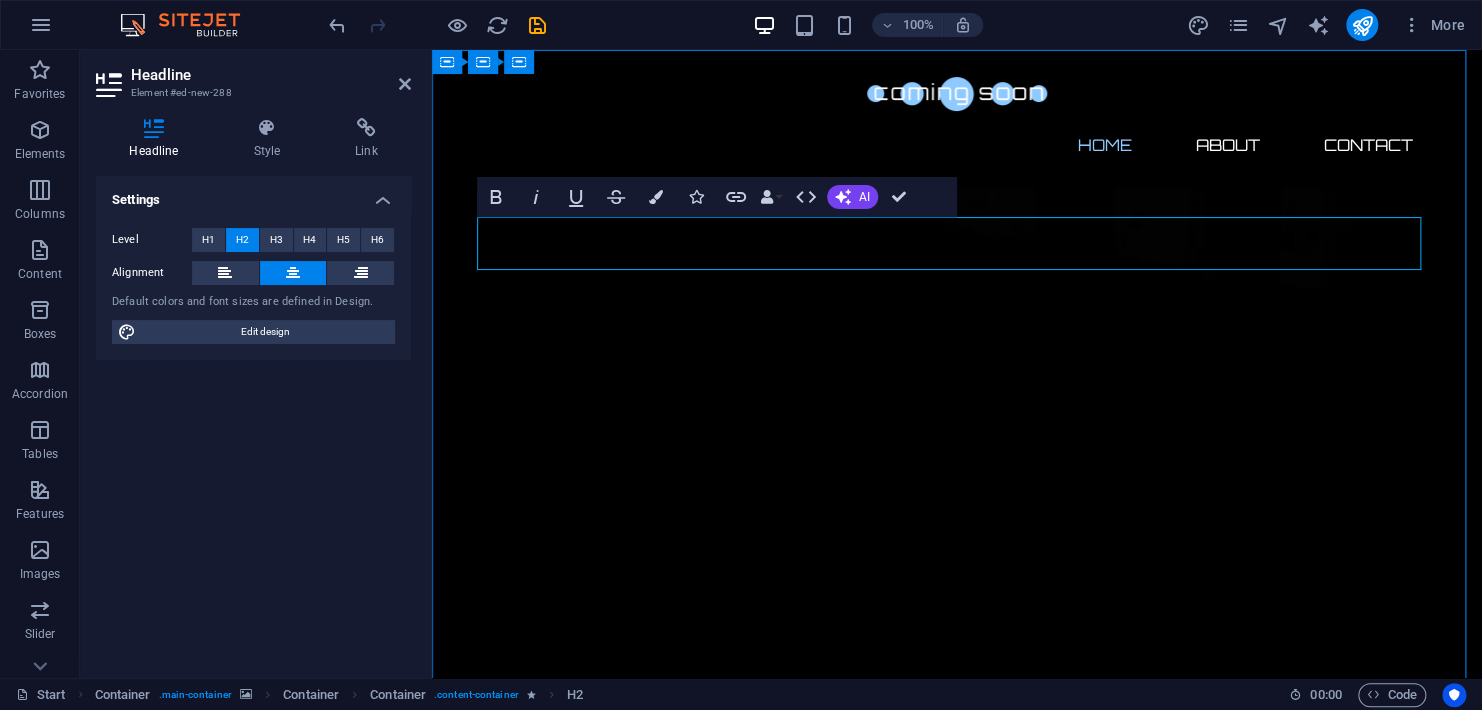 drag, startPoint x: 1164, startPoint y: 231, endPoint x: 1177, endPoint y: 235, distance: 13.601471 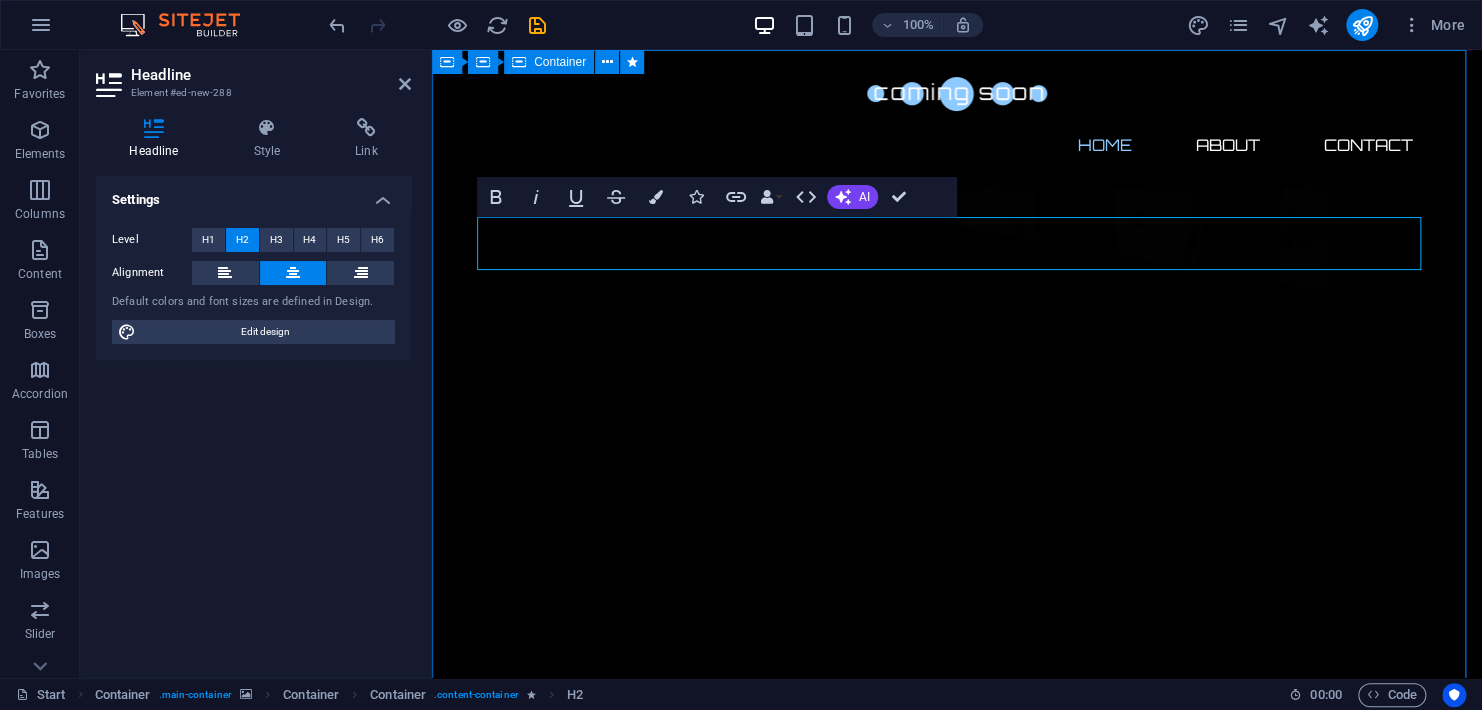 drag, startPoint x: 1121, startPoint y: 167, endPoint x: 1105, endPoint y: 181, distance: 21.260292 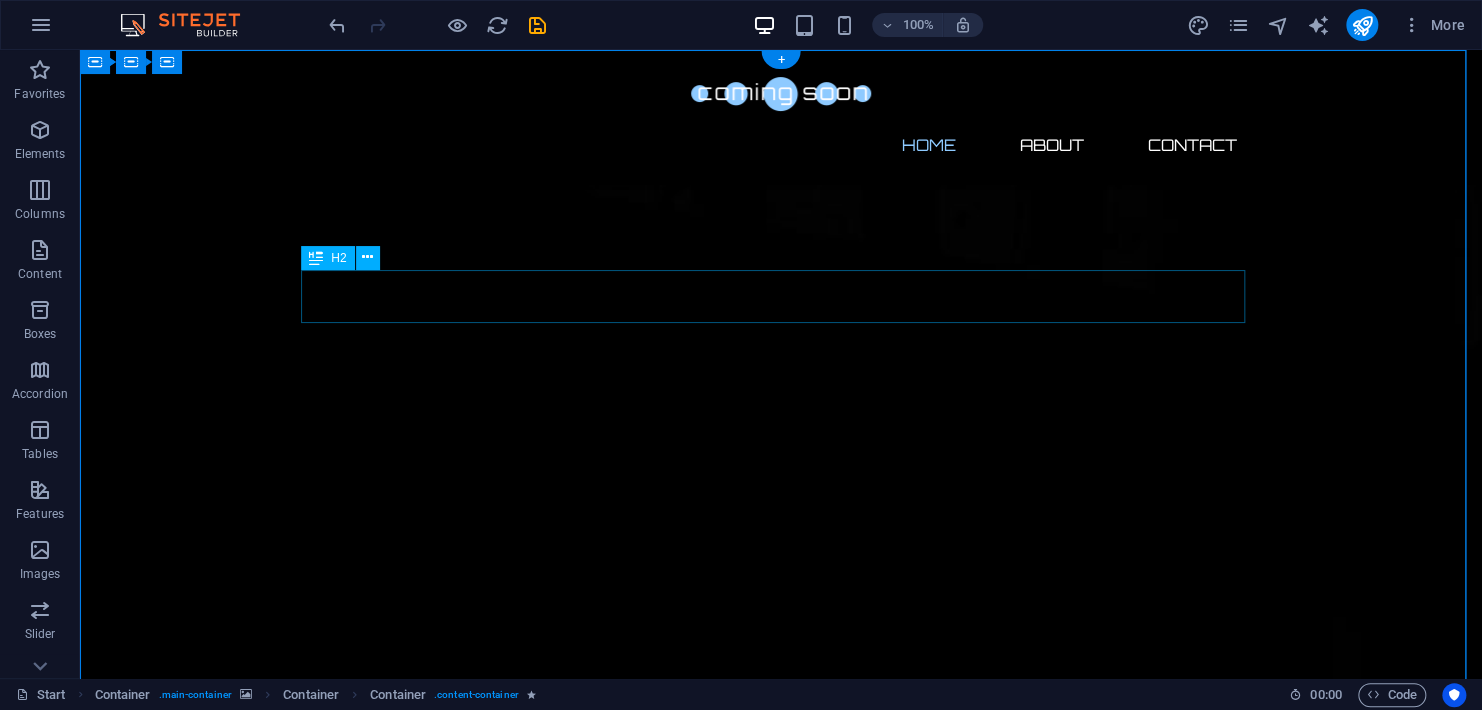 click on "The waiting is going to end soon..." at bounding box center [781, 2436] 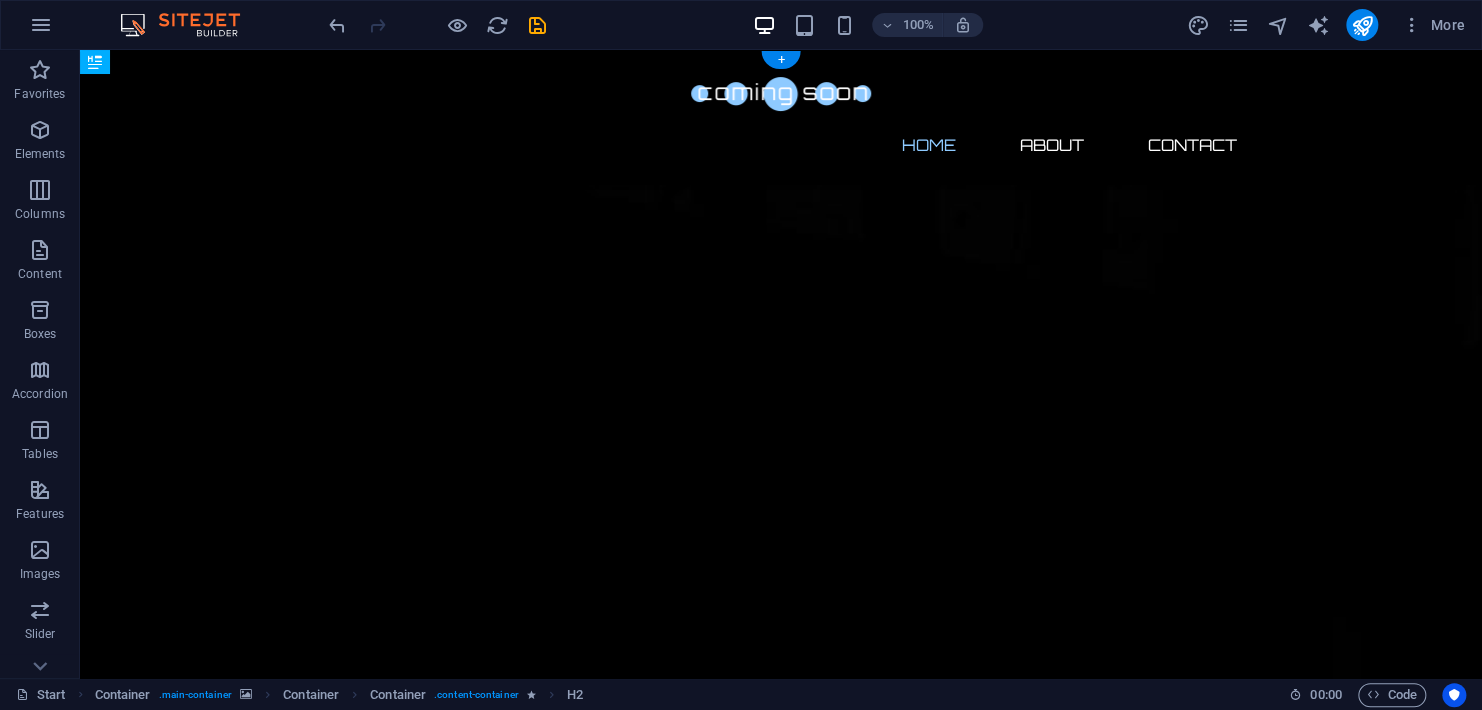 drag, startPoint x: 971, startPoint y: 302, endPoint x: 970, endPoint y: 327, distance: 25.019993 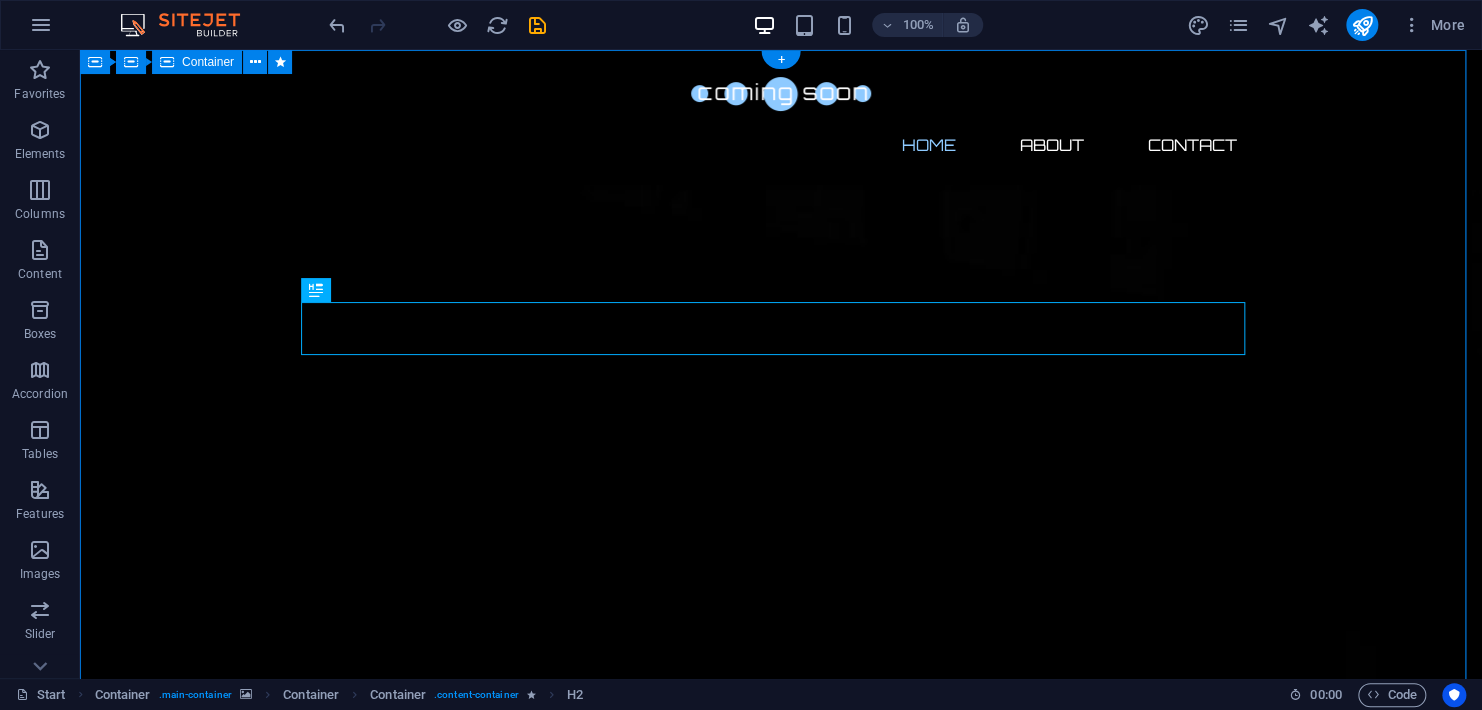 click on "Sandman Pictures The waiting is going to end soon... 0 Days 0 Hours 0 Minutes 0 Seconds Our website is under construction. We`ll be here soon with our new awesome site, subscribe to be notified.  Notify me   I have read and understand the privacy policy. Unreadable? Load new" at bounding box center (781, 2882) 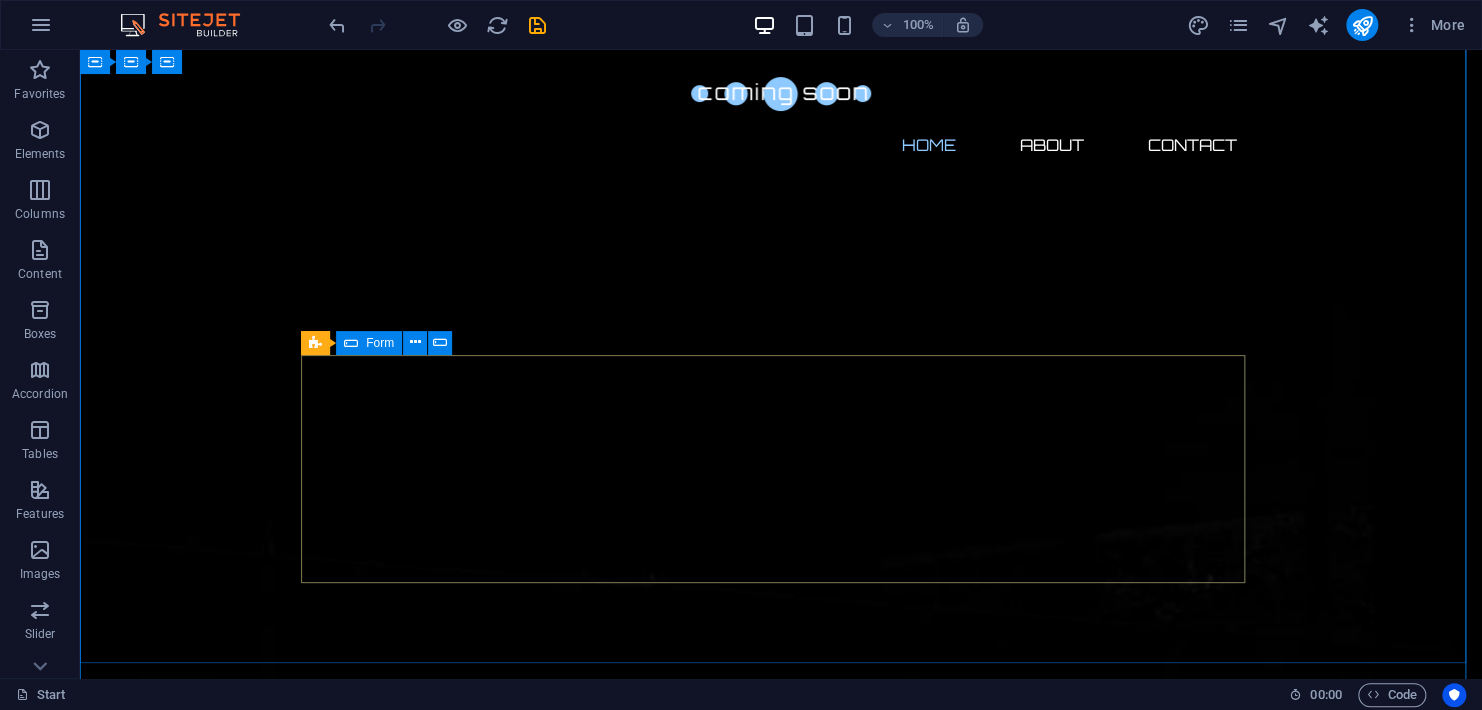 scroll, scrollTop: 0, scrollLeft: 0, axis: both 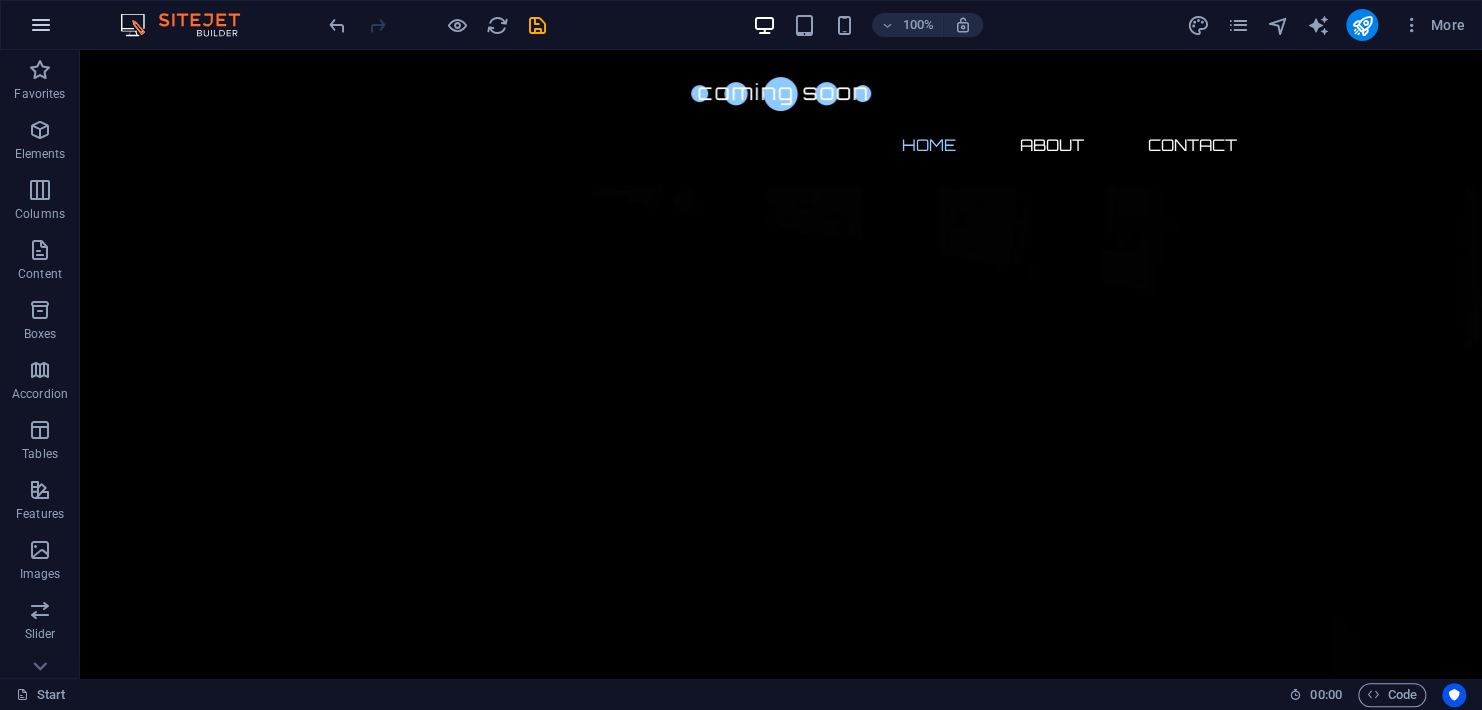 click at bounding box center [41, 25] 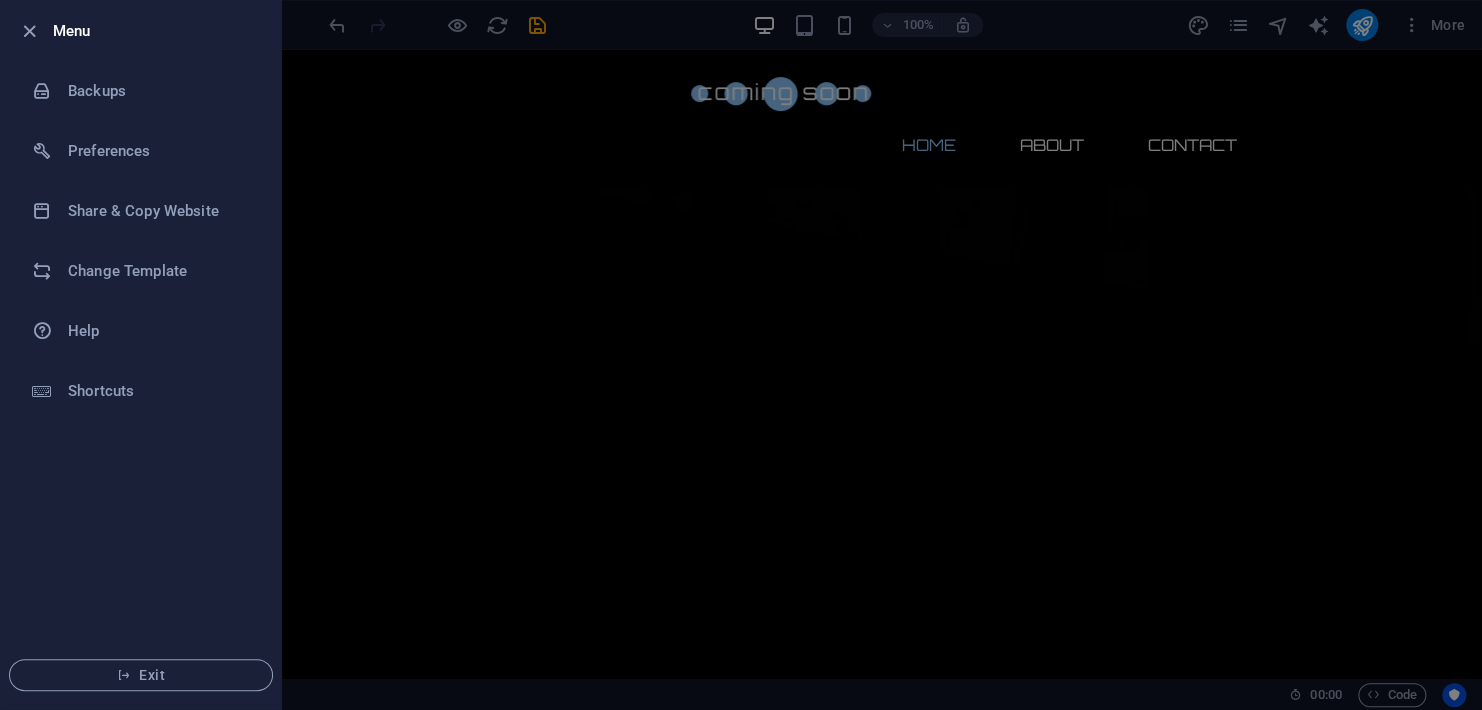 click at bounding box center (741, 355) 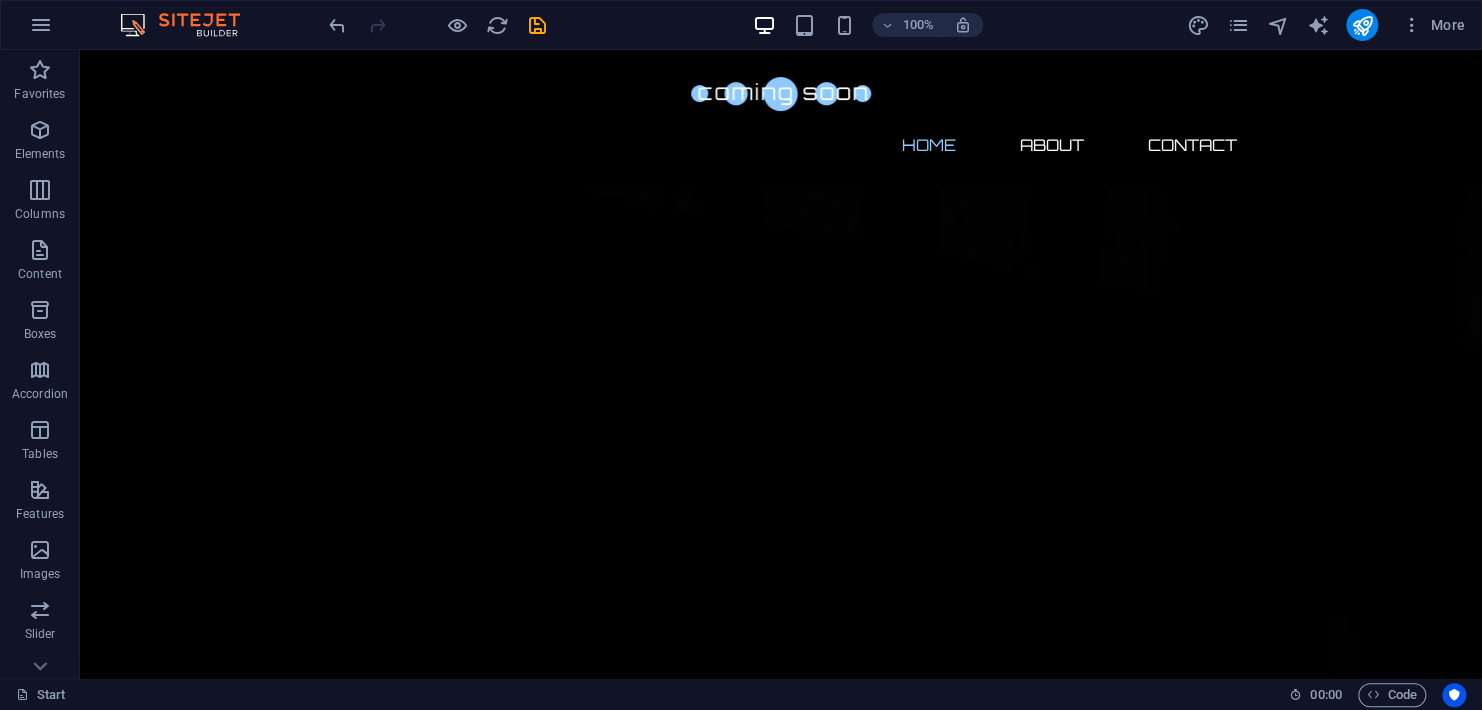 scroll, scrollTop: 271, scrollLeft: 0, axis: vertical 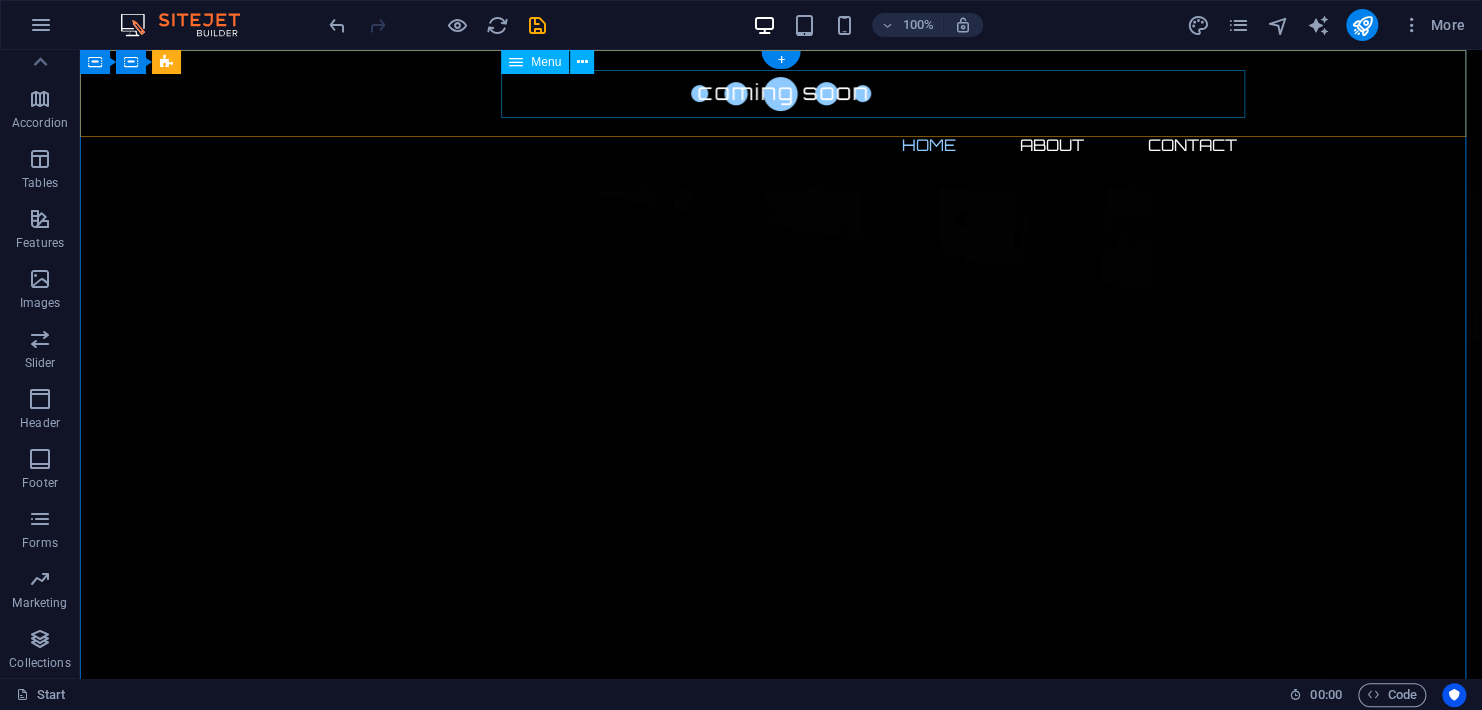 click on "Home About Contact" at bounding box center (781, 145) 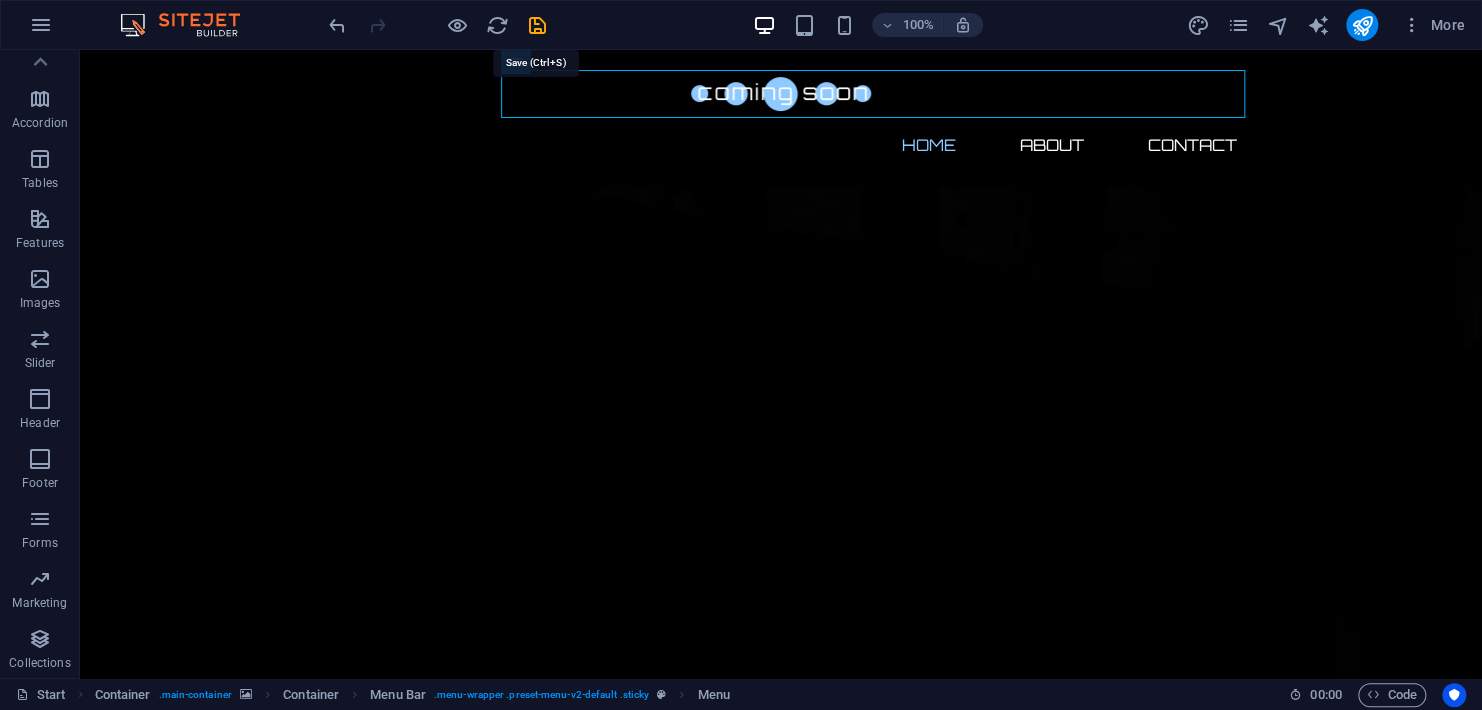 click at bounding box center [537, 25] 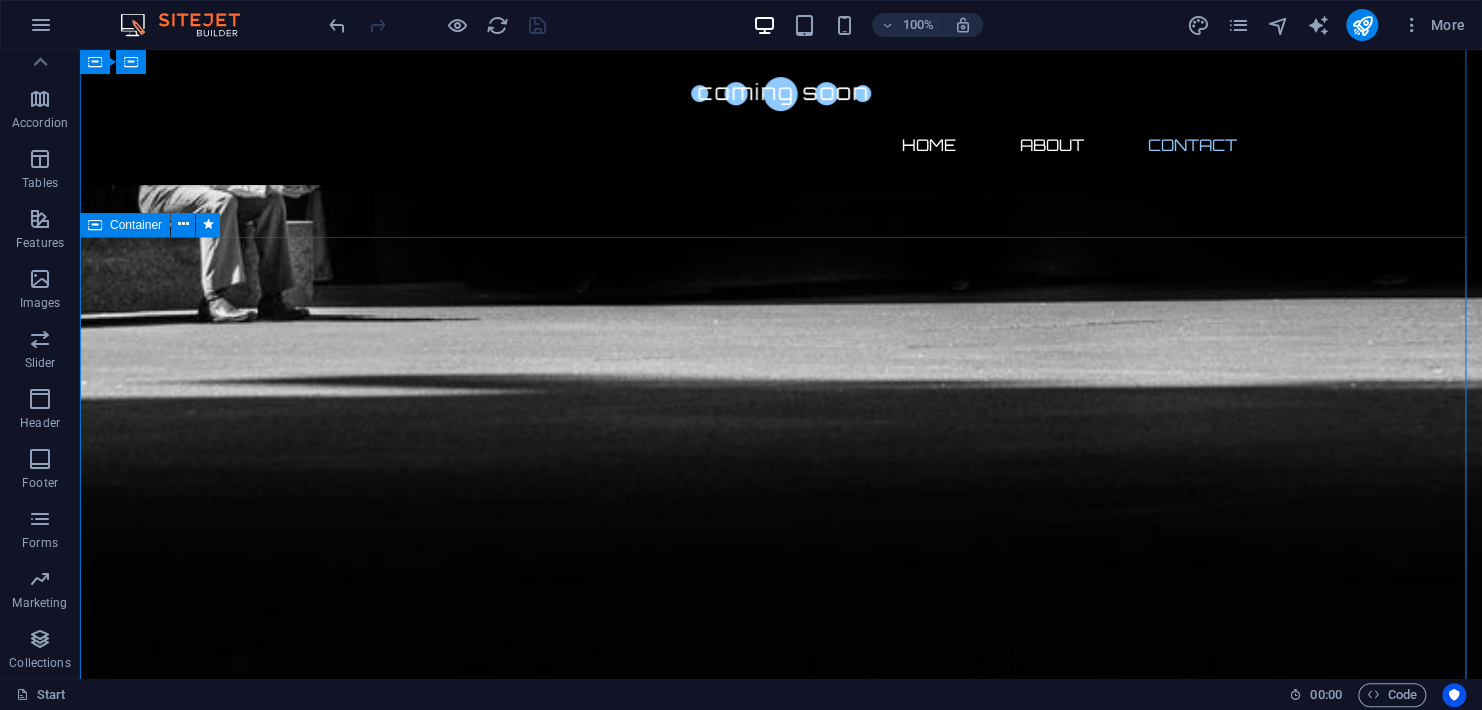 scroll, scrollTop: 1512, scrollLeft: 0, axis: vertical 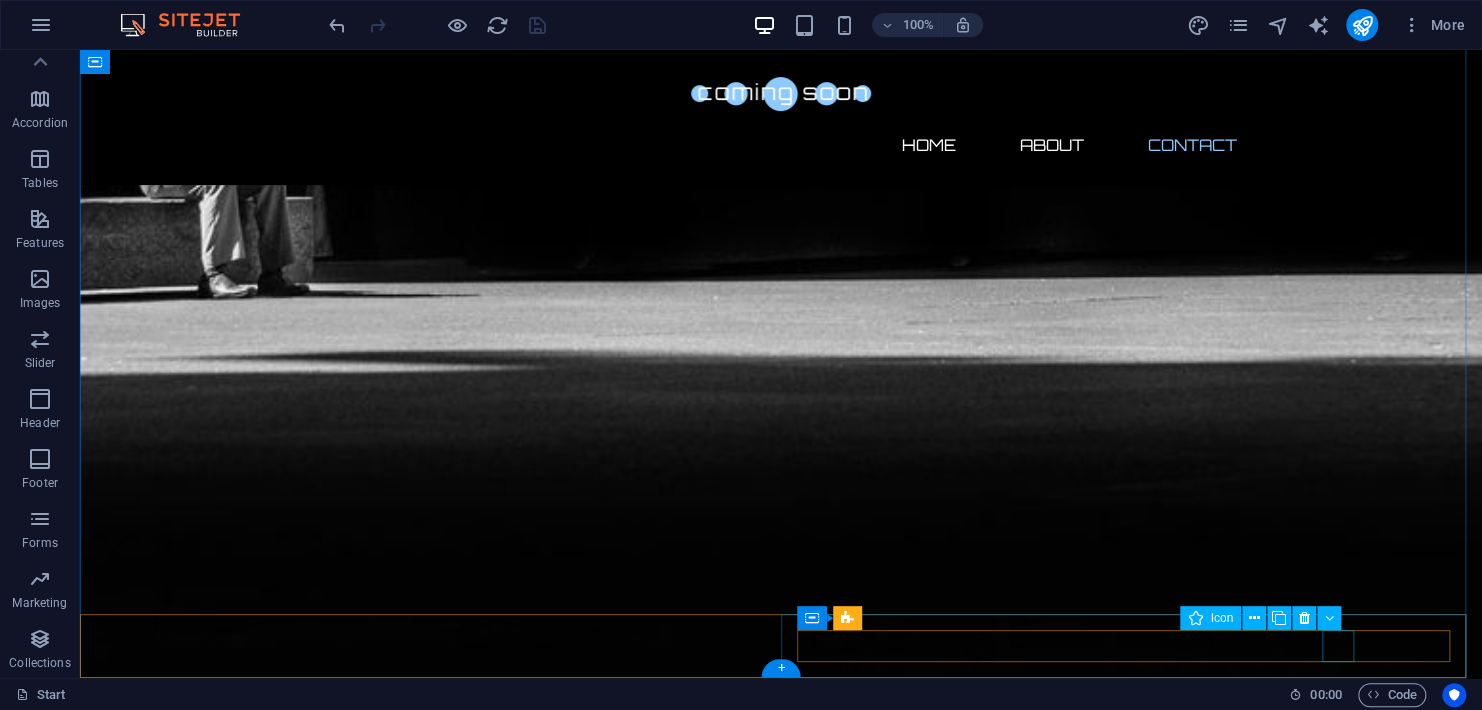 click at bounding box center [781, 3540] 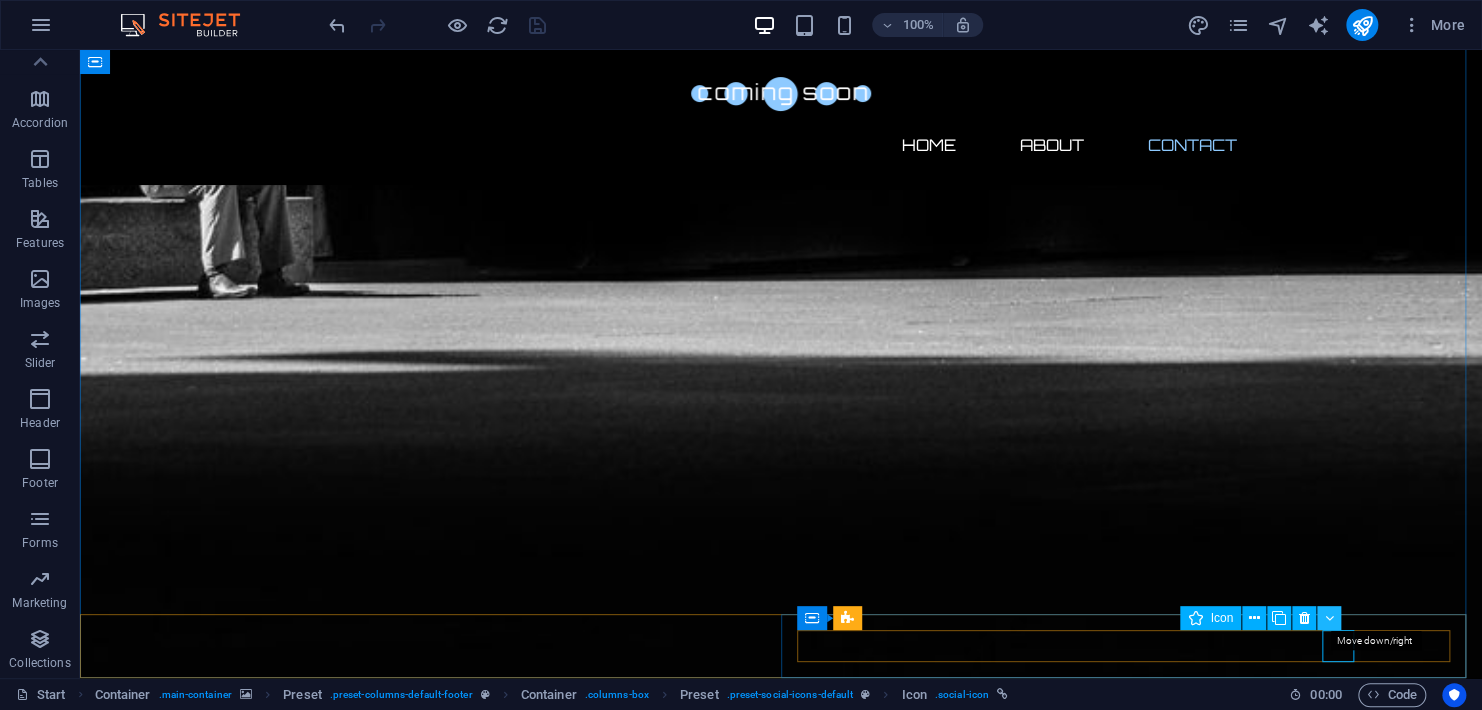 click at bounding box center (1329, 618) 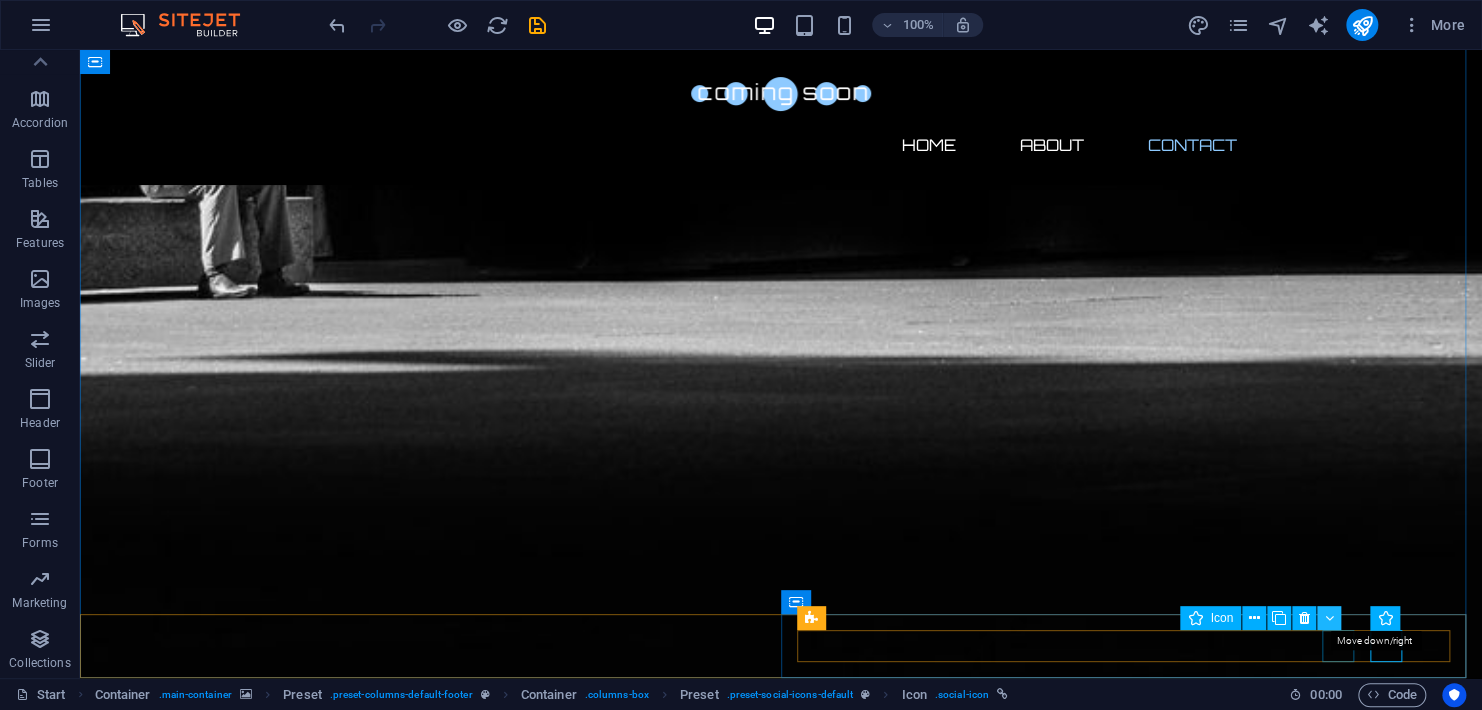 click at bounding box center (1329, 618) 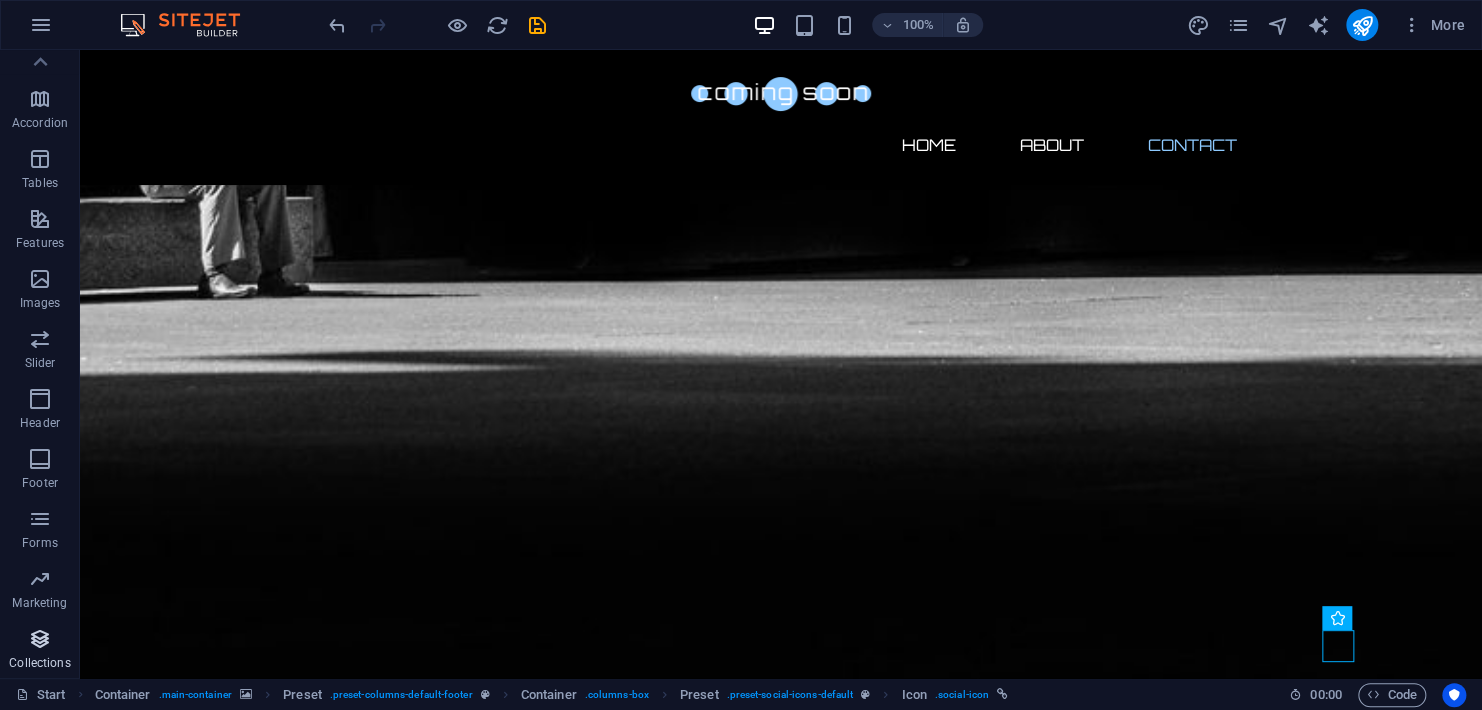 click at bounding box center [40, 639] 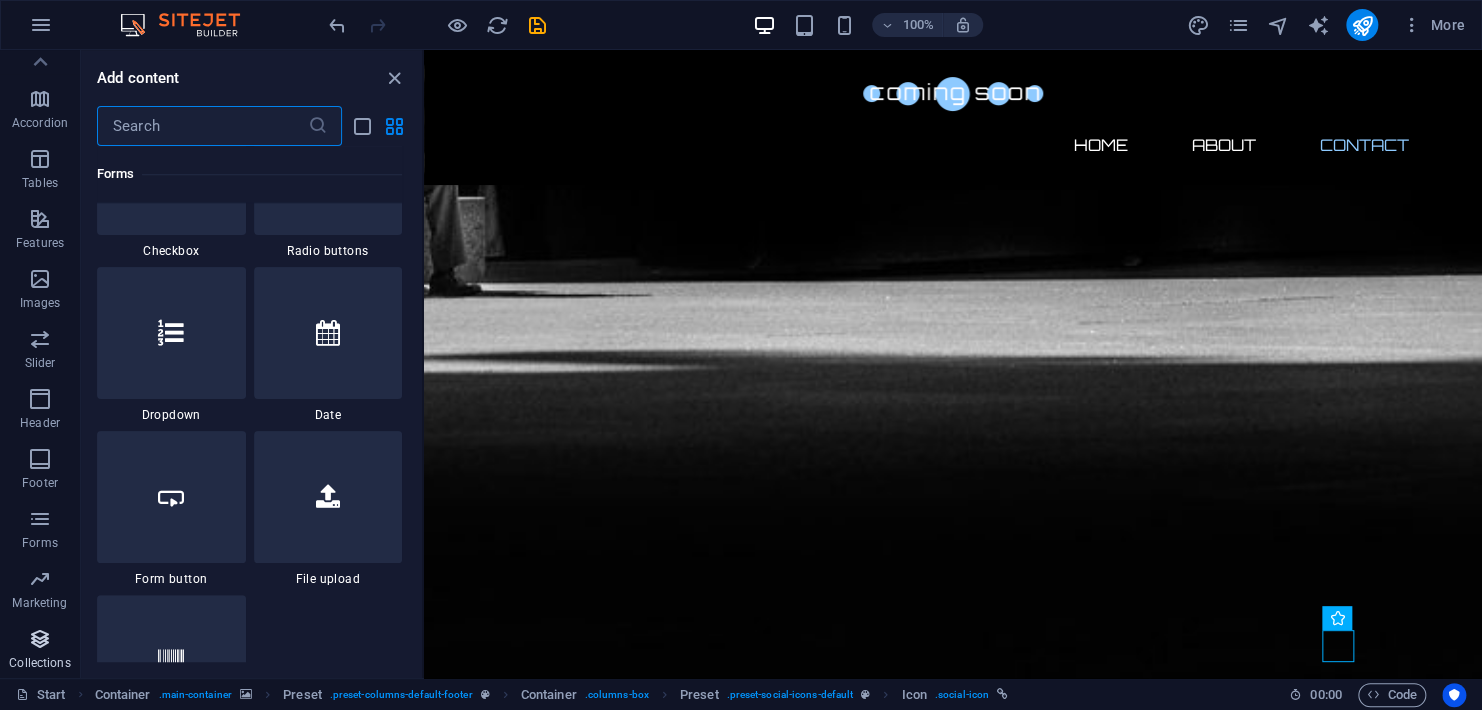 scroll, scrollTop: 18306, scrollLeft: 0, axis: vertical 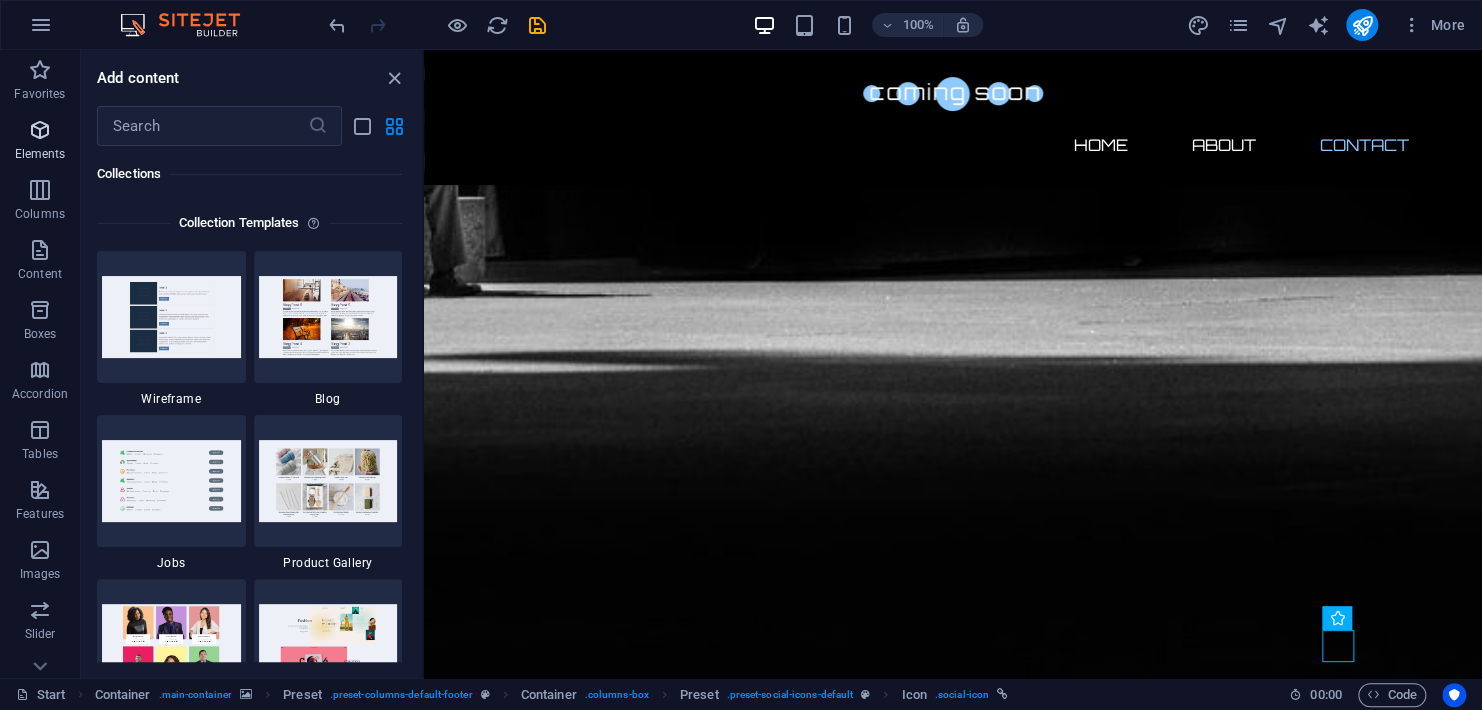 click at bounding box center (40, 130) 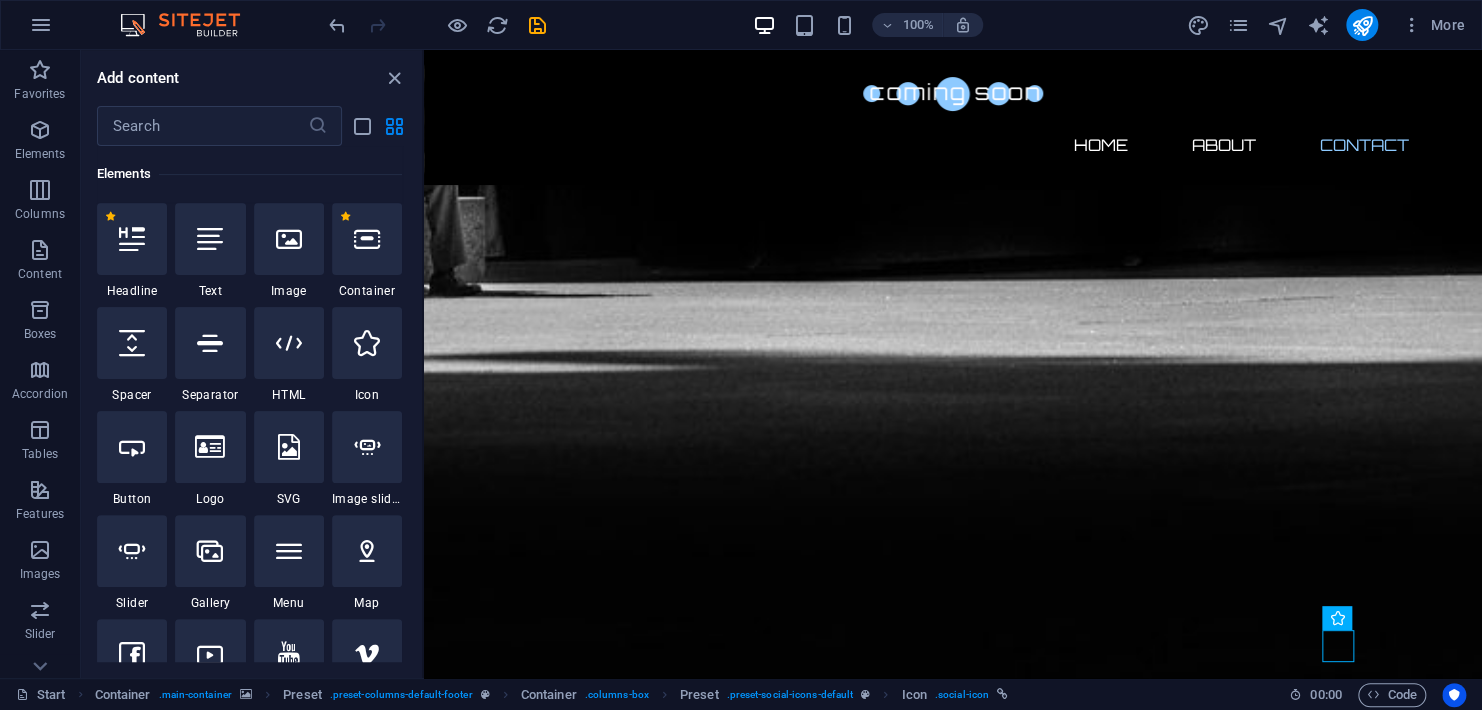 scroll, scrollTop: 213, scrollLeft: 0, axis: vertical 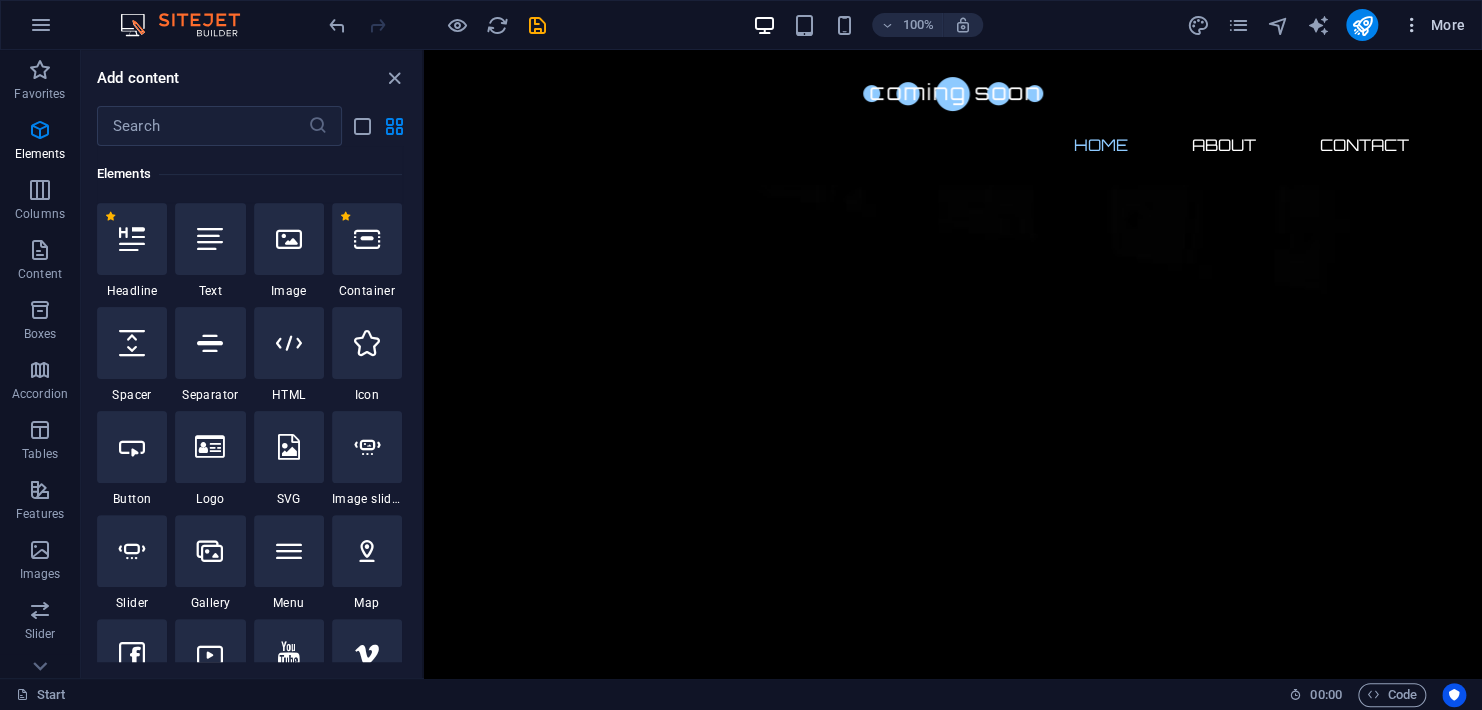 click at bounding box center [1412, 25] 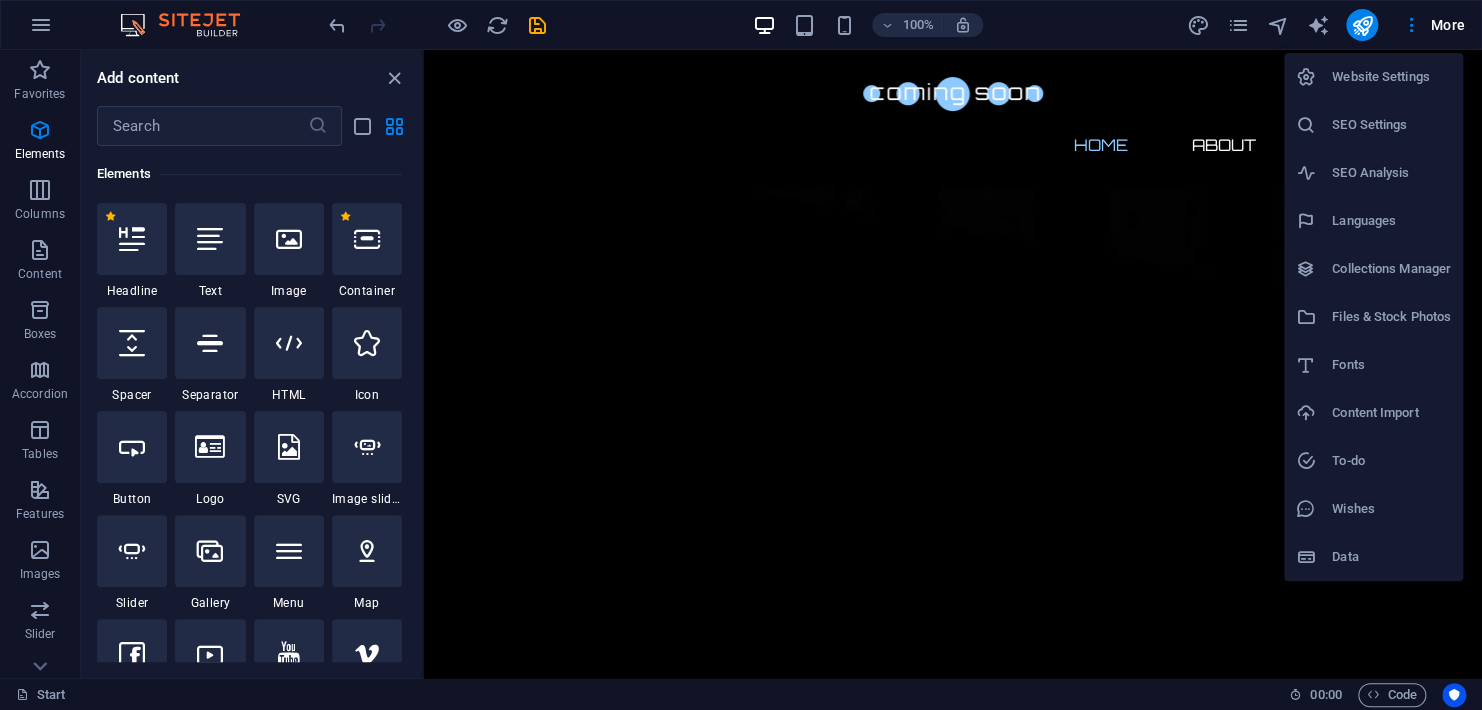 click at bounding box center [741, 355] 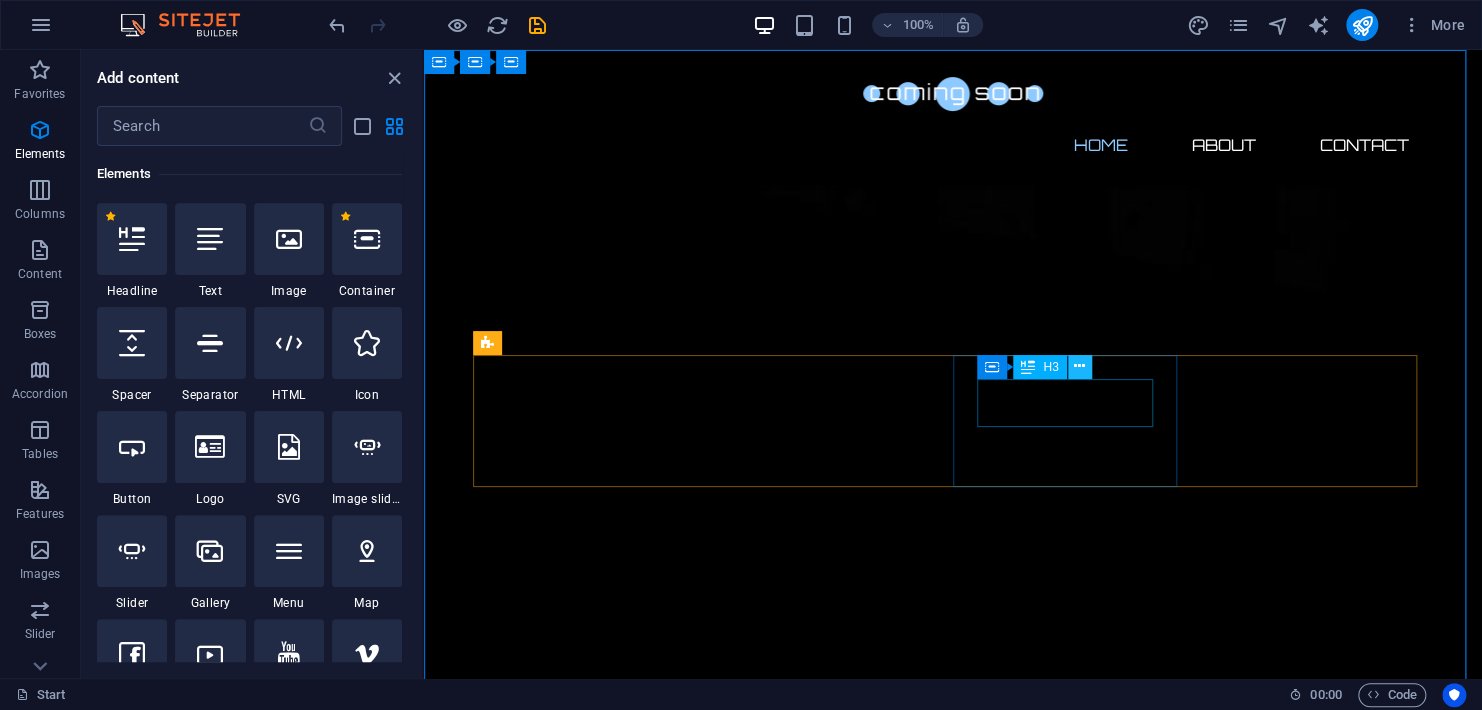 click at bounding box center [1079, 366] 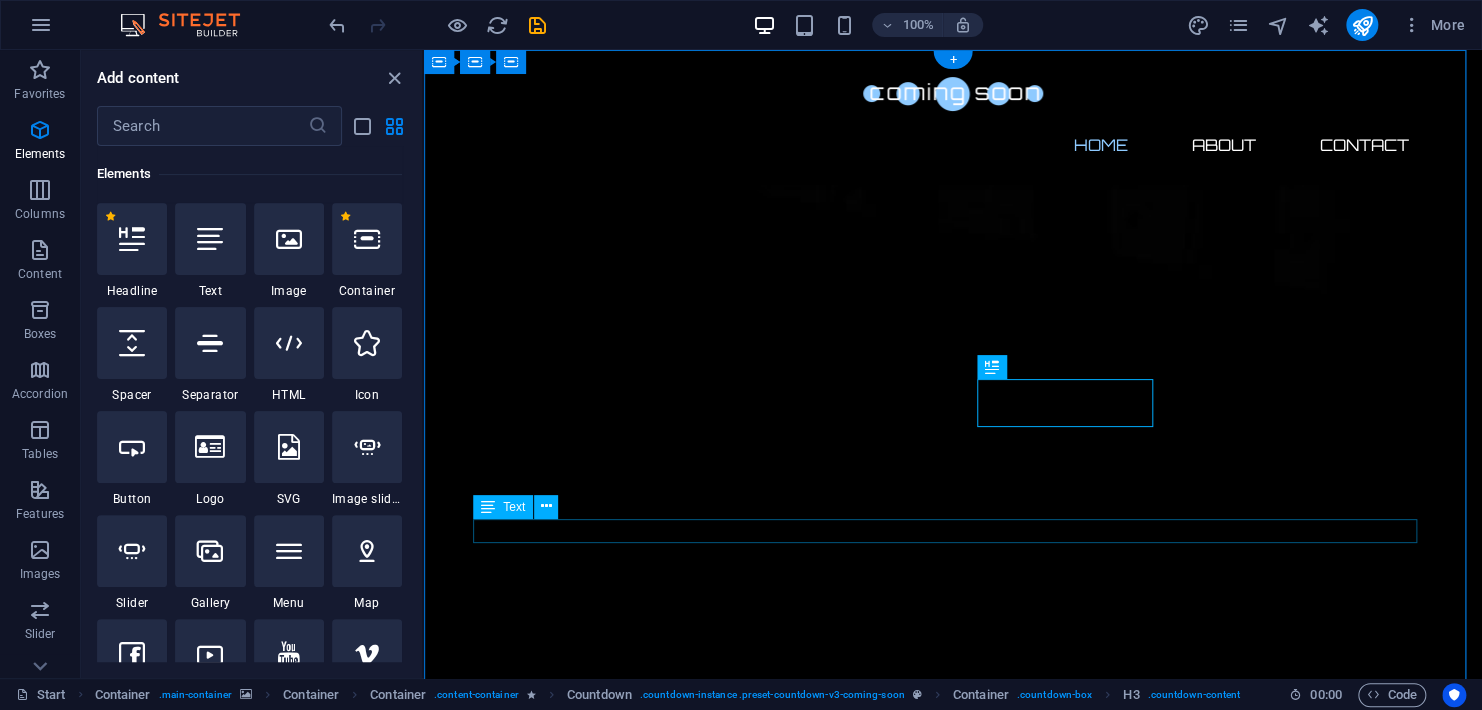 click on "Our website is under construction. We`ll be here soon with our new awesome site, subscribe to be notified." at bounding box center (953, 3091) 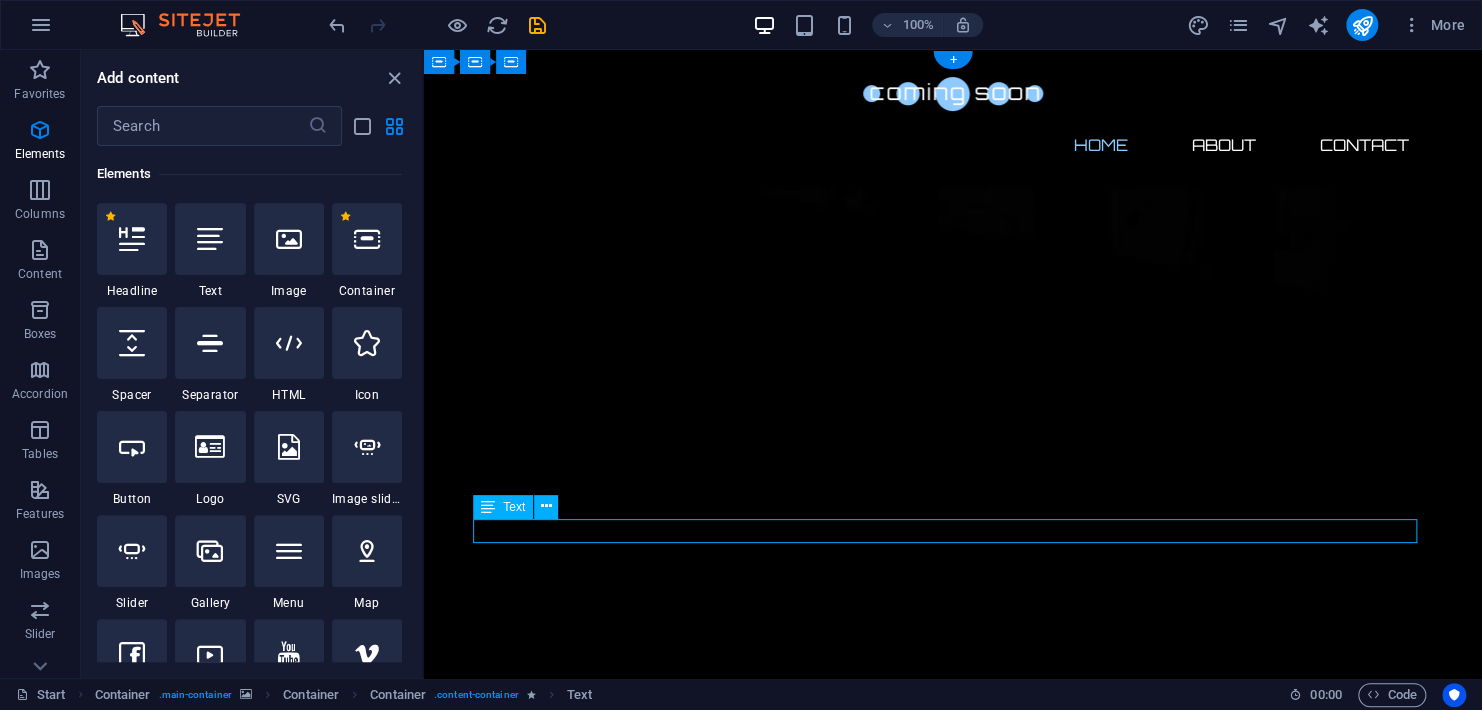 click on "Our website is under construction. We`ll be here soon with our new awesome site, subscribe to be notified." at bounding box center [953, 3091] 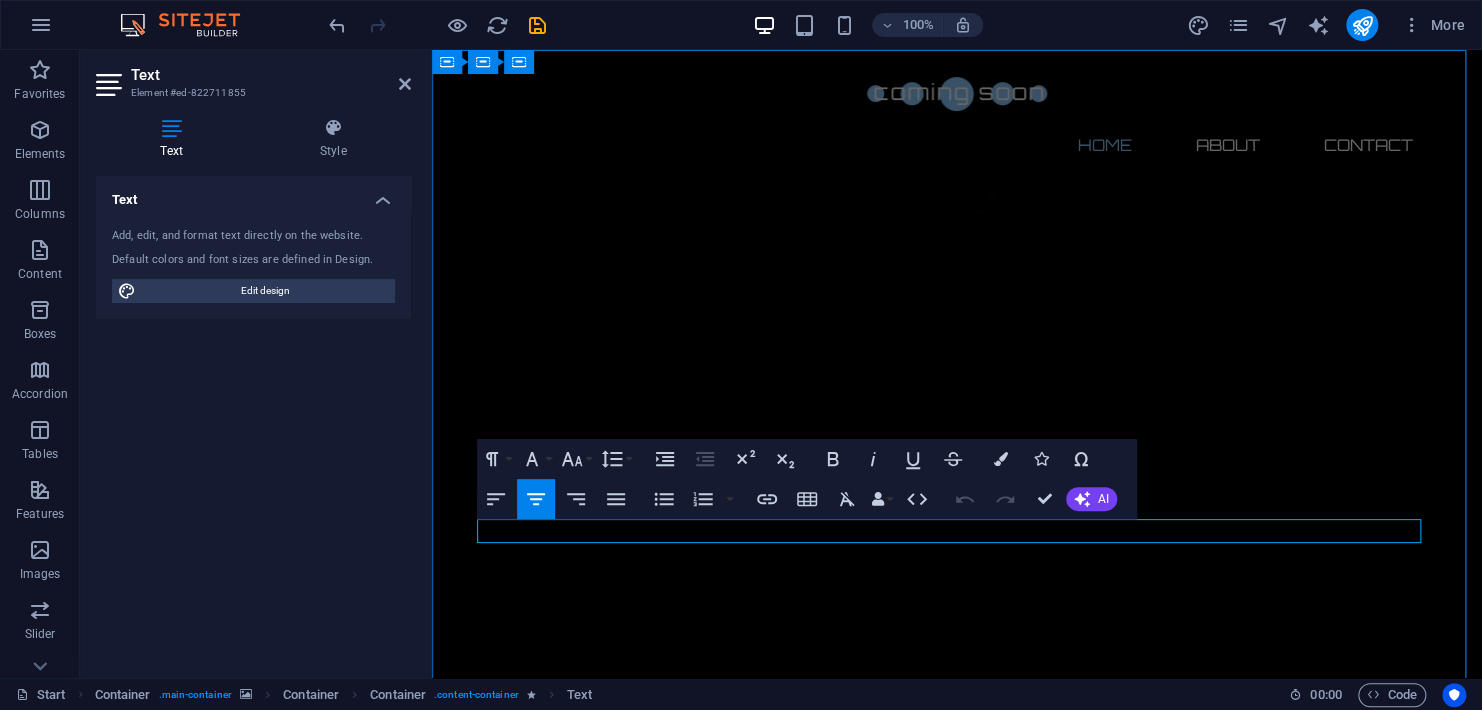 click on "Our website is under construction. We`ll be here soon with our new awesome site, subscribe to be notified." at bounding box center [957, 3091] 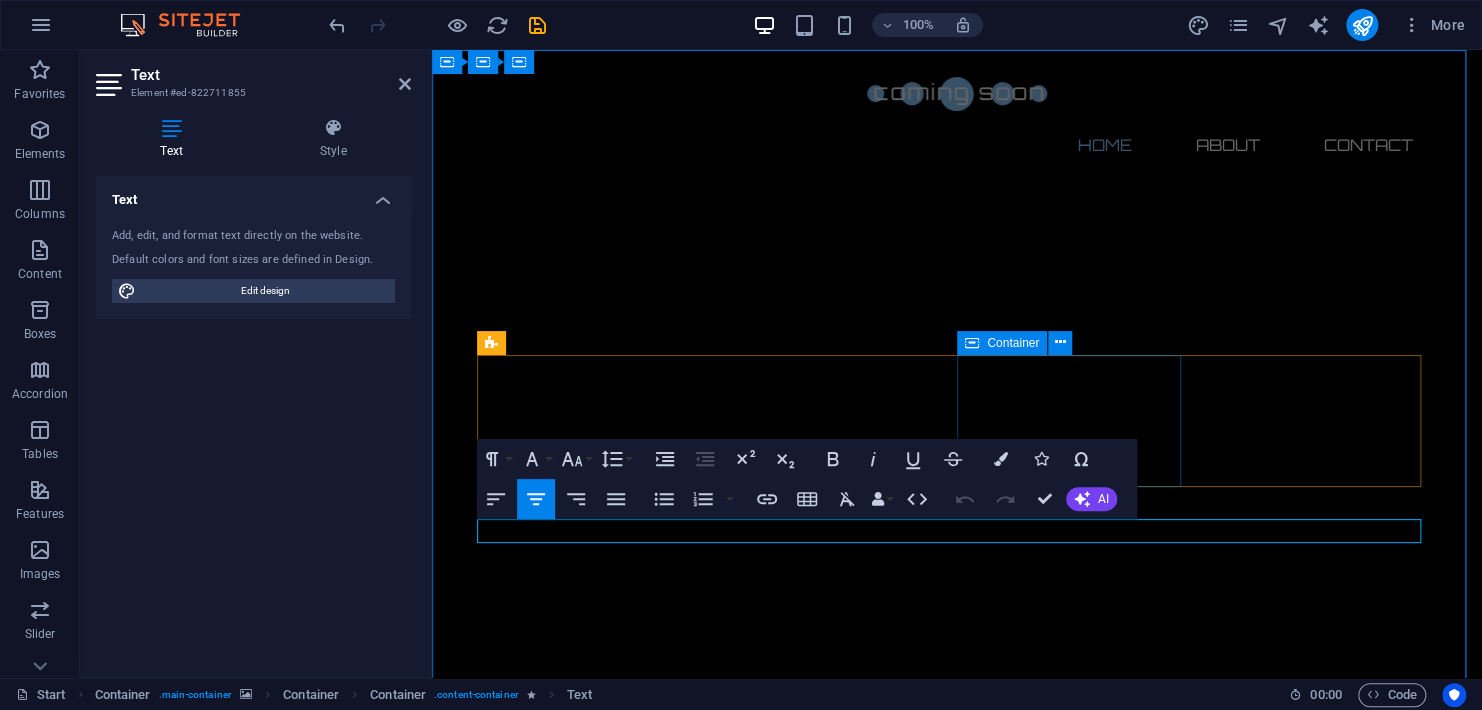 click on "0 Minutes" at bounding box center [597, 2841] 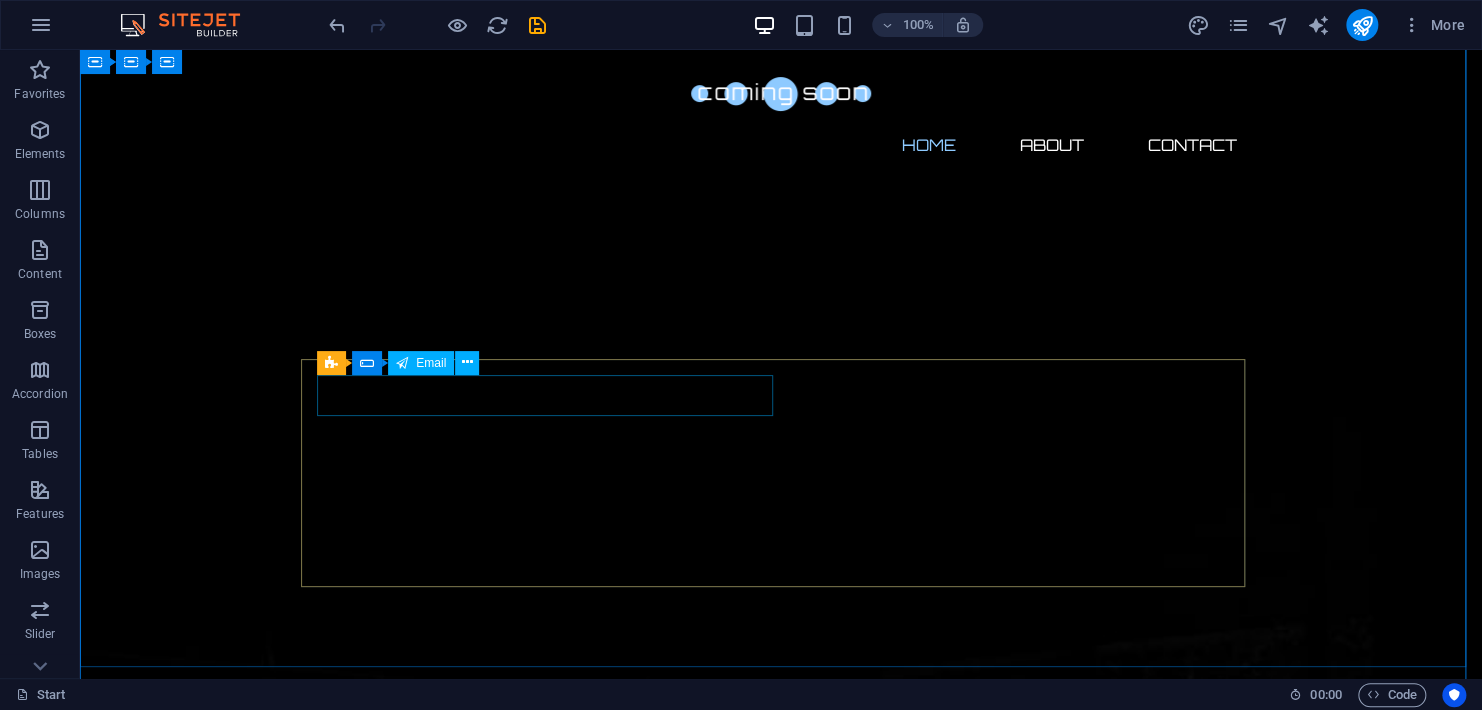scroll, scrollTop: 600, scrollLeft: 0, axis: vertical 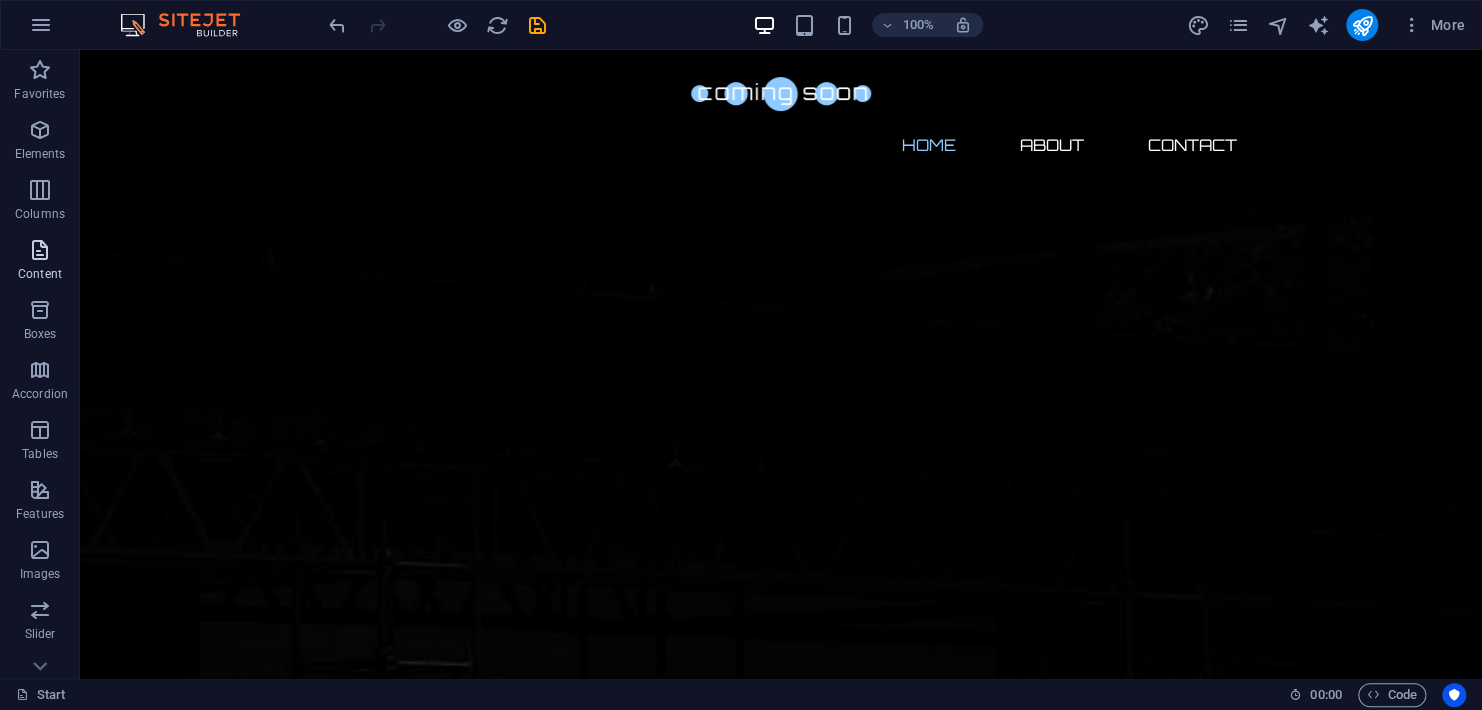 click at bounding box center (40, 250) 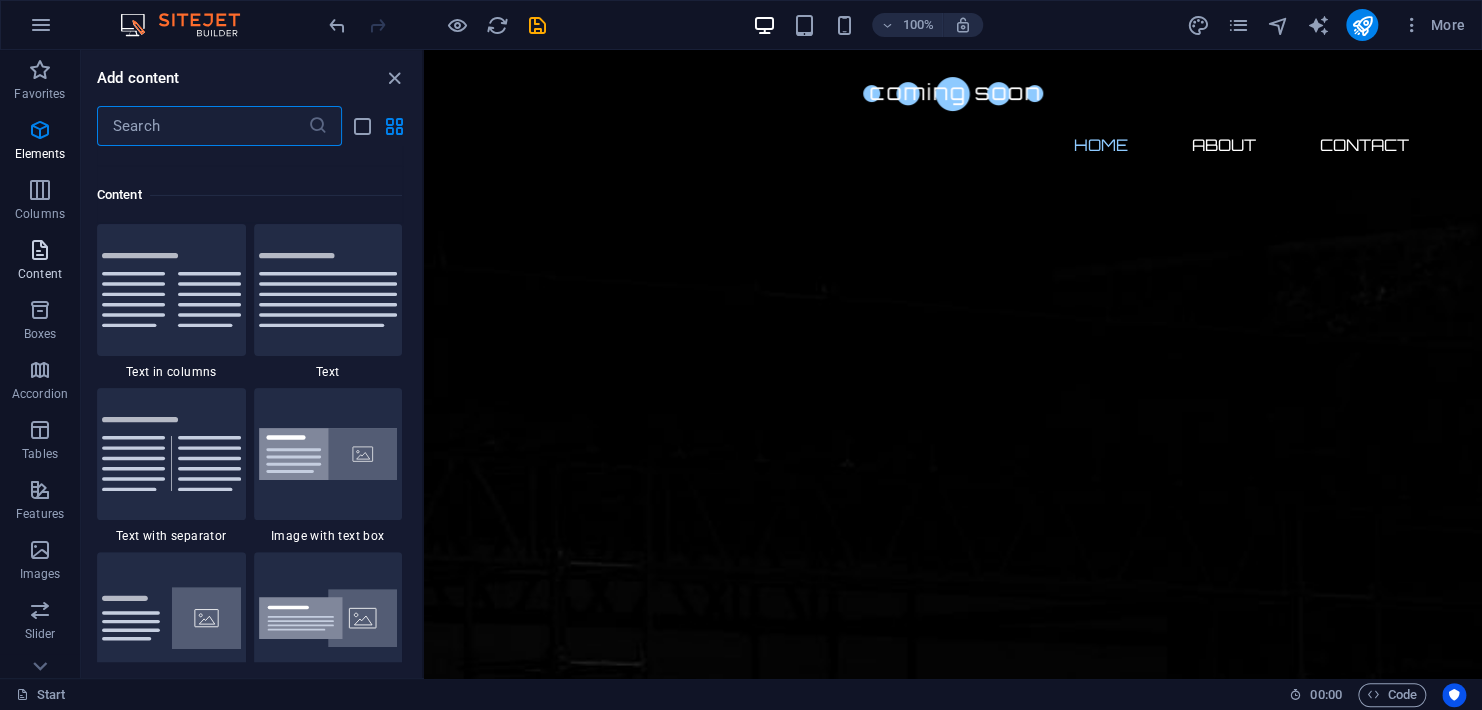 scroll, scrollTop: 3499, scrollLeft: 0, axis: vertical 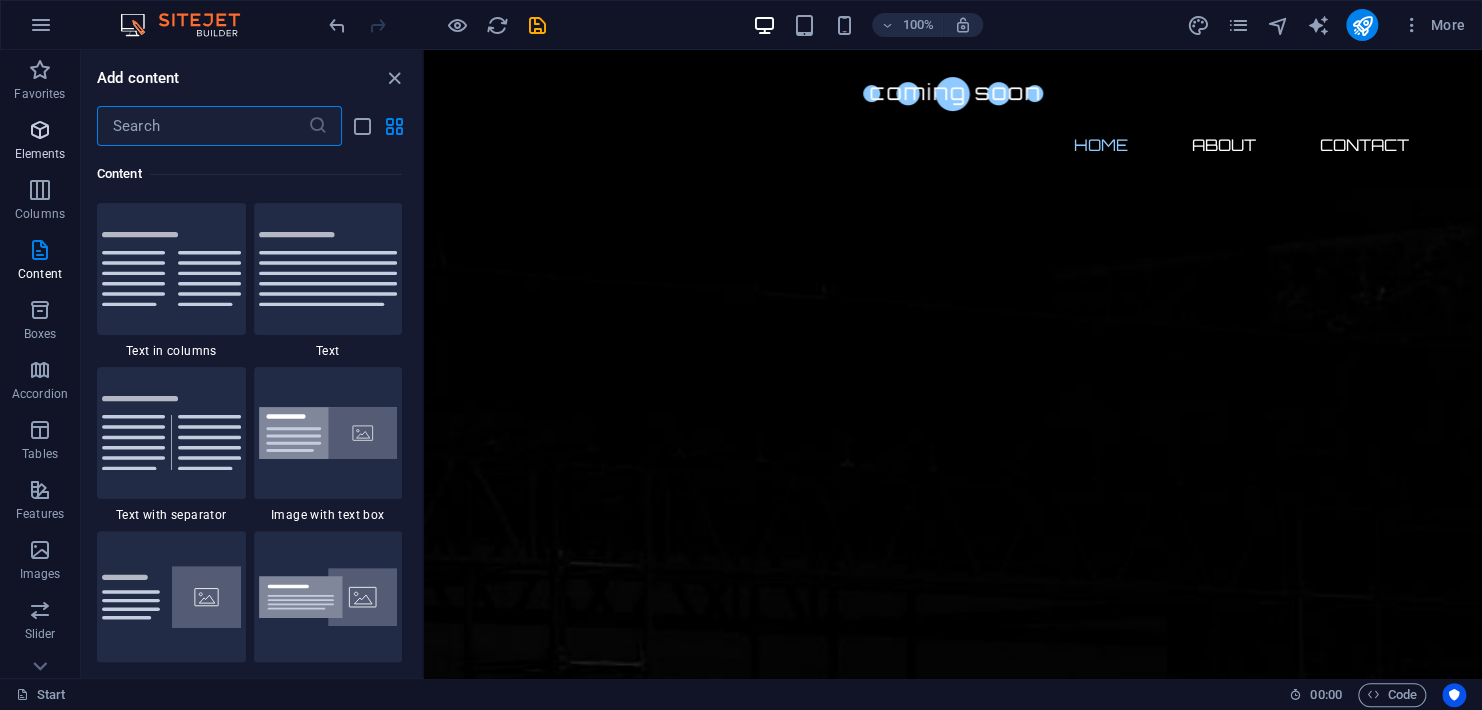 click at bounding box center (40, 130) 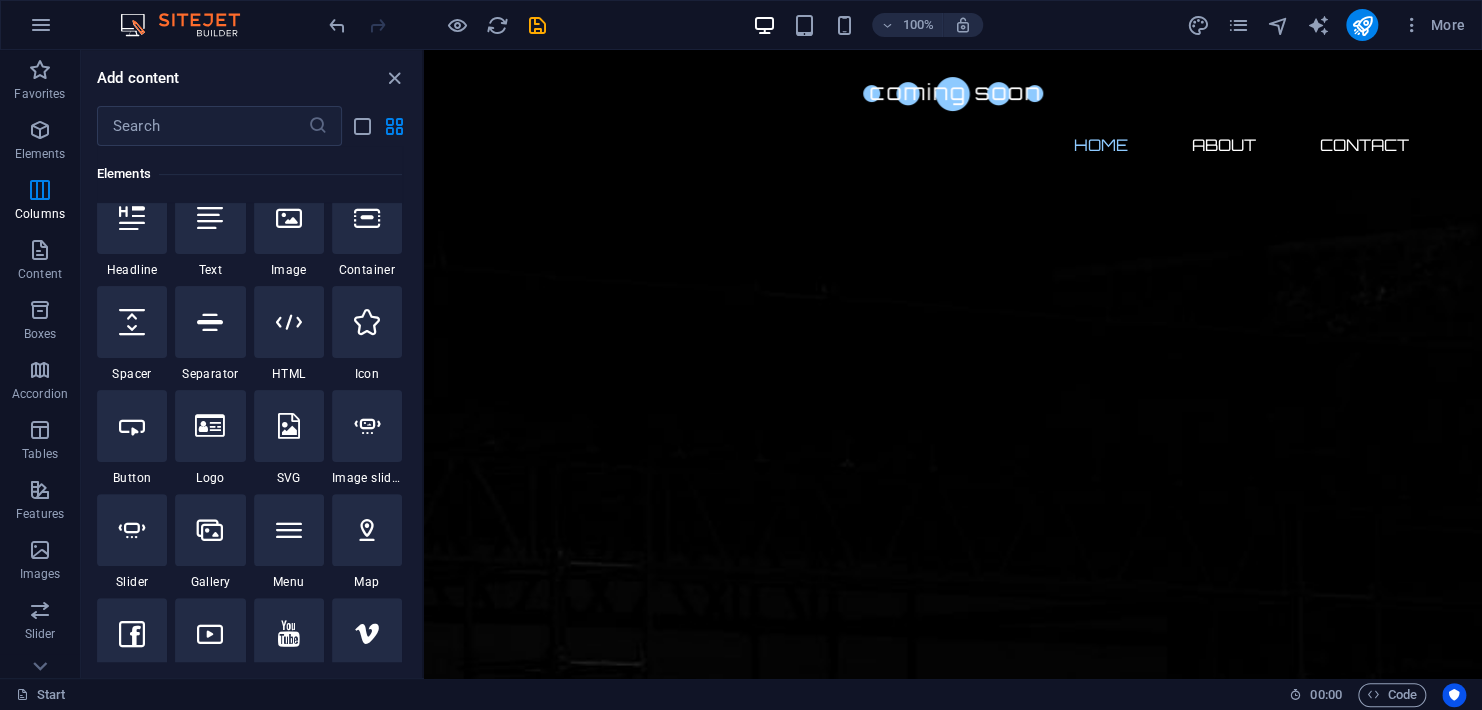 scroll, scrollTop: 212, scrollLeft: 0, axis: vertical 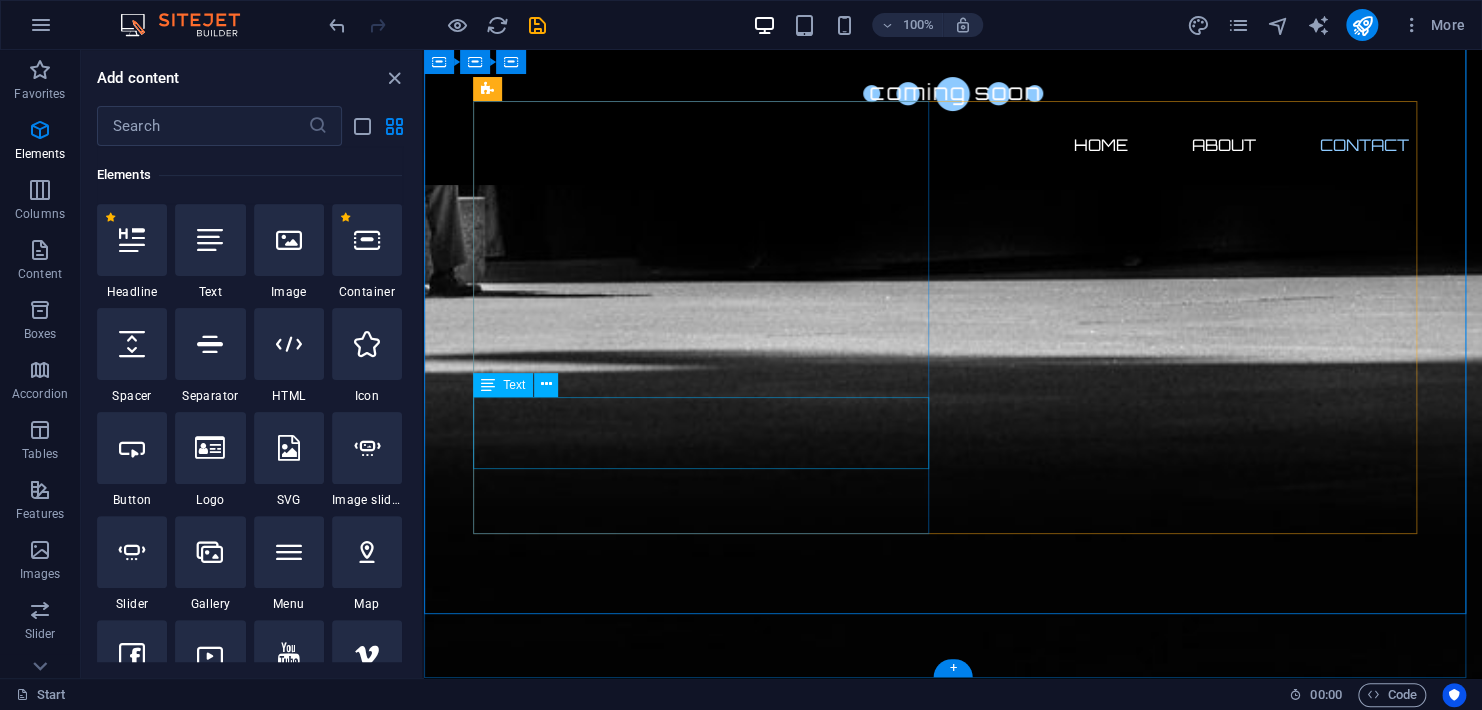 click on "Address : [STREET] [CITY], [STATE] [POSTAL_CODE] Phone : [PHONE] Email : [EMAIL]" at bounding box center (953, 2866) 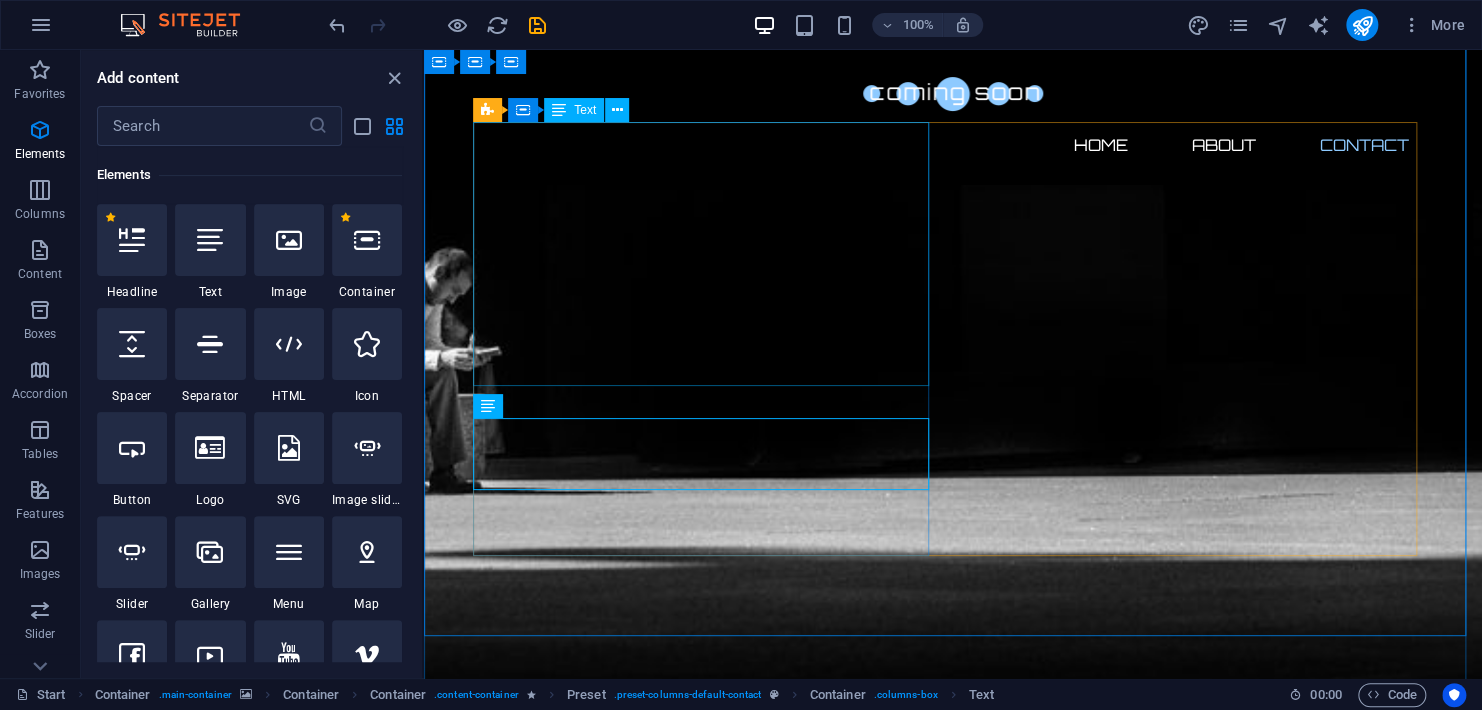 scroll, scrollTop: 1312, scrollLeft: 0, axis: vertical 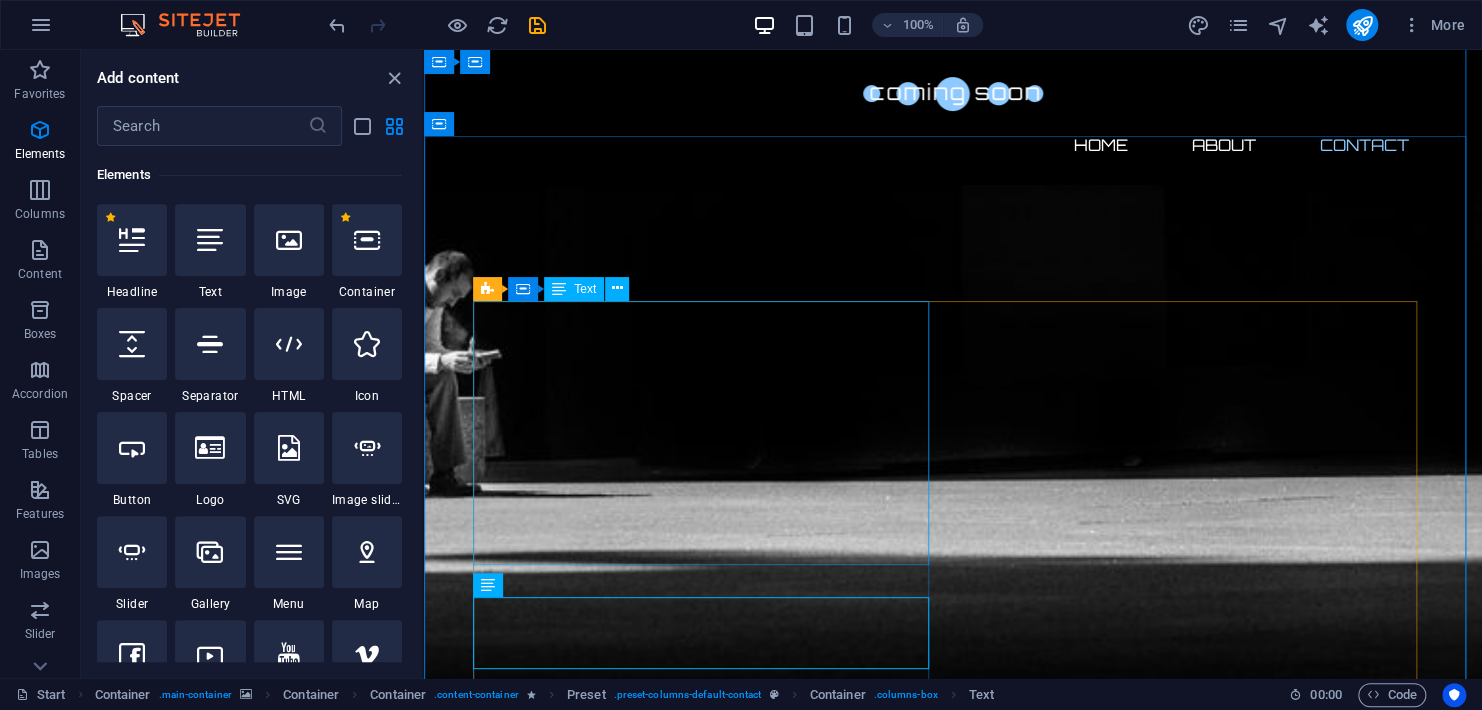 click on "Lorem ipsum dolor sit amet, consetetur sadipscing elitr, sed diam nonumy eirmod tempor invidunt ut labore et dolore magna aliquyam erat, sed diam voluptua. At vero eos et accusam et justo duo dolores et ea rebum. Stet clita kasd gubergren, no sea takimata sanctus est Lorem ipsum dolor sit amet. Lorem ipsum dolor sit amet, consetetur sadipscing elitr, sed diam nonumy eirmod tempor invidunt ut labore et dolore magna aliquyam erat, sed diam voluptua. At vero eos et accusam et justo duo dolores et ea rebum. Stet clita kasd gubergren, no sea takimata sanctus est Lorem ipsum dolor sit amet." at bounding box center (953, 2938) 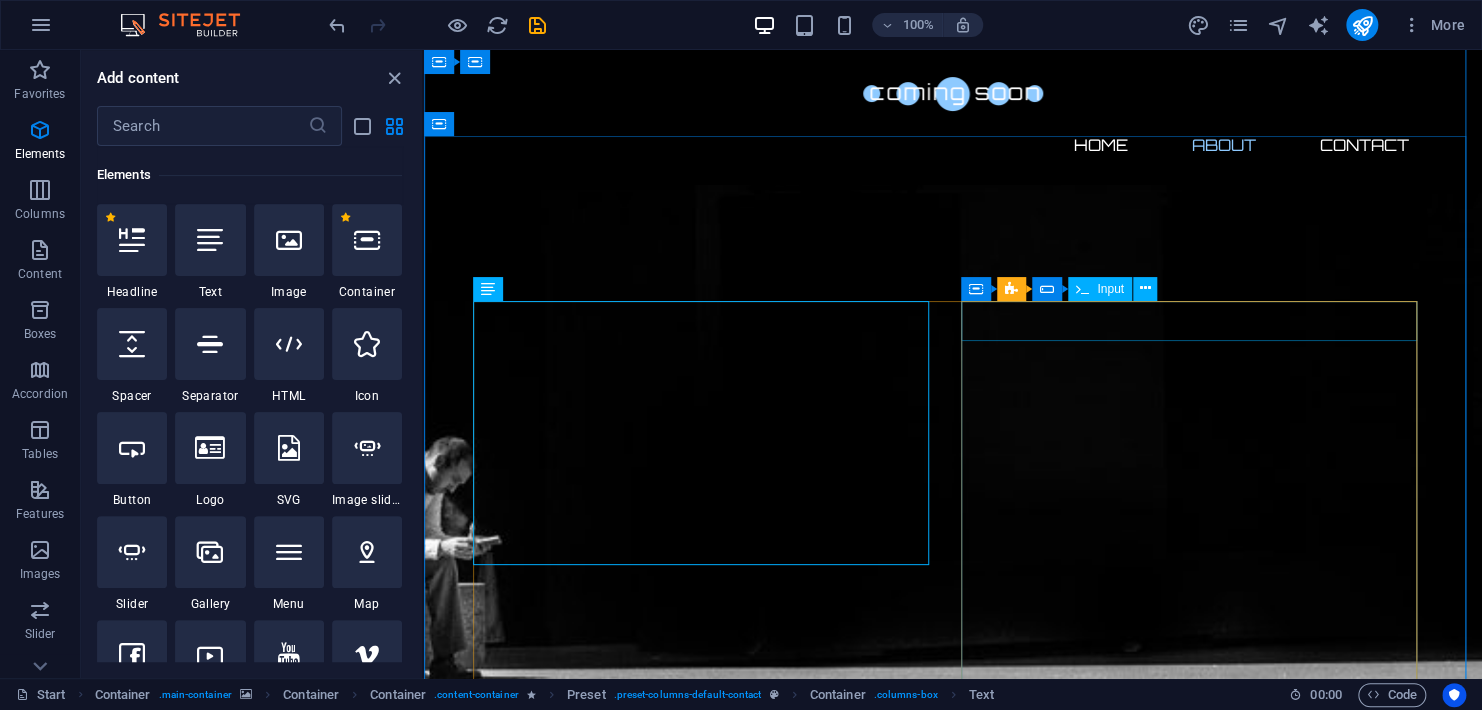 scroll, scrollTop: 1112, scrollLeft: 0, axis: vertical 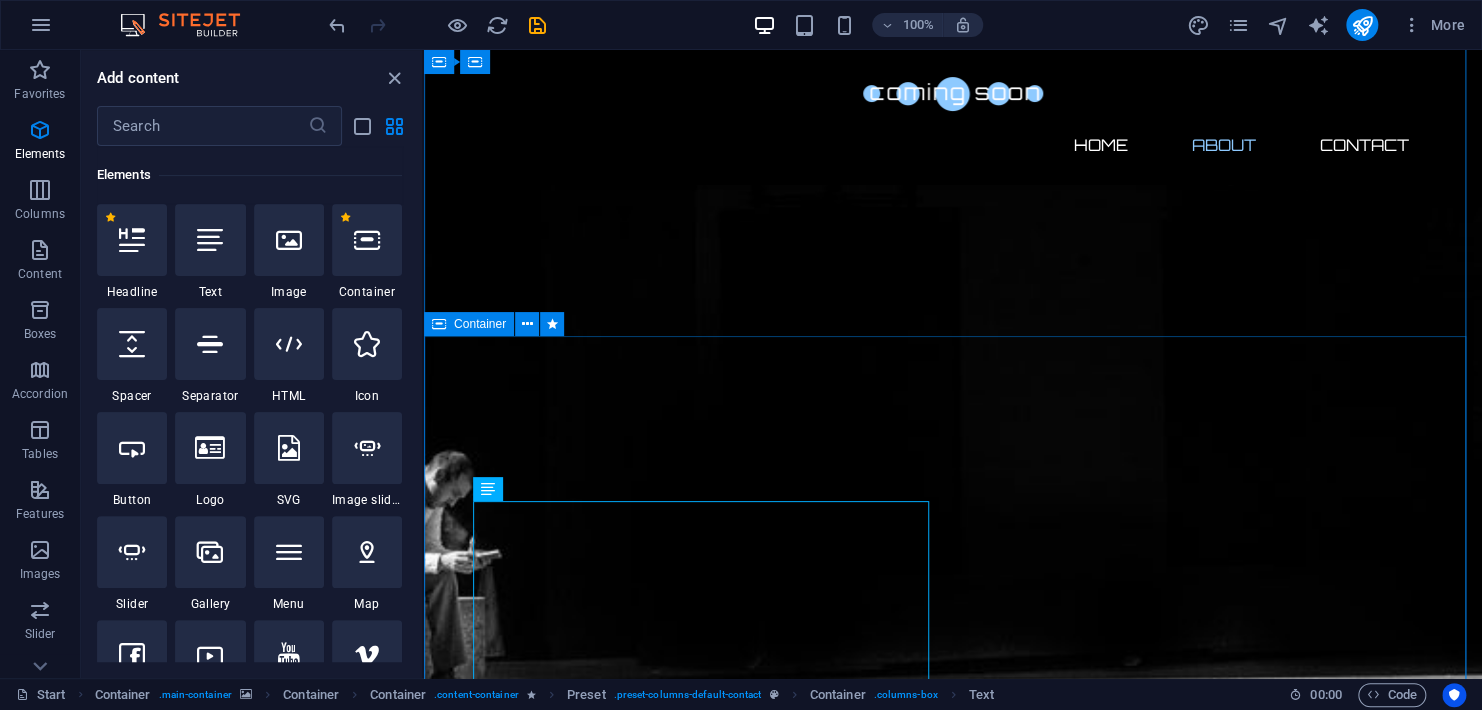 click on "Contact us Lorem ipsum dolor sit amet, consetetur sadipscing elitr, sed diam nonumy eirmod tempor invidunt ut labore et dolore magna aliquyam erat, sed diam voluptua. At vero eos et accusam et justo duo dolores et ea rebum. Stet clita kasd gubergren, no sea takimata sanctus est Lorem ipsum dolor sit amet. Lorem ipsum dolor sit amet, consetetur sadipscing elitr, sed diam nonumy eirmod tempor invidunt ut labore et dolore magna aliquyam erat, sed diam voluptua. At vero eos et accusam et justo duo dolores et ea rebum. Stet clita kasd gubergren, no sea takimata sanctus est Lorem ipsum dolor sit amet. Address : [STREET] [CITY], [STATE] [POSTAL_CODE] Phone : [PHONE] Email : [EMAIL] I have read and understand the privacy policy. Unreadable? Load new Submit" at bounding box center [953, 3378] 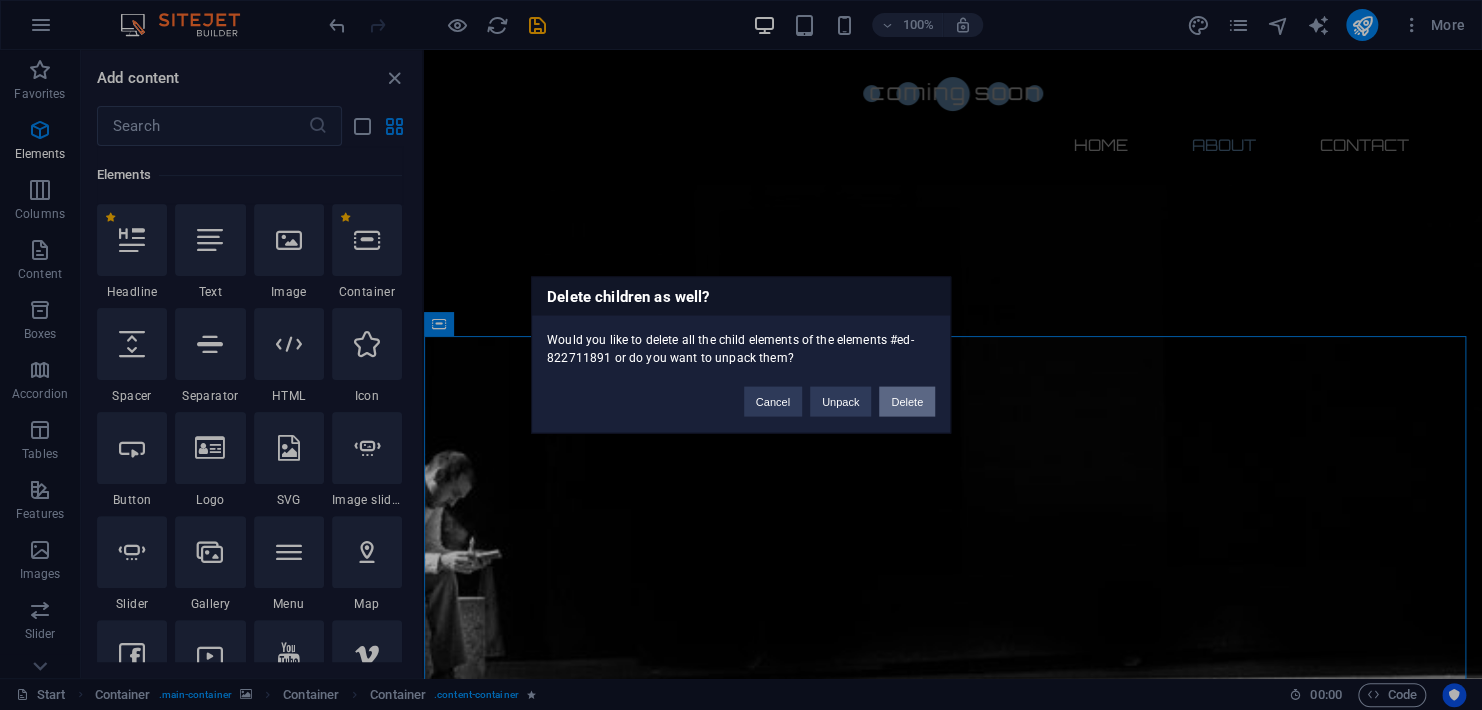 type 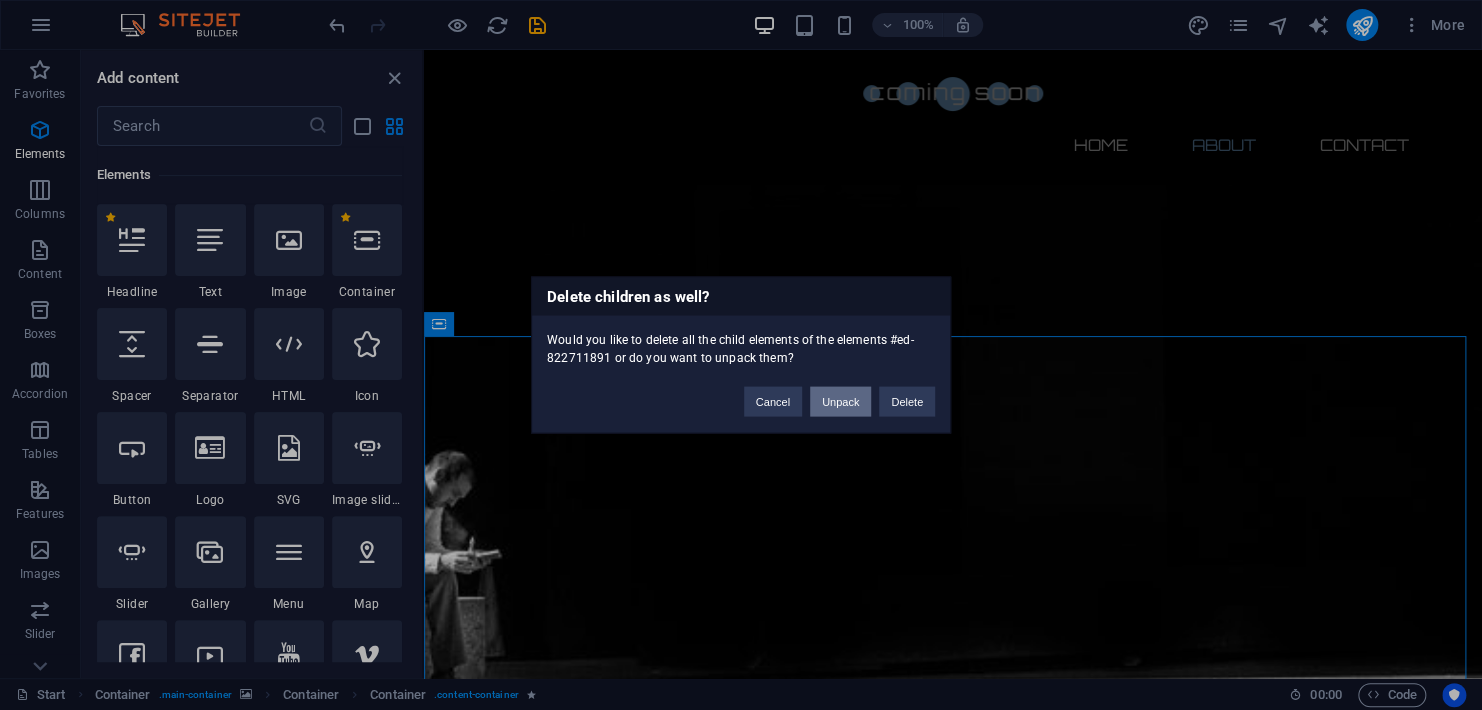 click on "Unpack" at bounding box center [840, 402] 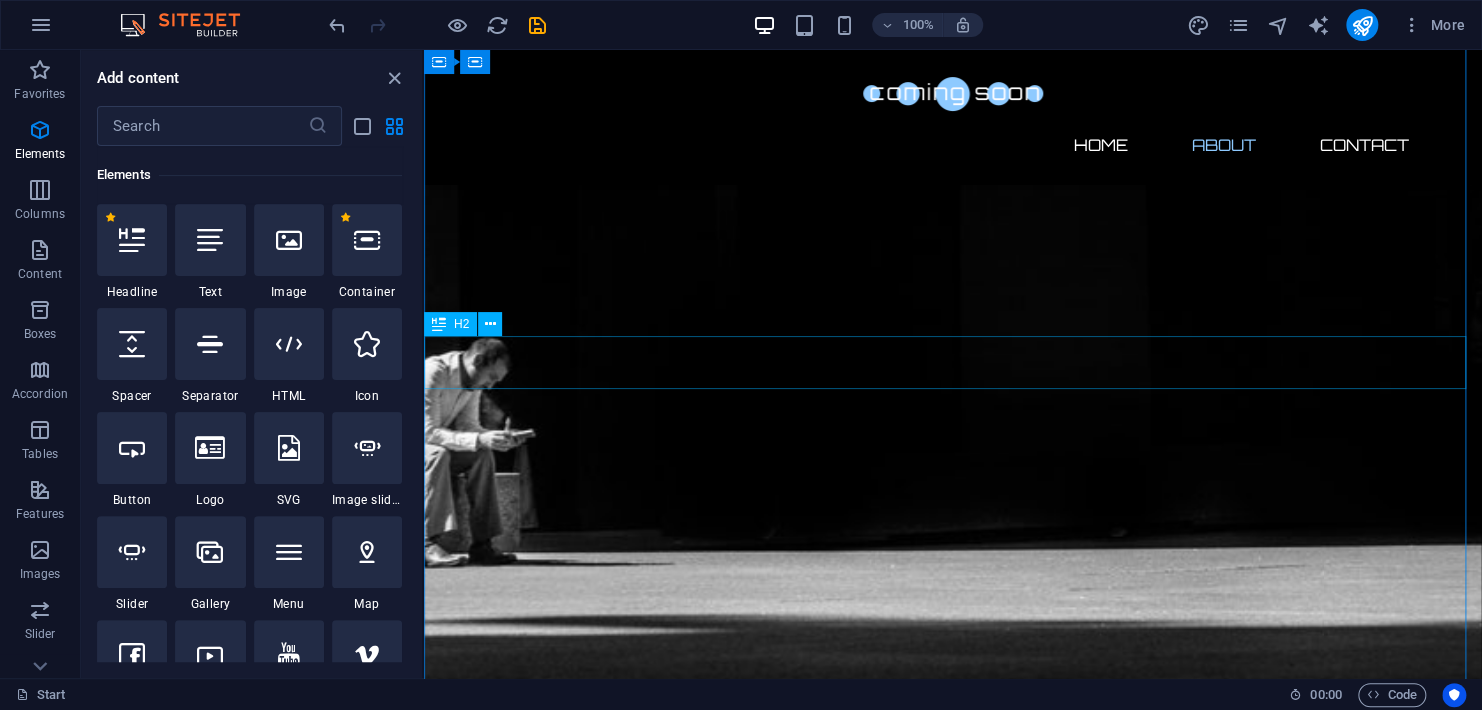 click on "Contact us" at bounding box center [953, 2779] 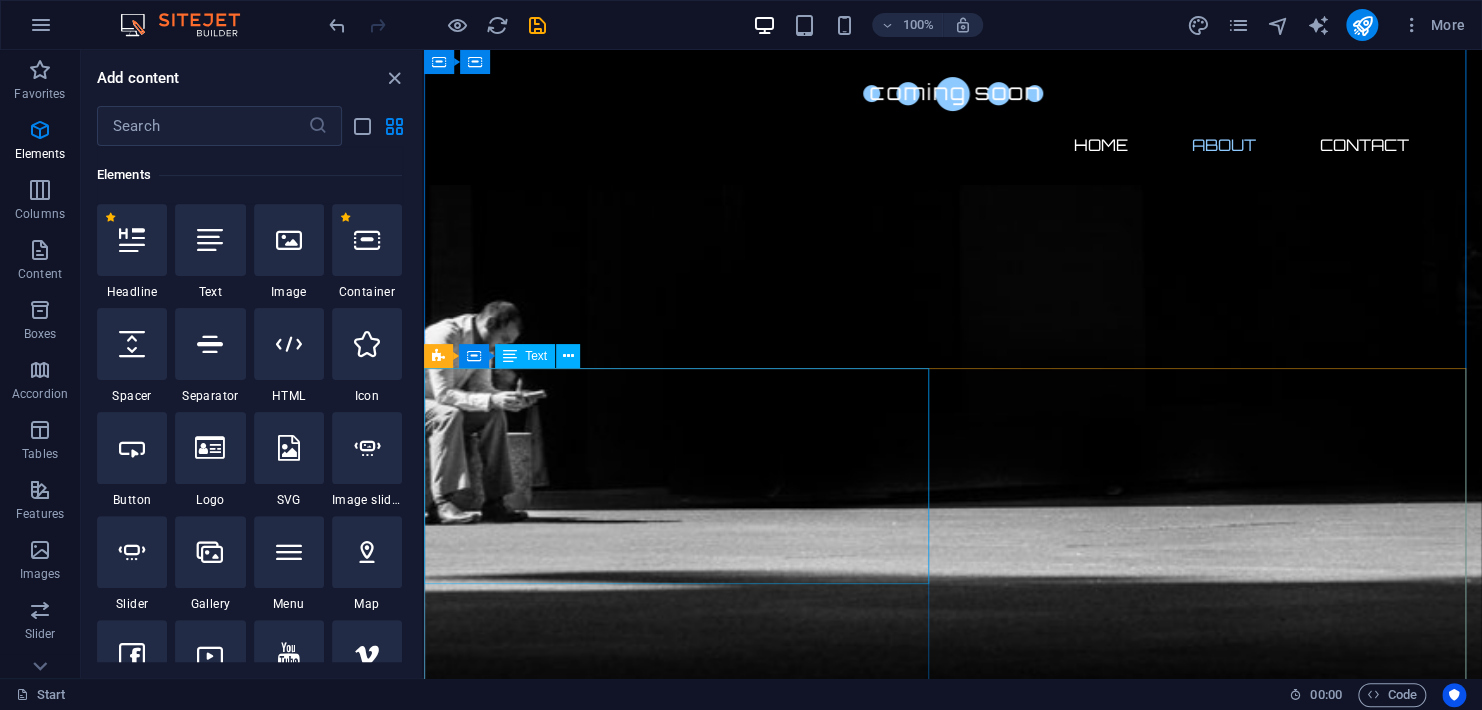 click on "Lorem ipsum dolor sit amet, consetetur sadipscing elitr, sed diam nonumy eirmod tempor invidunt ut labore et dolore magna aliquyam erat, sed diam voluptua. At vero eos et accusam et justo duo dolores et ea rebum. Stet clita kasd gubergren, no sea takimata sanctus est Lorem ipsum dolor sit amet. Lorem ipsum dolor sit amet, consetetur sadipscing elitr, sed diam nonumy eirmod tempor invidunt ut labore et dolore magna aliquyam erat, sed diam voluptua. At vero eos et accusam et justo duo dolores et ea rebum. Stet clita kasd gubergren, no sea takimata sanctus est Lorem ipsum dolor sit amet." at bounding box center (953, 2793) 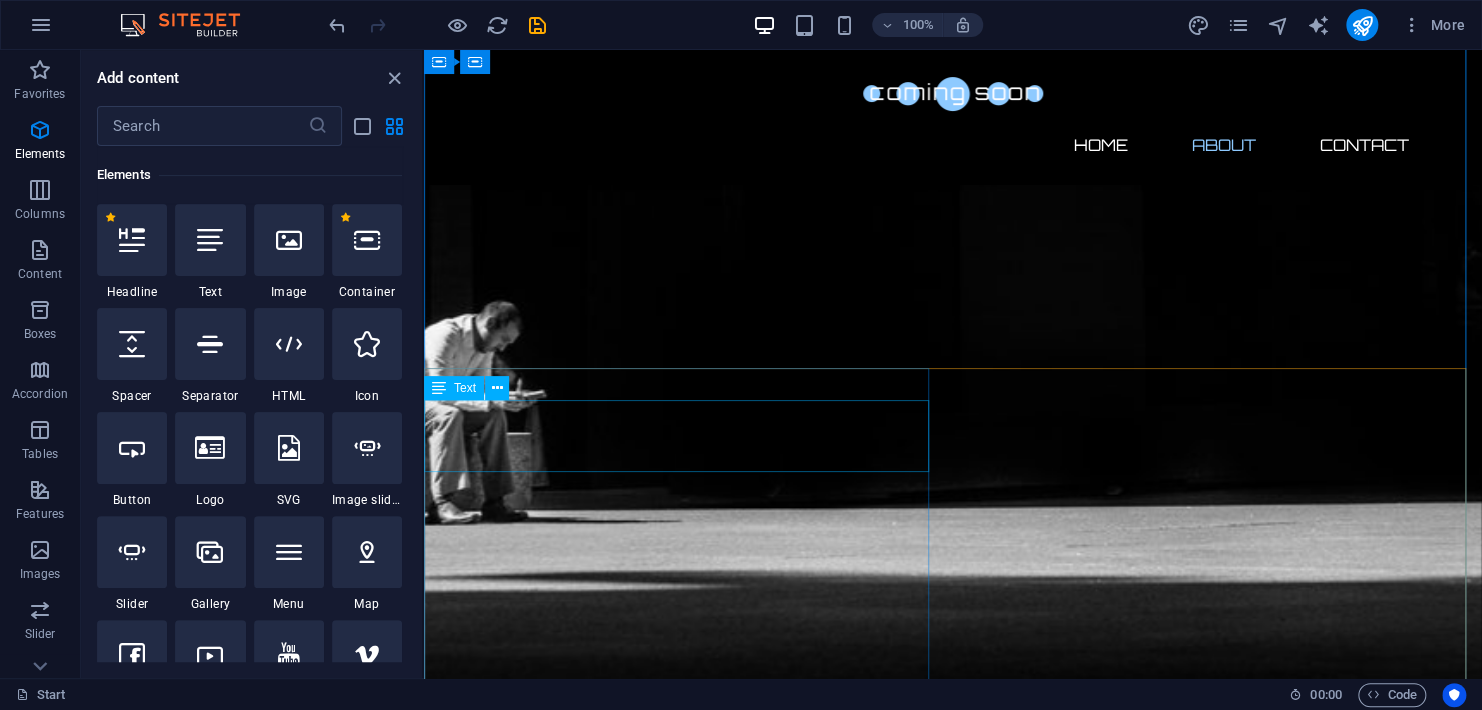 click on "Address : [STREET] [CITY], [STATE] [POSTAL_CODE] Phone : [PHONE] Email : [EMAIL]" at bounding box center (953, 2801) 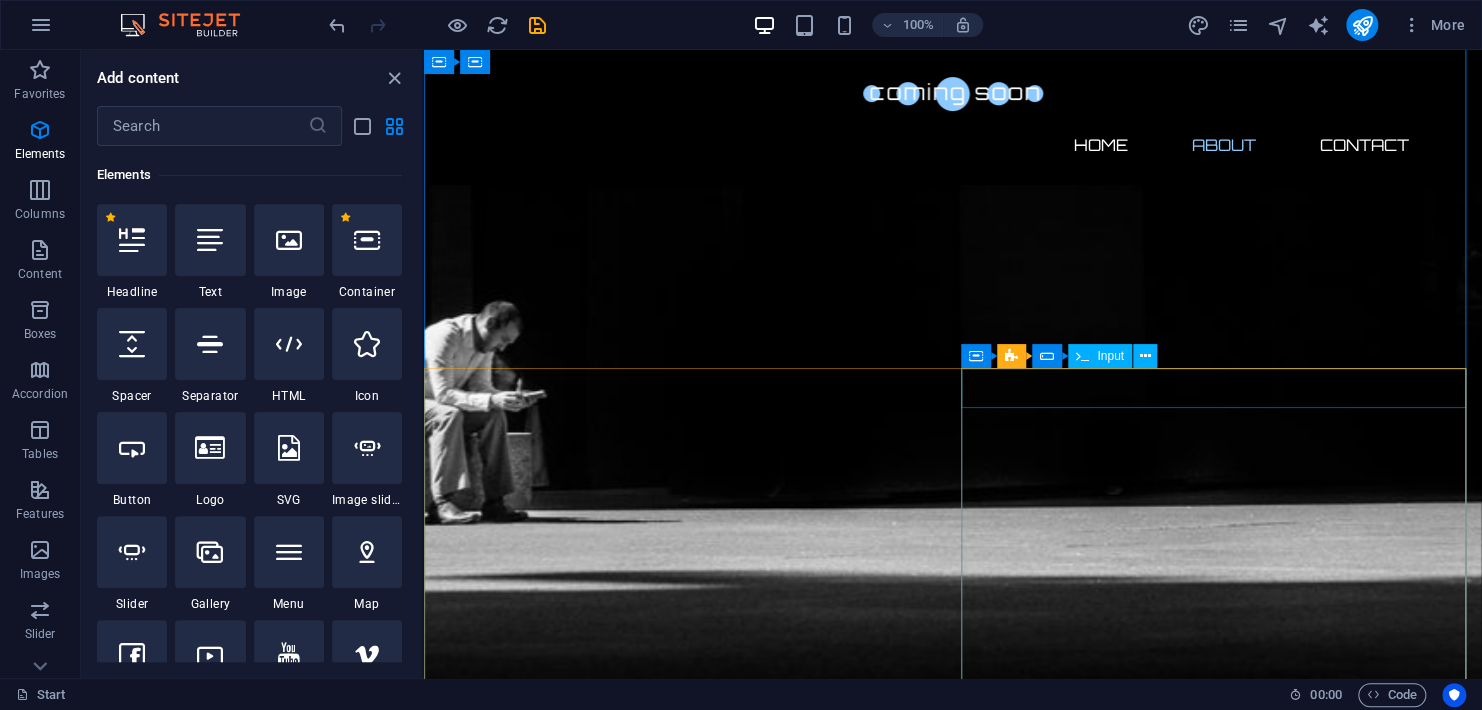 click 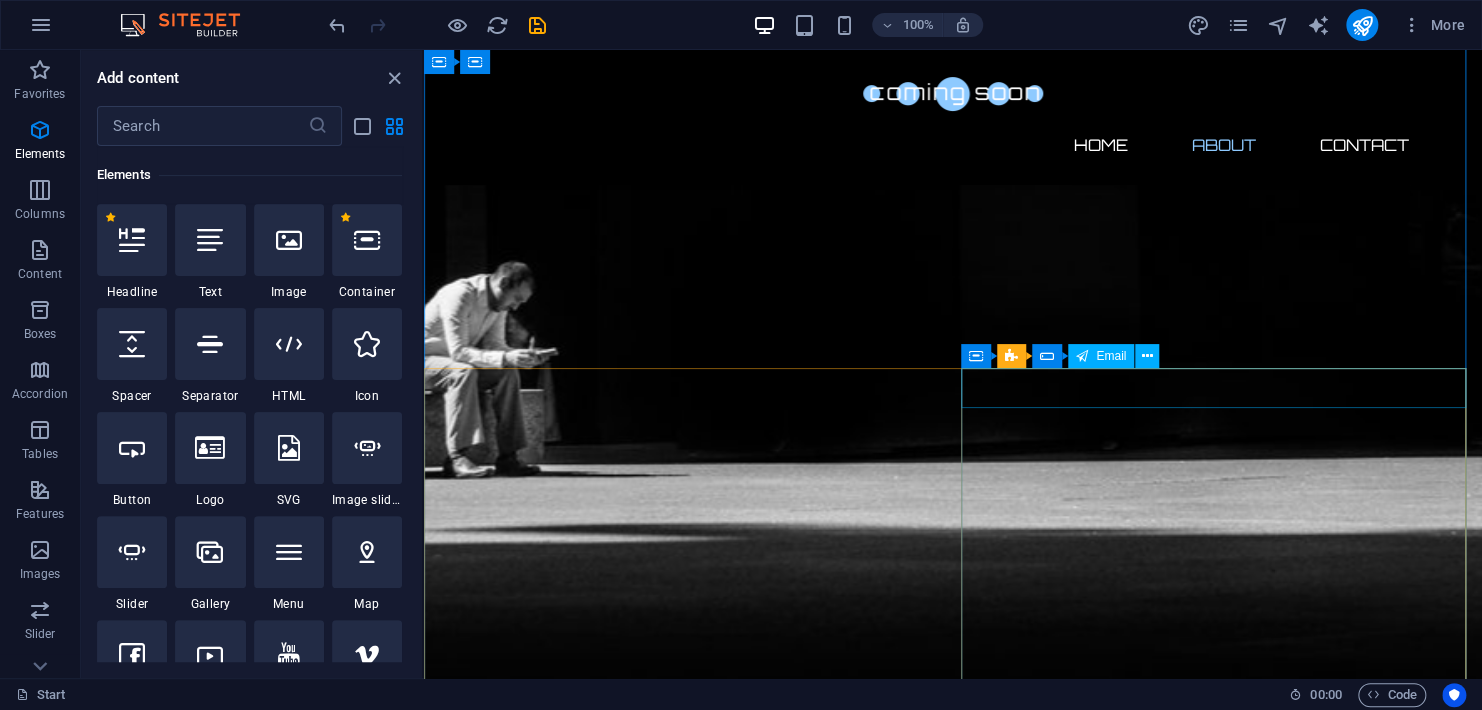 click 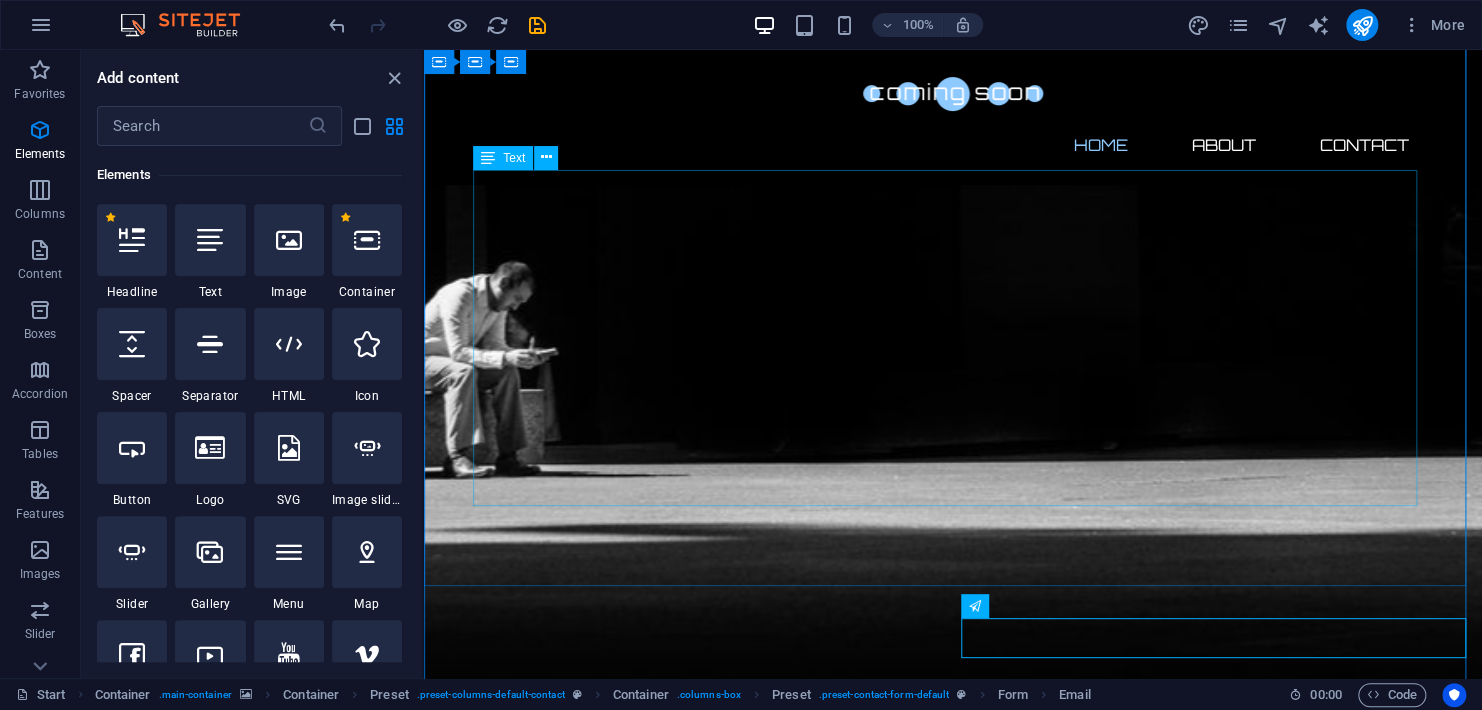 scroll, scrollTop: 0, scrollLeft: 0, axis: both 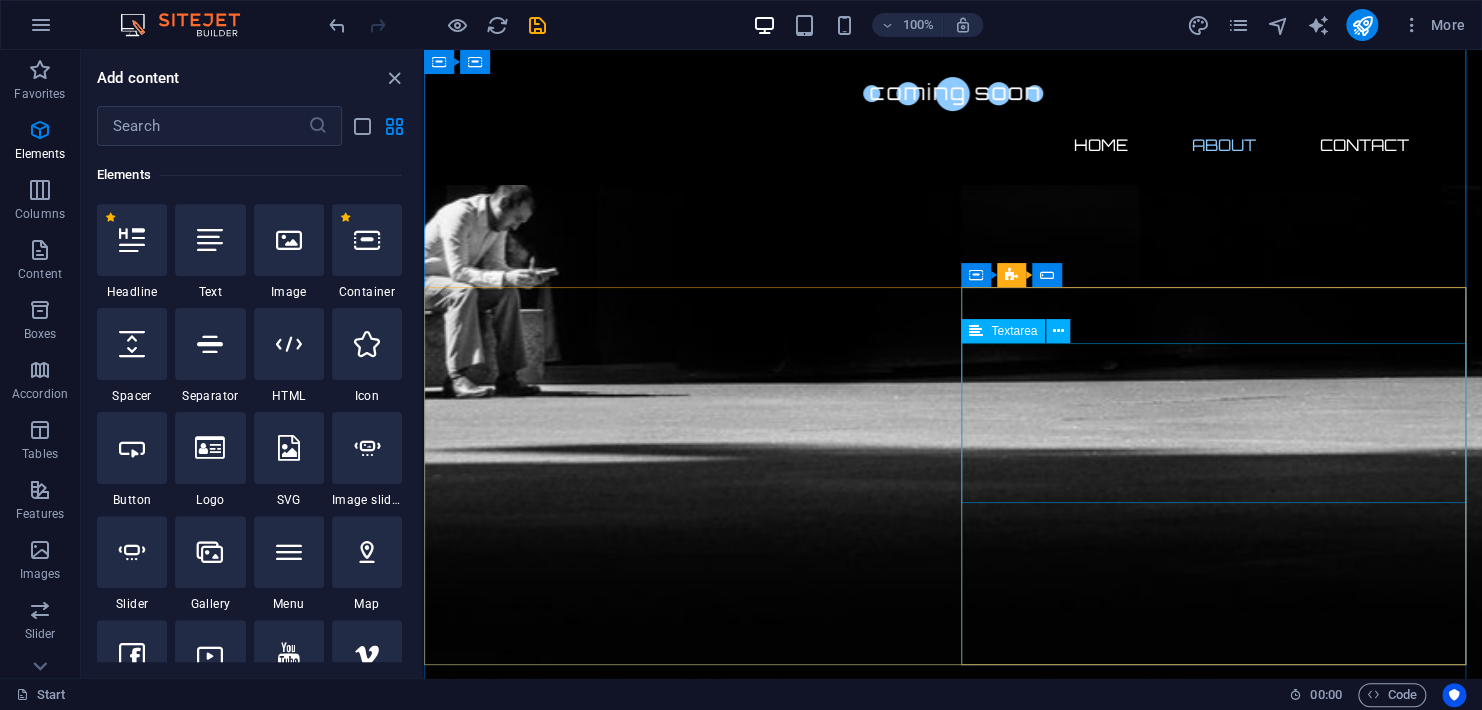 click 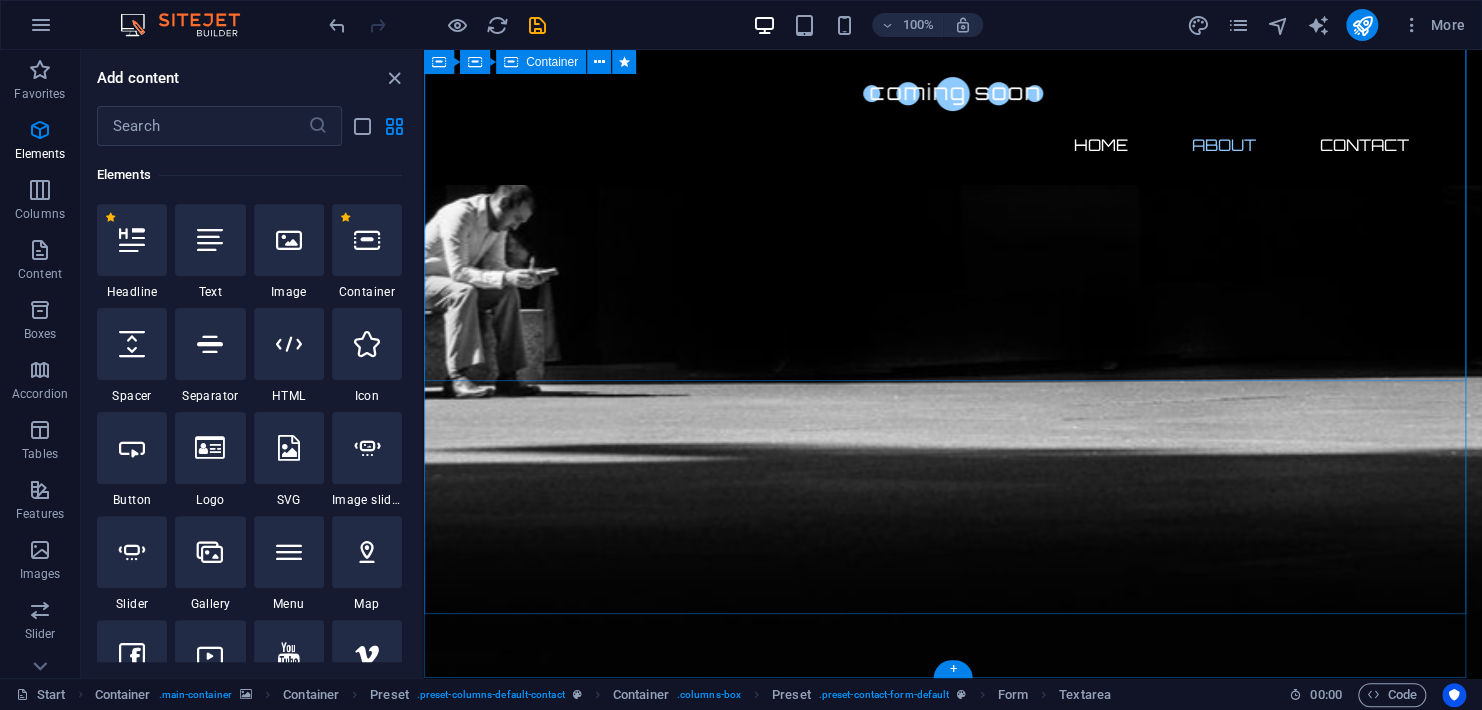 scroll, scrollTop: 1067, scrollLeft: 0, axis: vertical 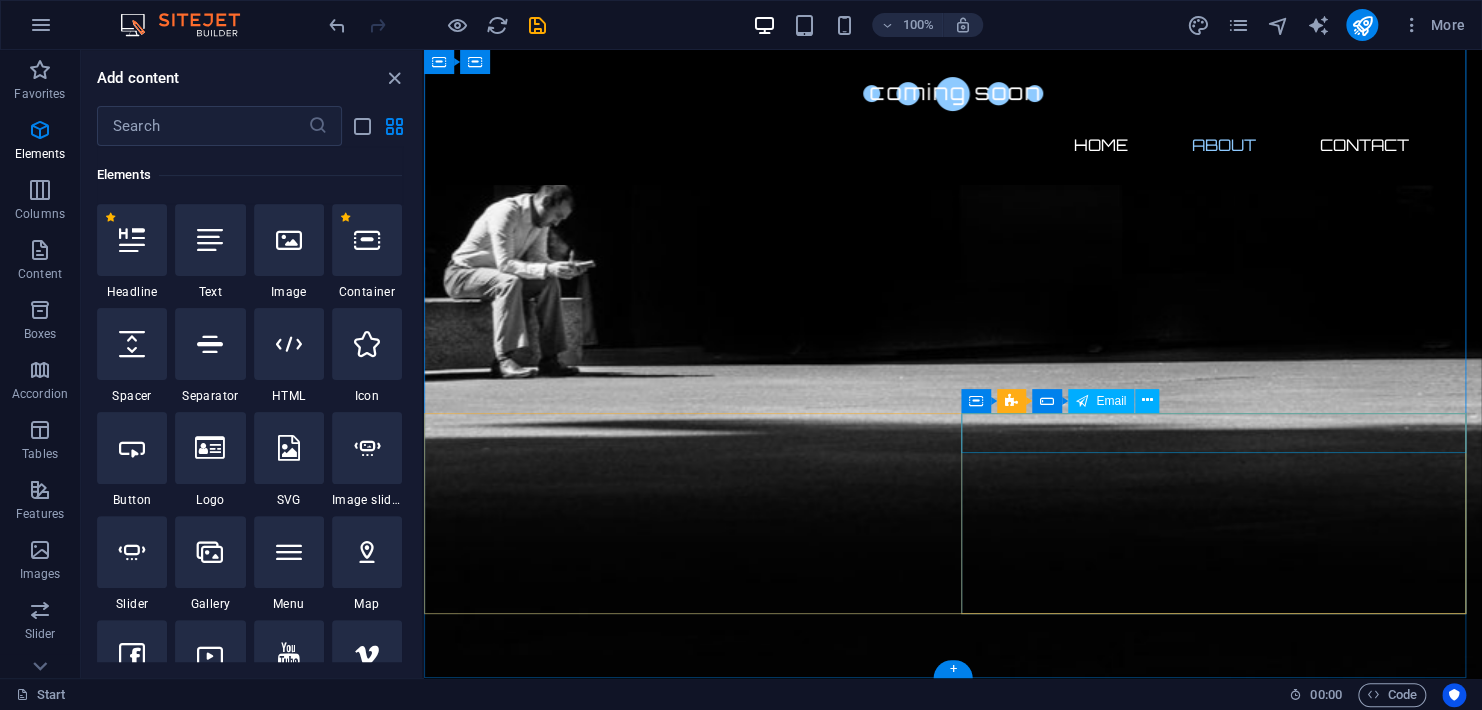 click 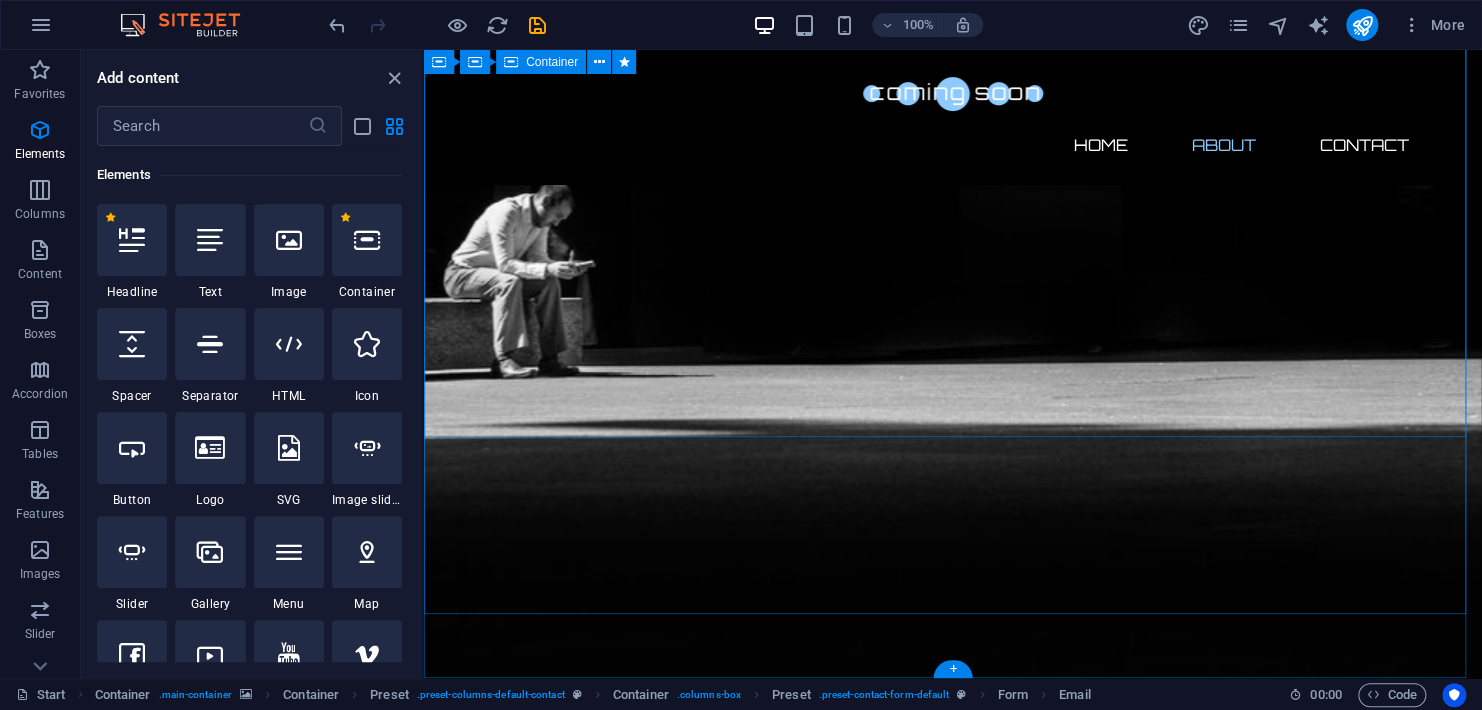scroll, scrollTop: 1011, scrollLeft: 0, axis: vertical 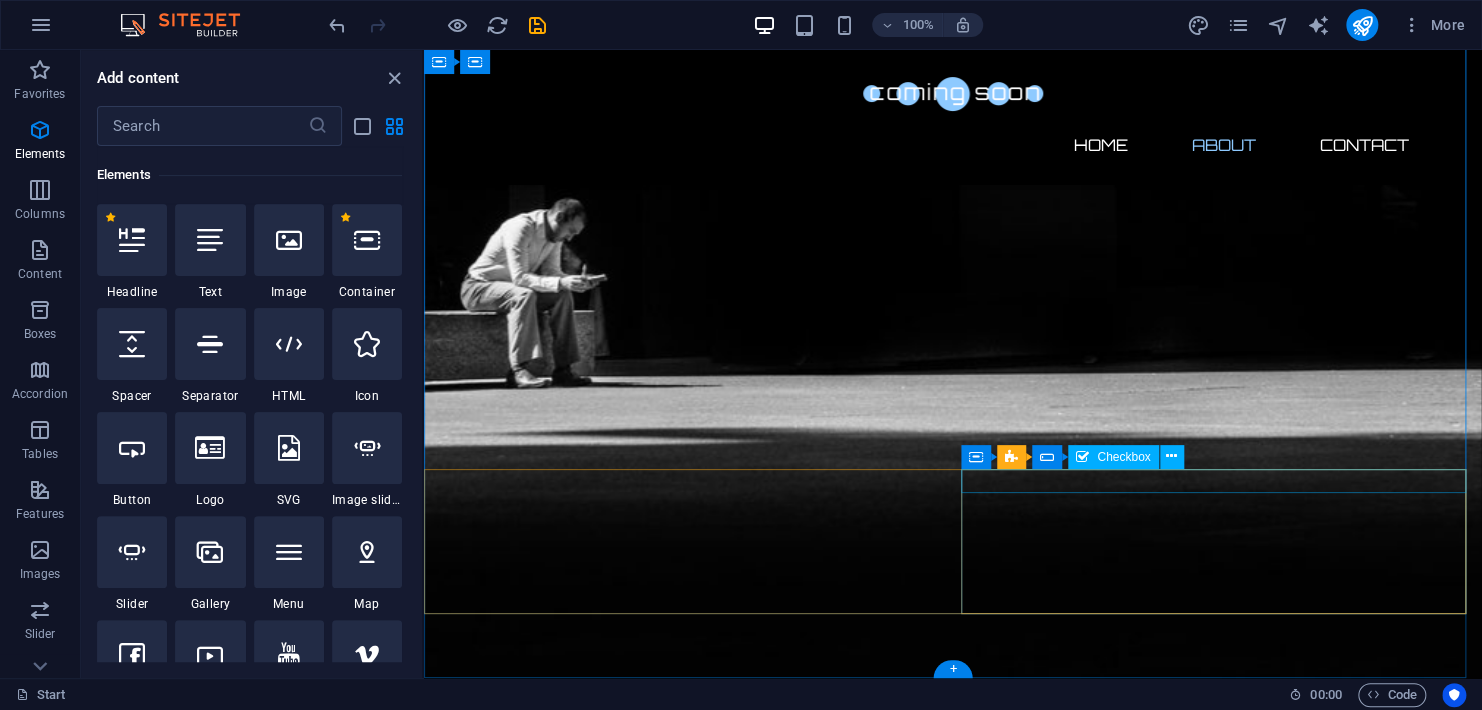 click on "I have read and understand the privacy policy." 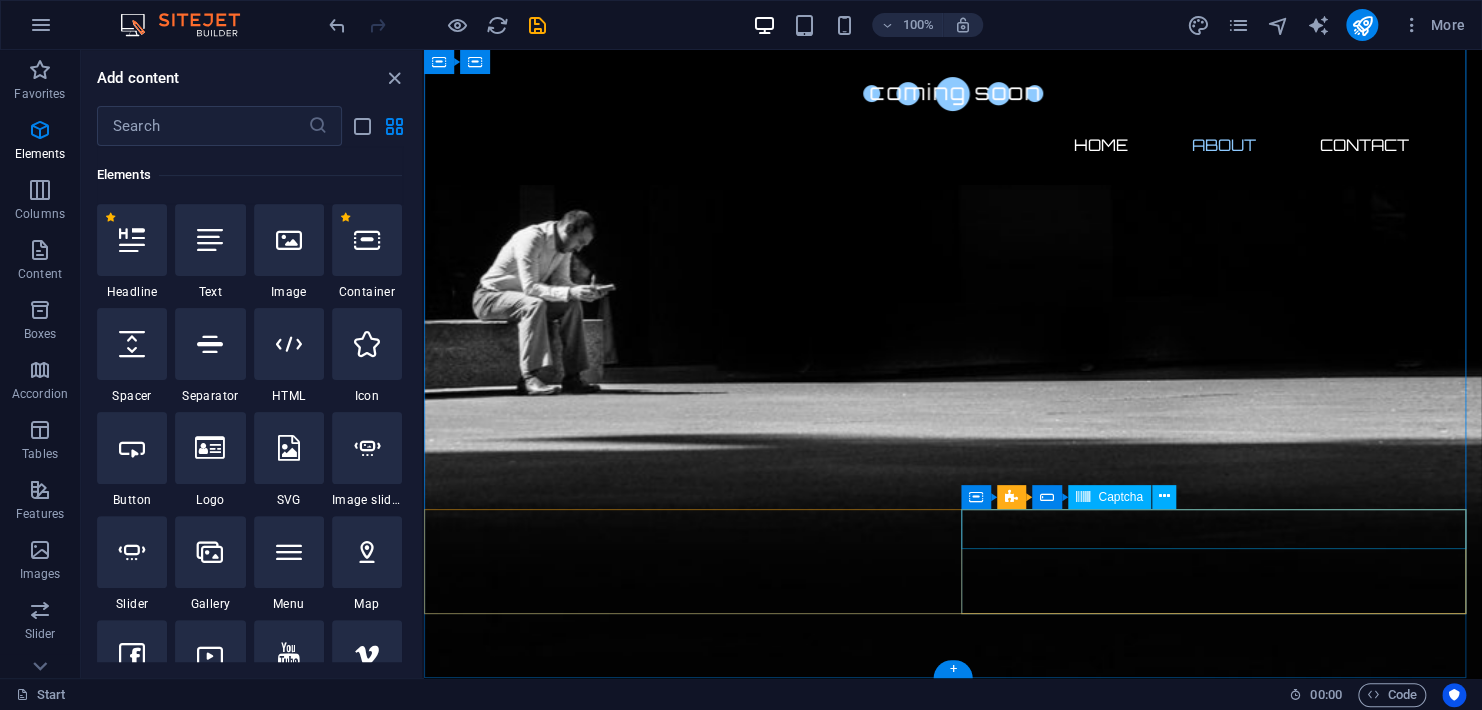 click on "Unreadable? Load new" 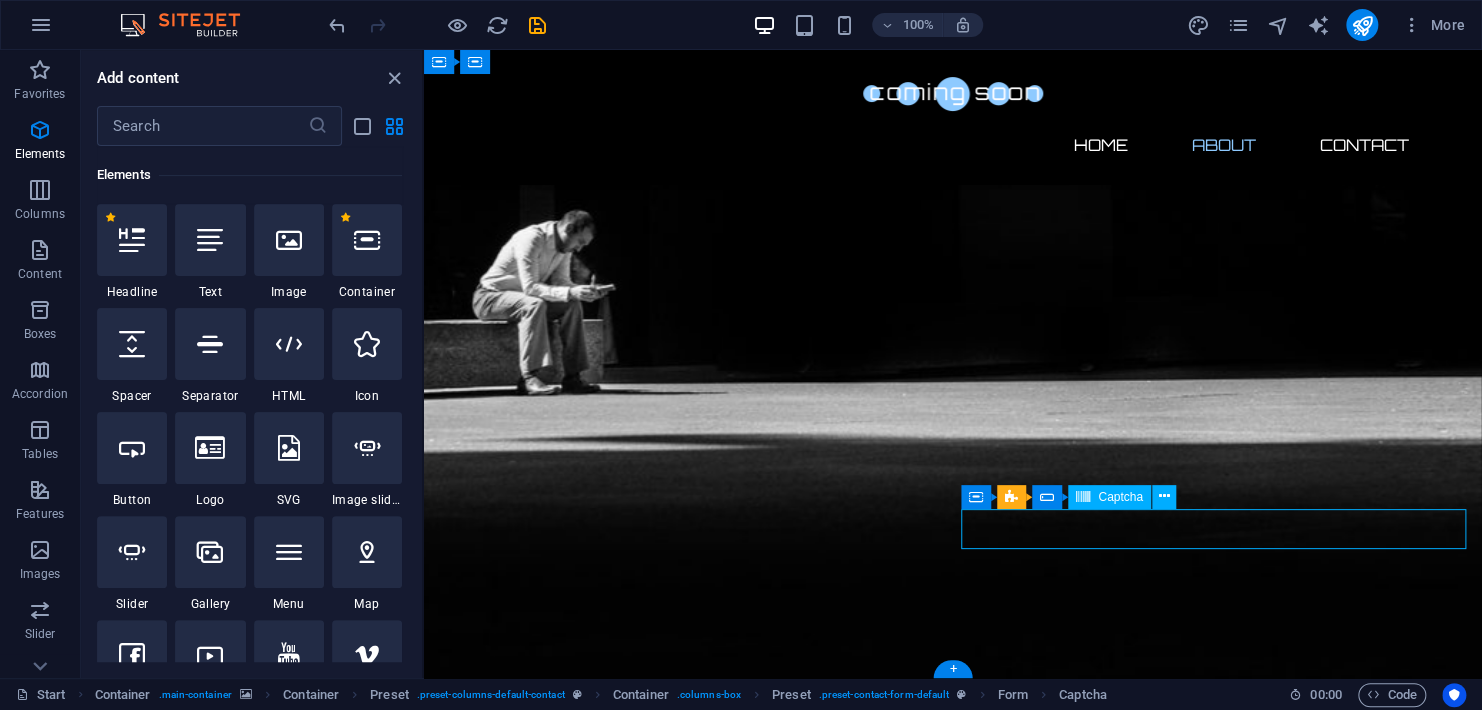 scroll, scrollTop: 907, scrollLeft: 0, axis: vertical 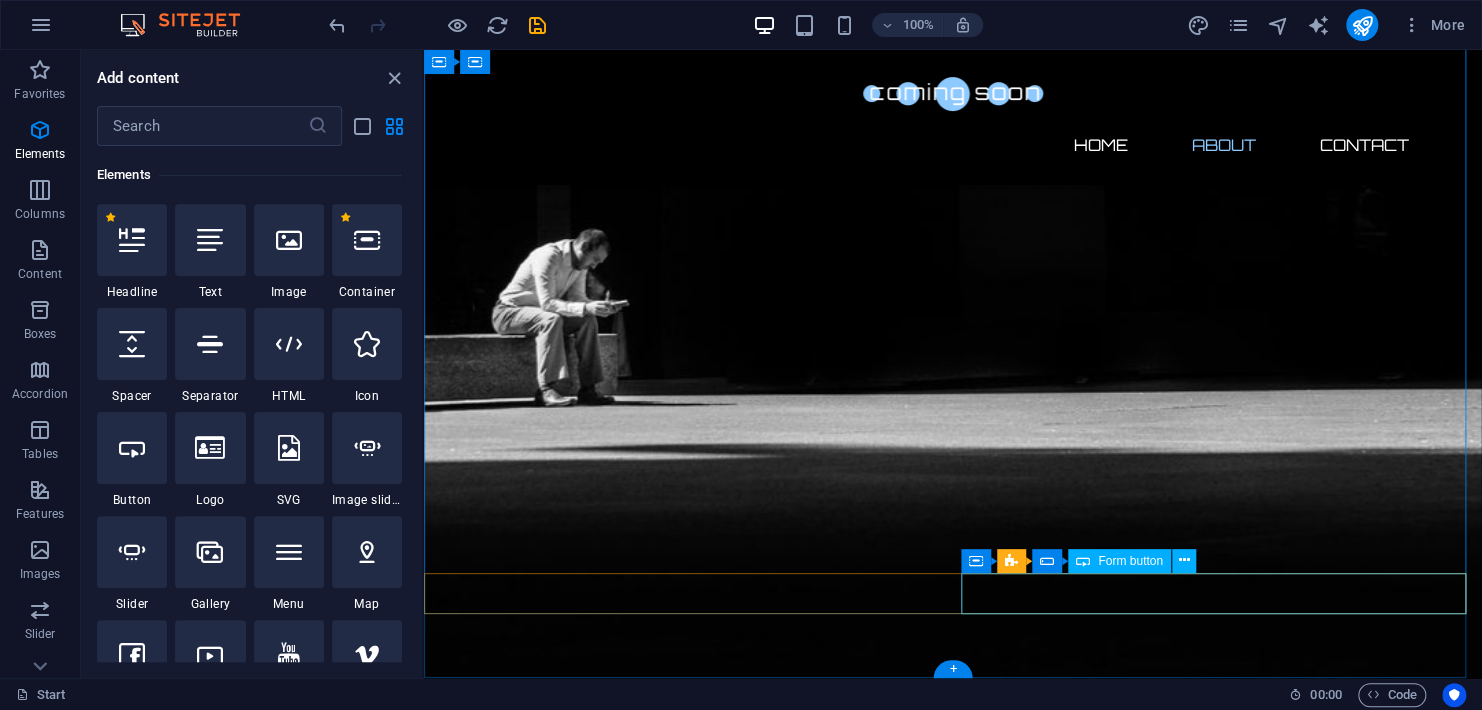 click on "Submit" 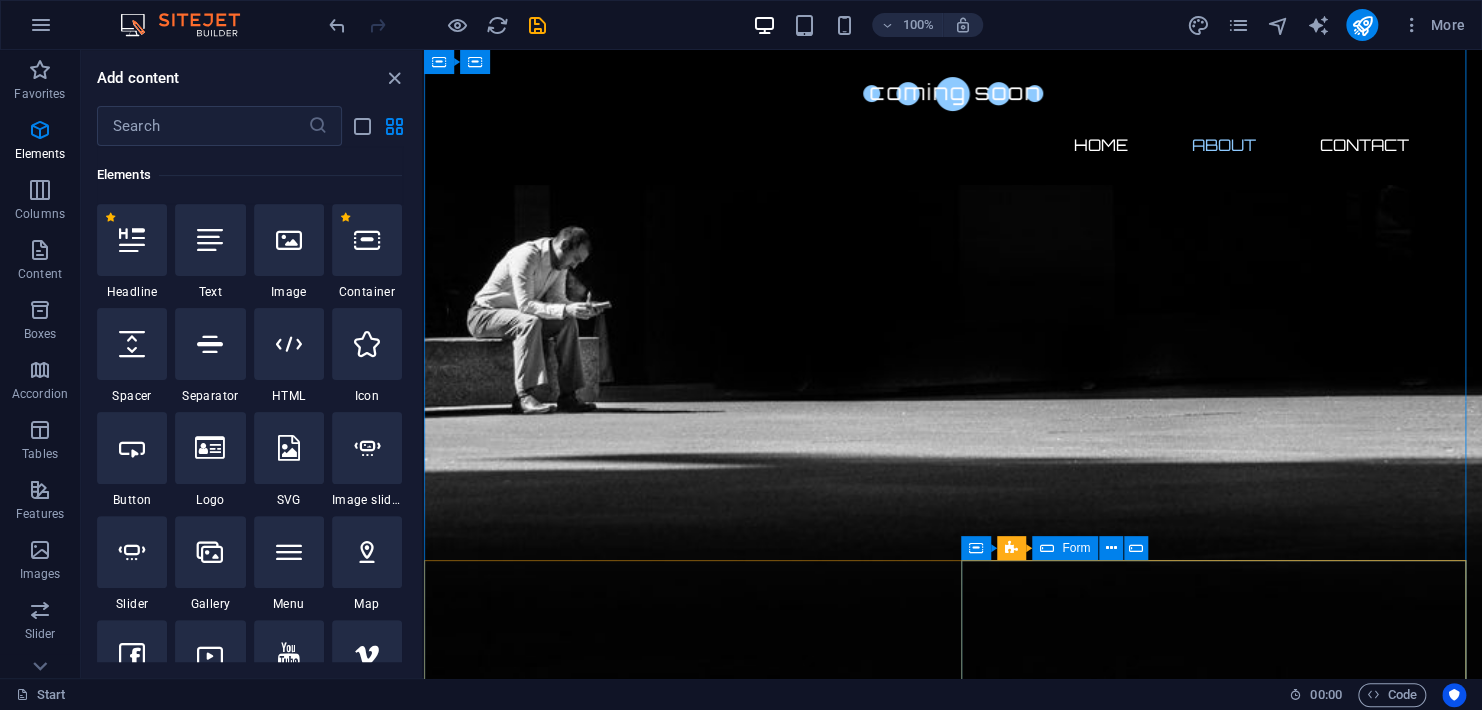 scroll, scrollTop: 990, scrollLeft: 0, axis: vertical 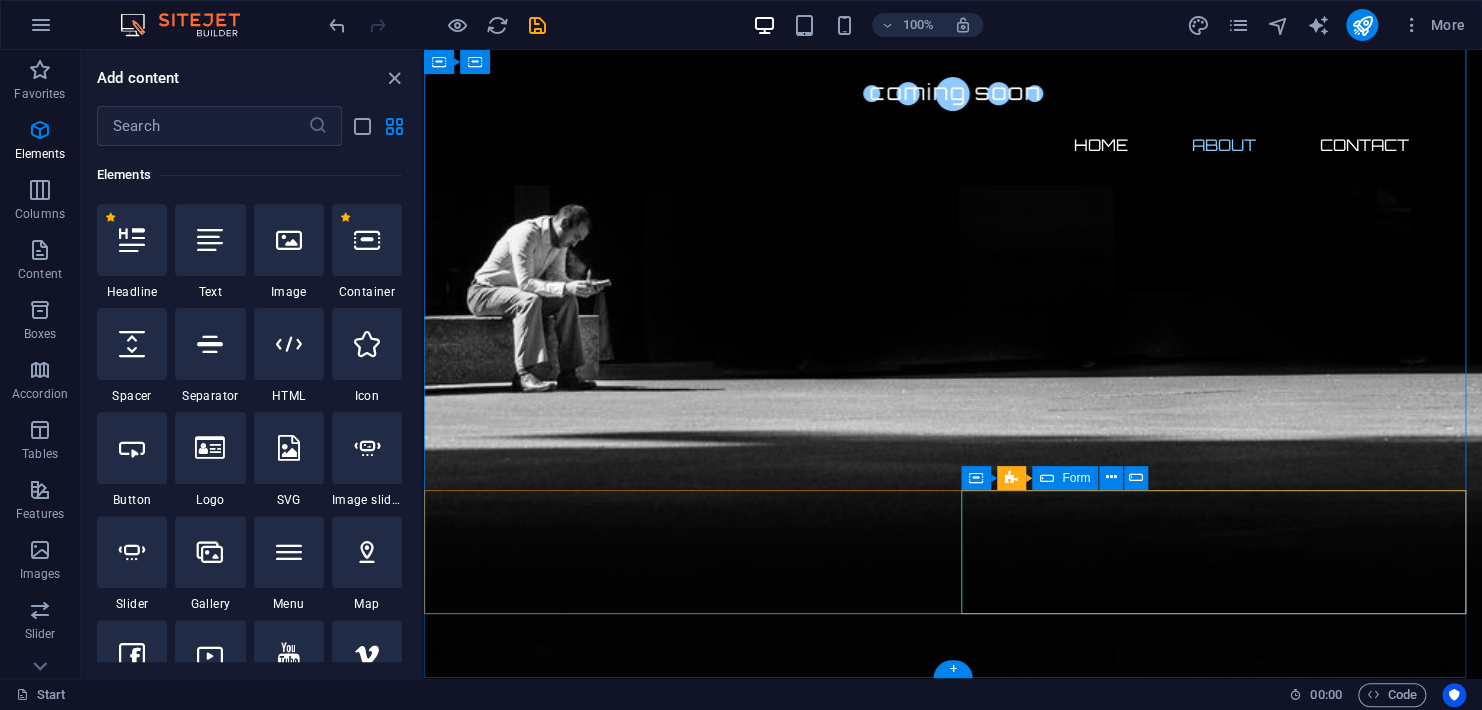 click on "Drop content here or  Add elements  Paste clipboard" 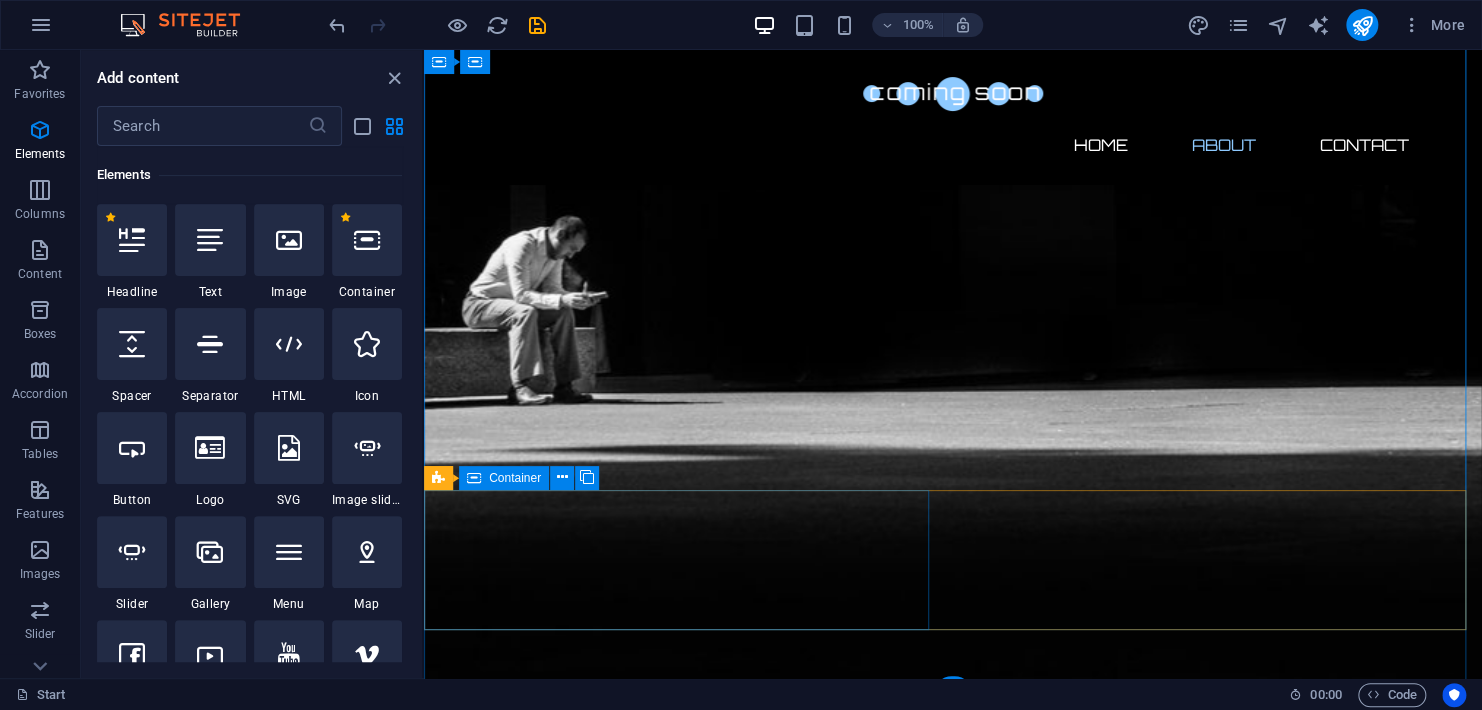 click at bounding box center (953, 2578) 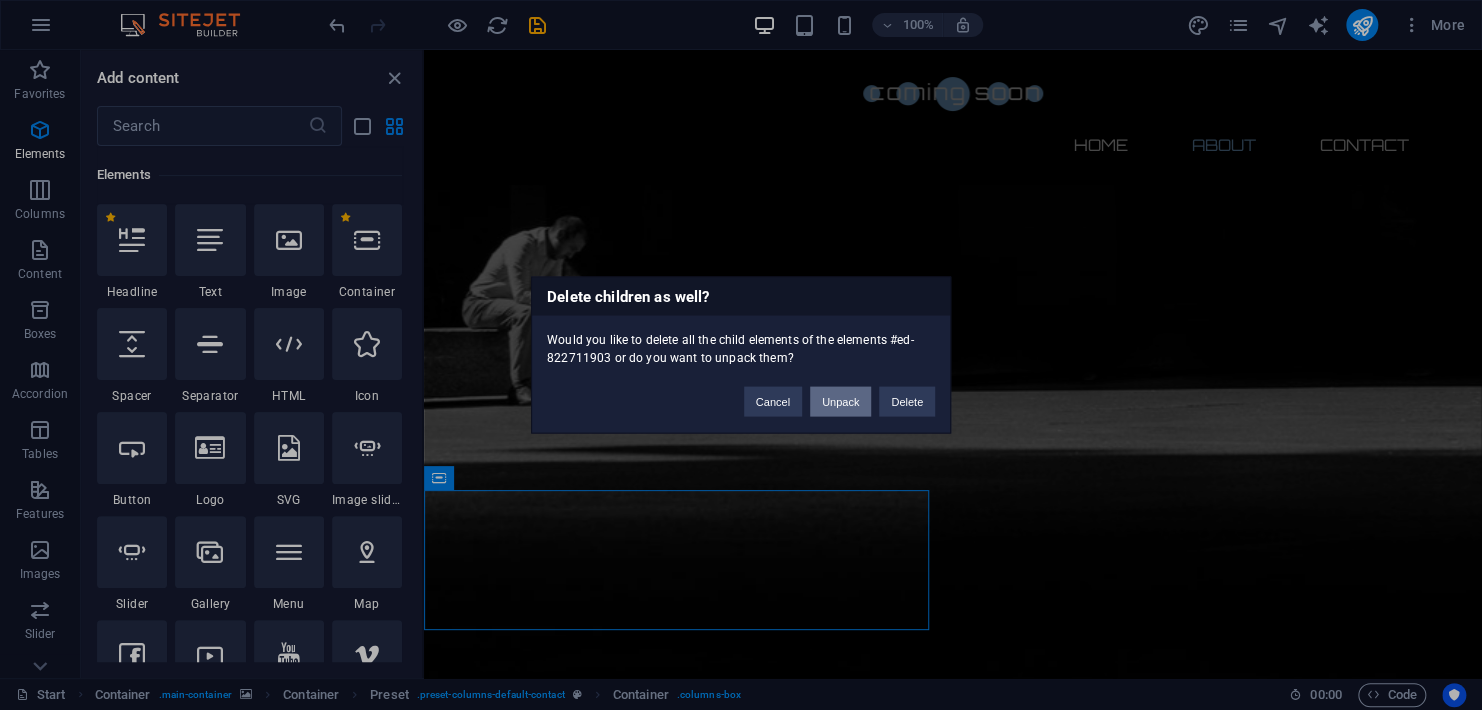 click on "Unpack" at bounding box center (840, 402) 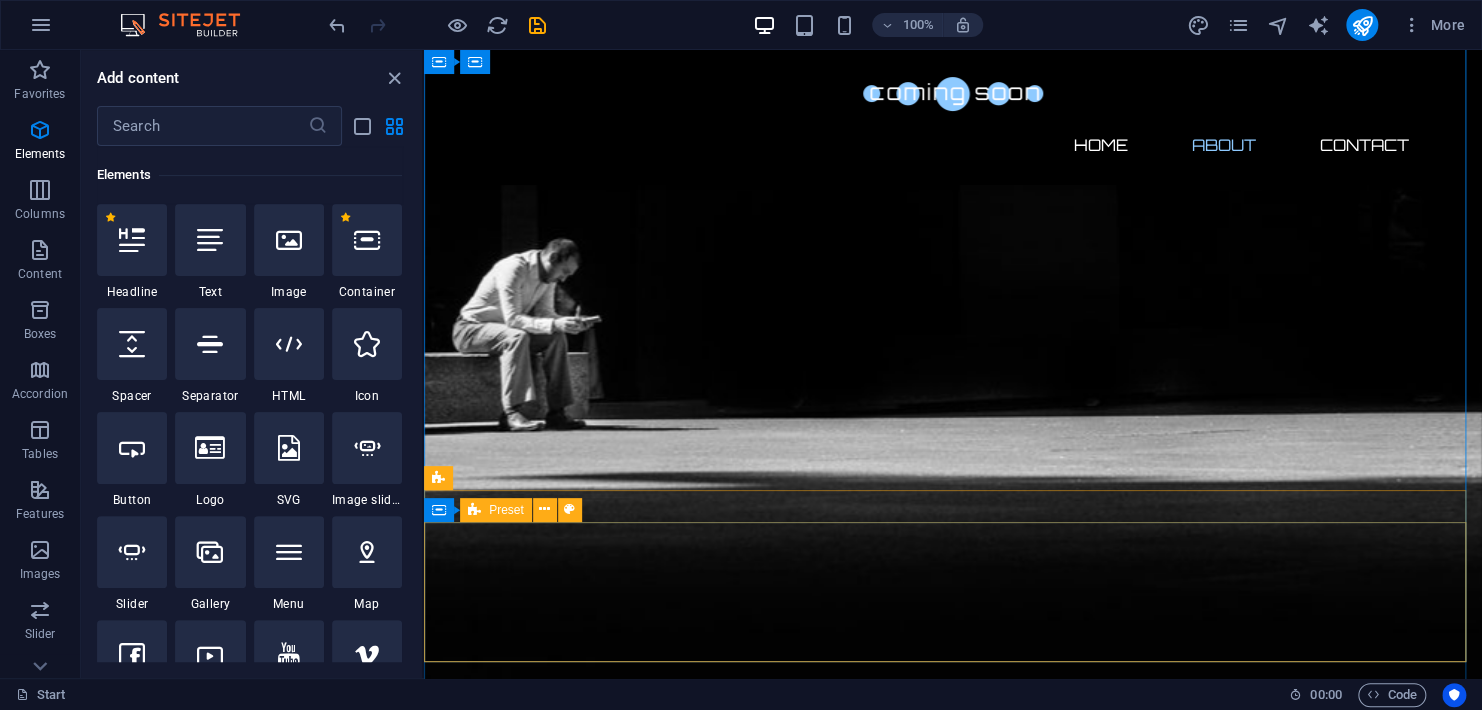 click on "Drop content here or  Add elements  Paste clipboard" at bounding box center [953, 2697] 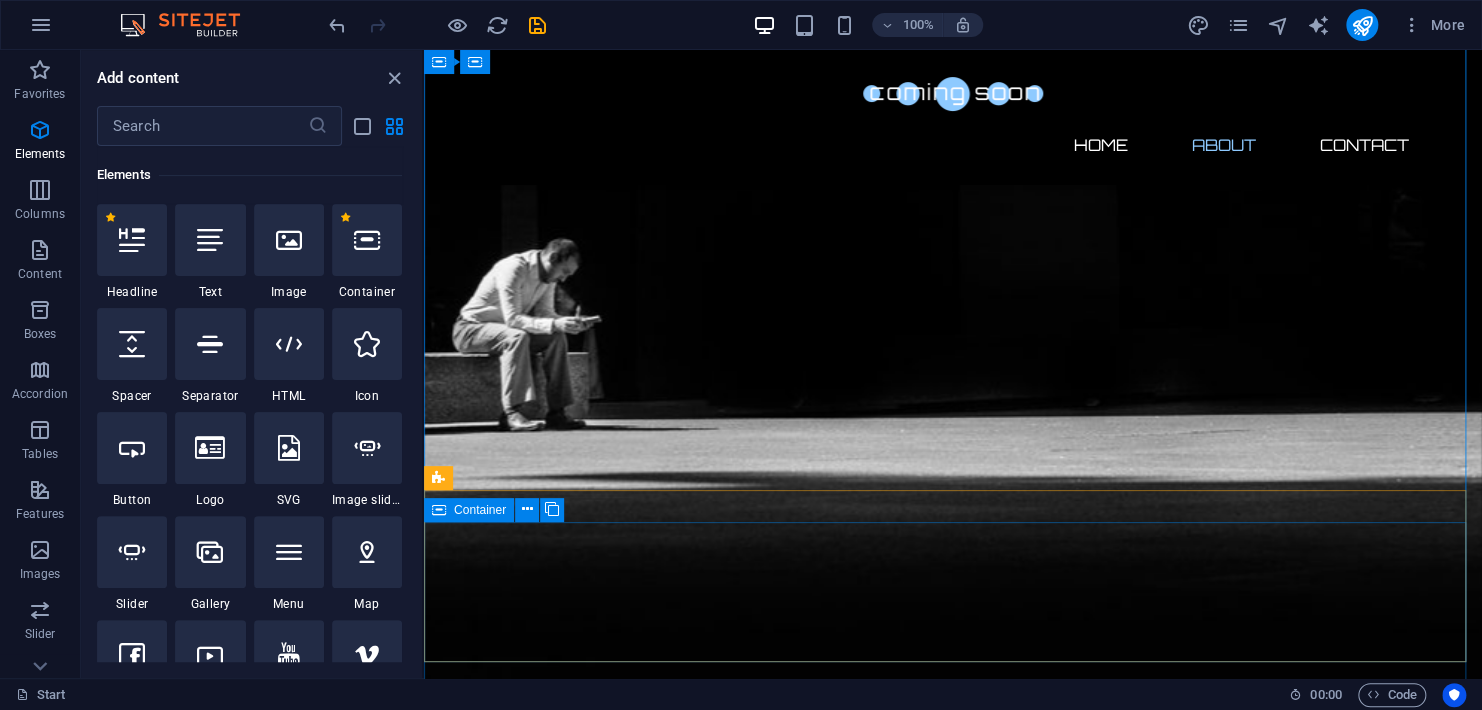 click on "Drop content here or  Add elements  Paste clipboard" at bounding box center [953, 2697] 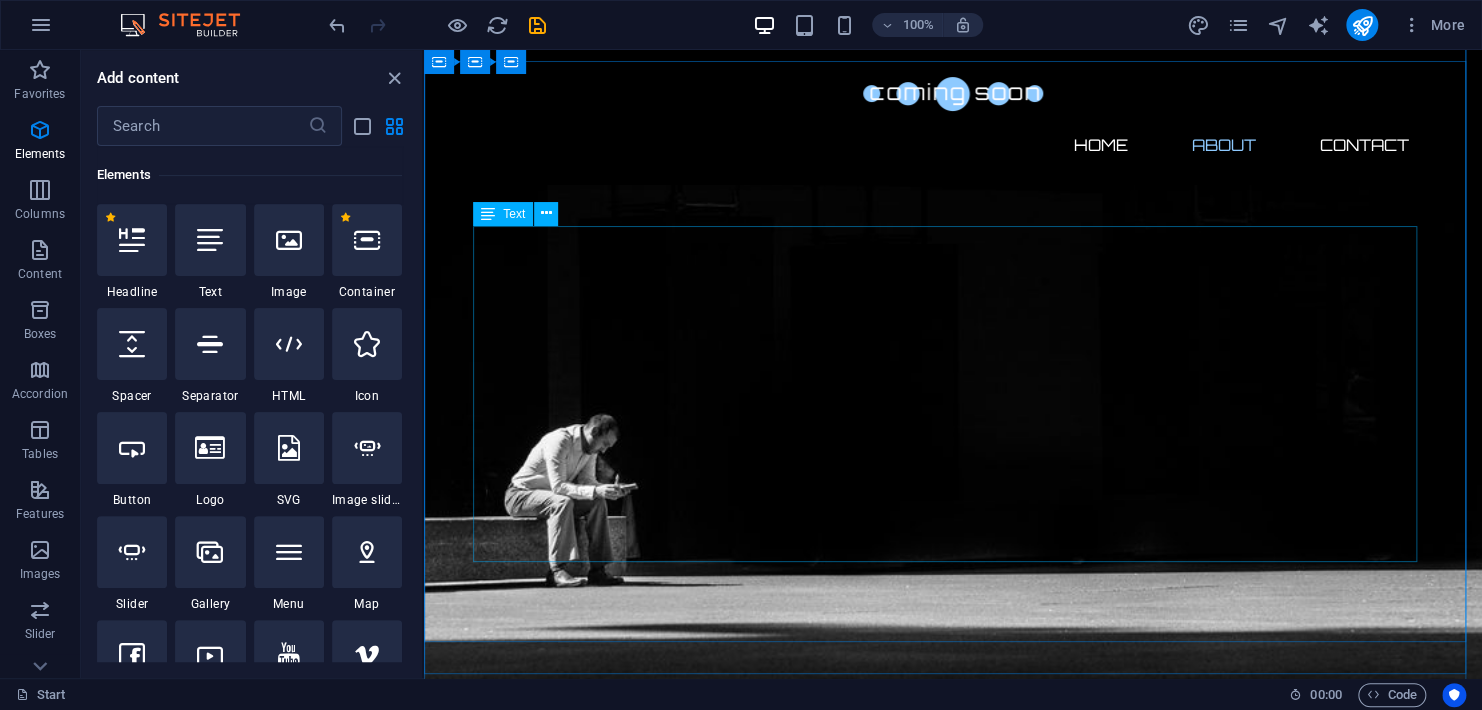 scroll, scrollTop: 665, scrollLeft: 0, axis: vertical 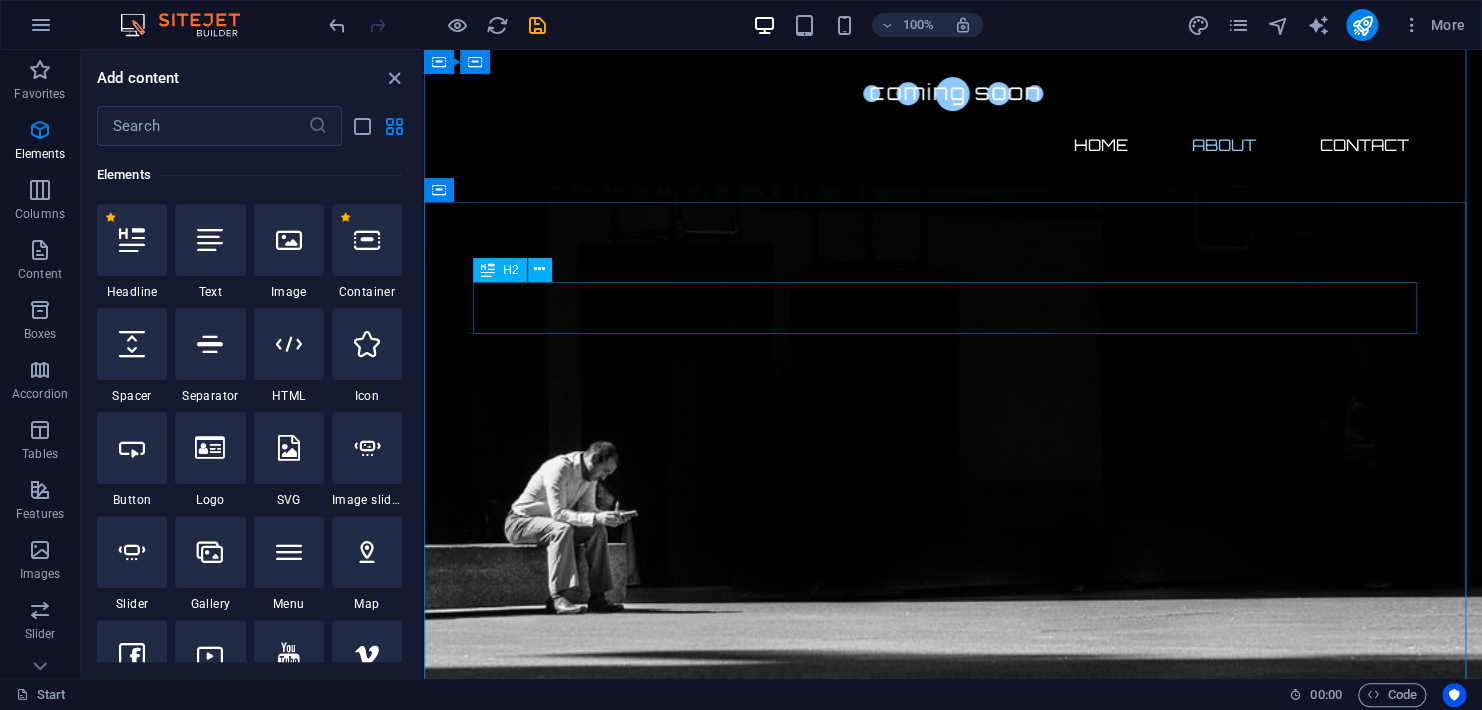 click on "About us" at bounding box center [953, 2264] 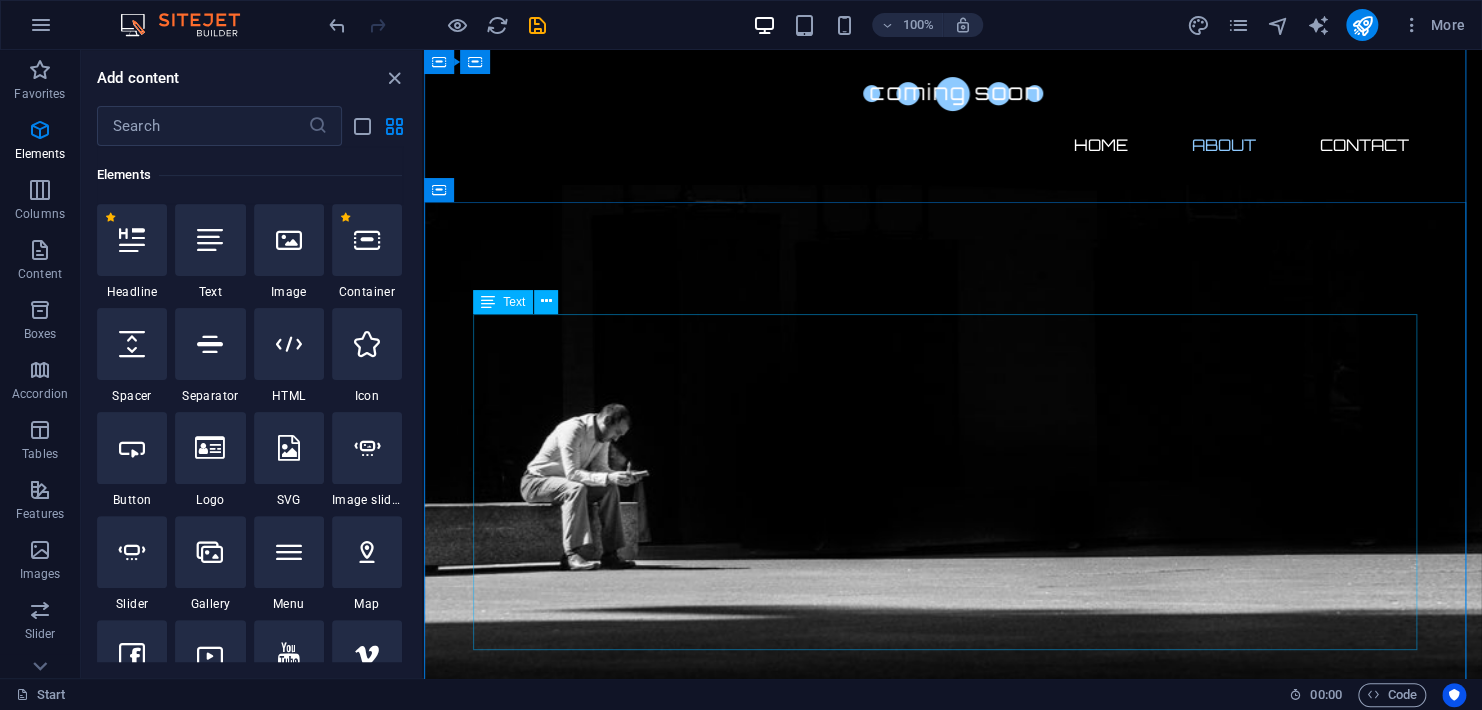 click on "Lorem ipsum dolor sit amet, consetetur sadipscing elitr, sed diam nonumy eirmod tempor invidunt ut labore et dolore magna aliquyam erat, sed diam voluptua. At vero eos et accusam et justo duo dolores et ea rebum. Stet clita kasd gubergren, no sea takimata sanctus est Lorem ipsum dolor sit amet. Lorem ipsum dolor sit amet, consetetur sadipscing elitr, sed diam nonumy eirmod tempor invidunt ut labore et dolore magna aliquyam erat, sed diam voluptua. At vero eos et accusam et justo duo dolores et ea rebum. Stet clita kasd gubergren, no sea takimata sanctus est Lorem ipsum dolor sit amet. Lorem ipsum dolor sit amet, consetetur sadipscing elitr, sed diam nonumy eirmod tempor invidunt ut labore et dolore magna aliquyam erat, sed diam voluptua. At vero eos et accusam et justo duo dolores et ea rebum. Stet clita kasd gubergren, no sea takimata sanctus est Lorem ipsum dolor sit amet." at bounding box center (953, 2373) 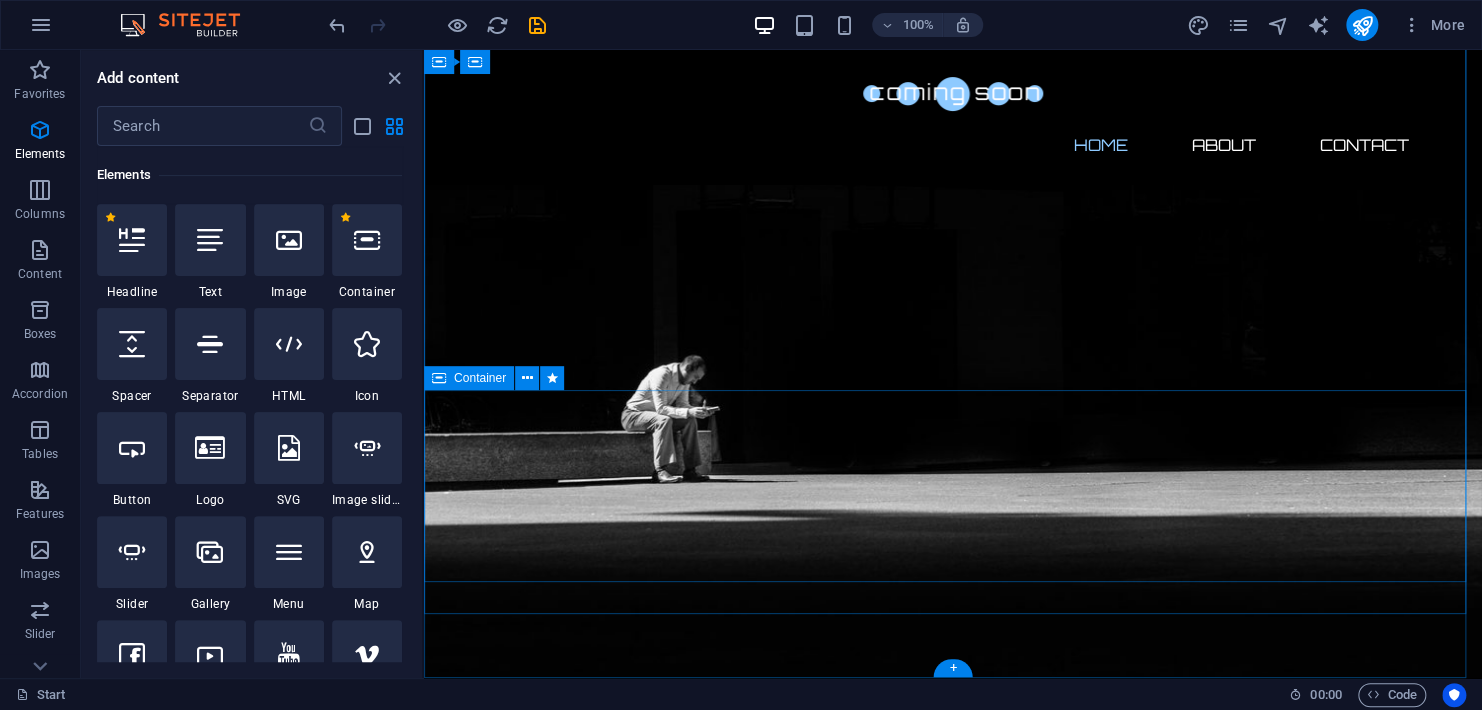 scroll, scrollTop: 0, scrollLeft: 0, axis: both 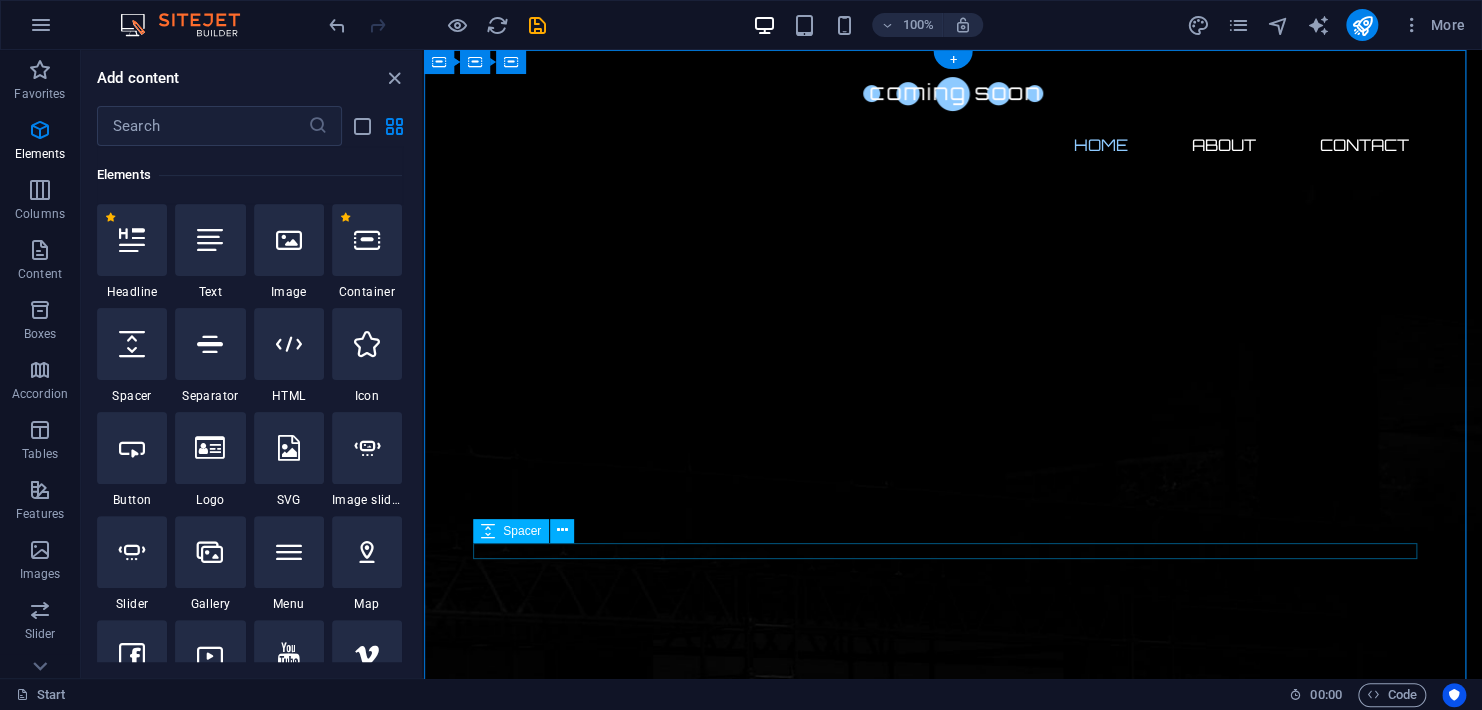 drag, startPoint x: 774, startPoint y: 541, endPoint x: 995, endPoint y: 540, distance: 221.00226 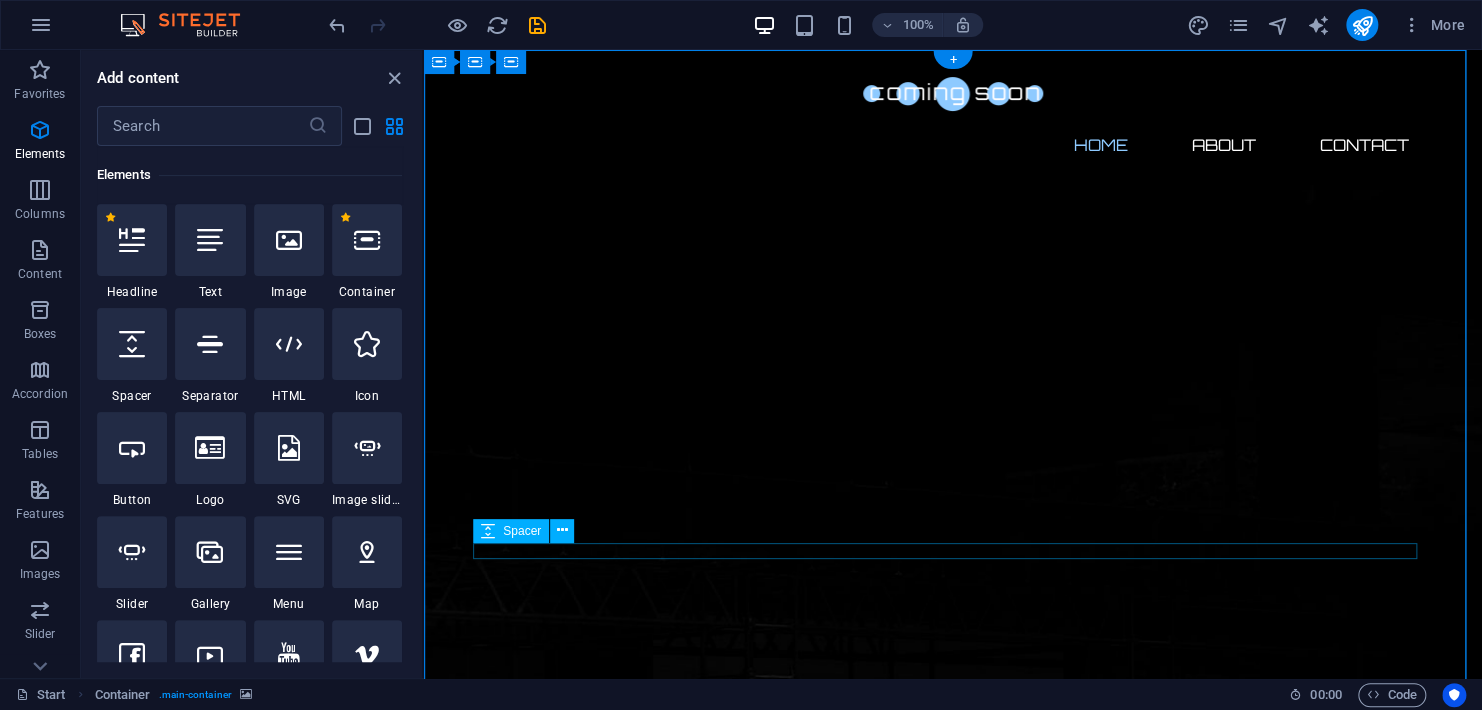 click at bounding box center (953, 2076) 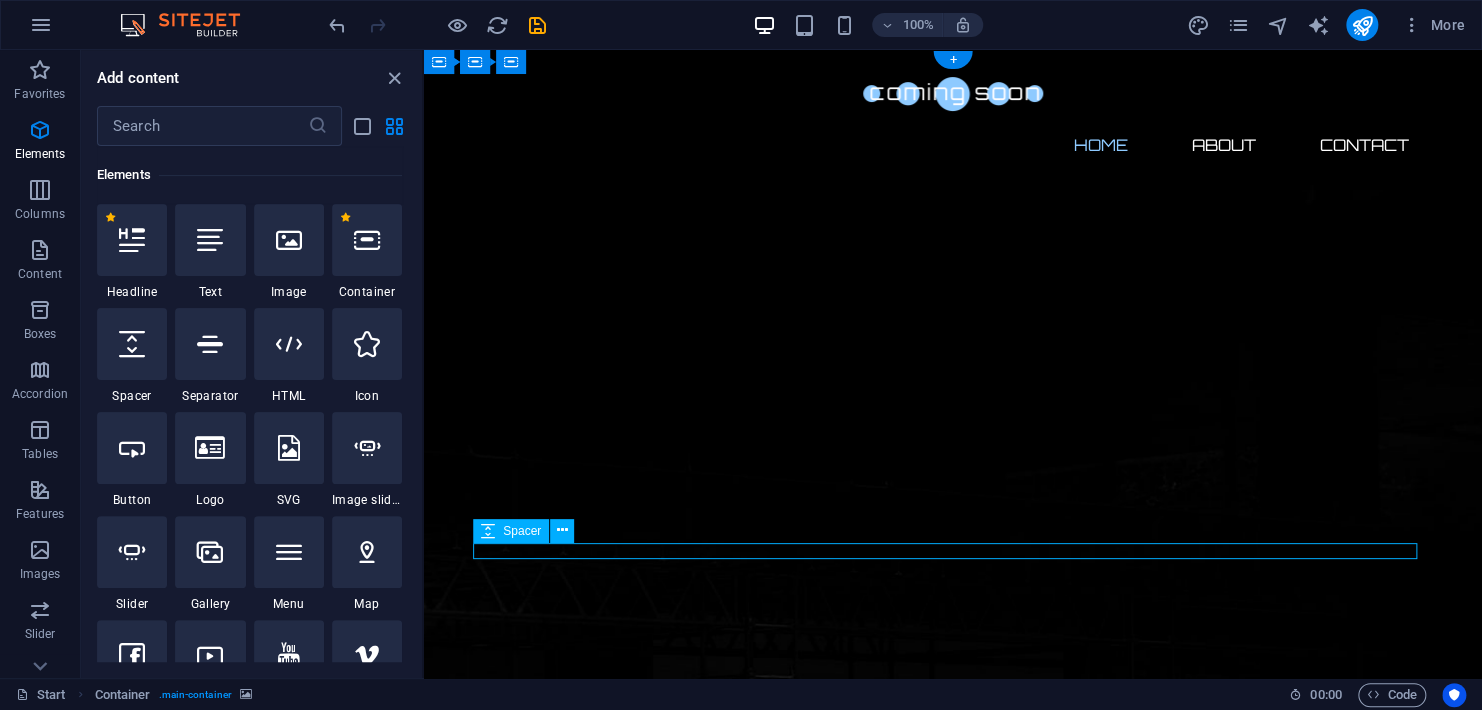 click at bounding box center [953, 2076] 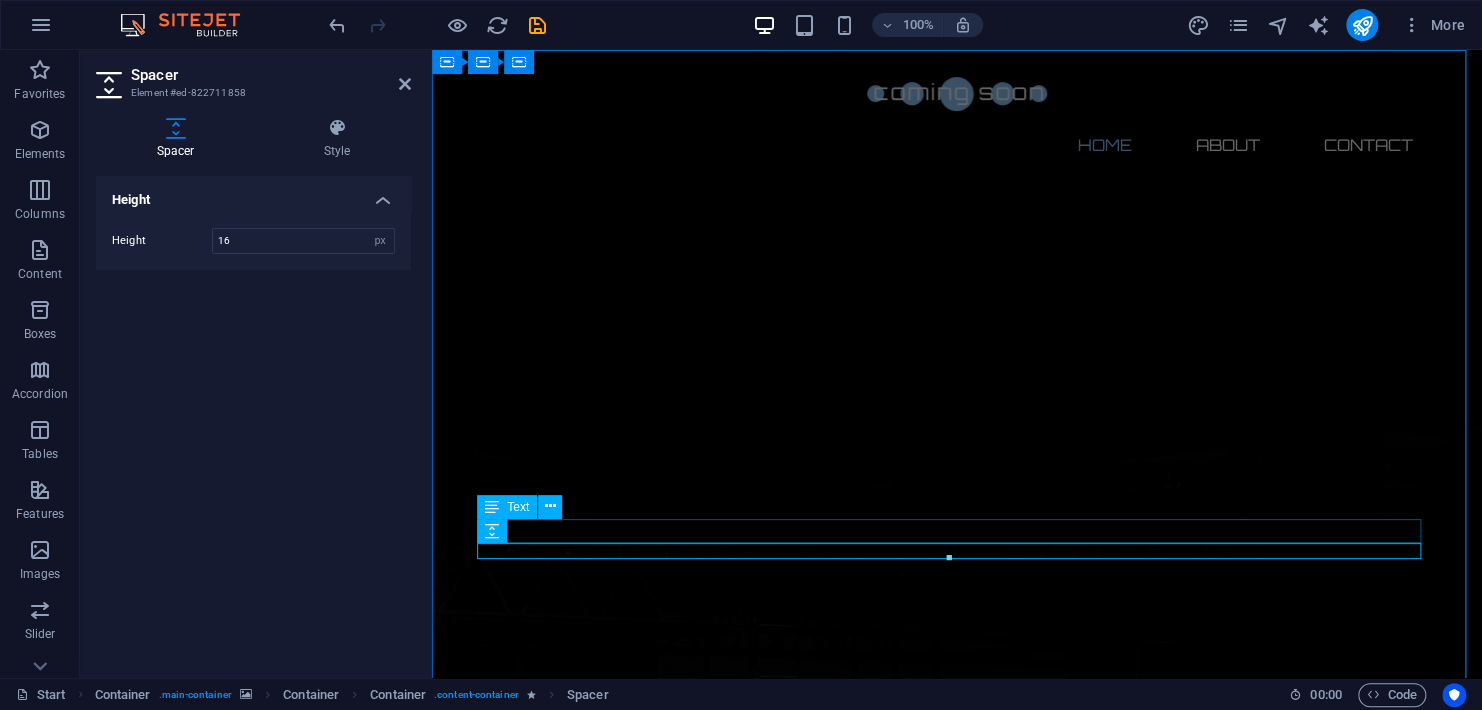 click on "Our website is under construction. We`ll be here soon with our new awesome site, subscribe to be notified." at bounding box center (957, 2056) 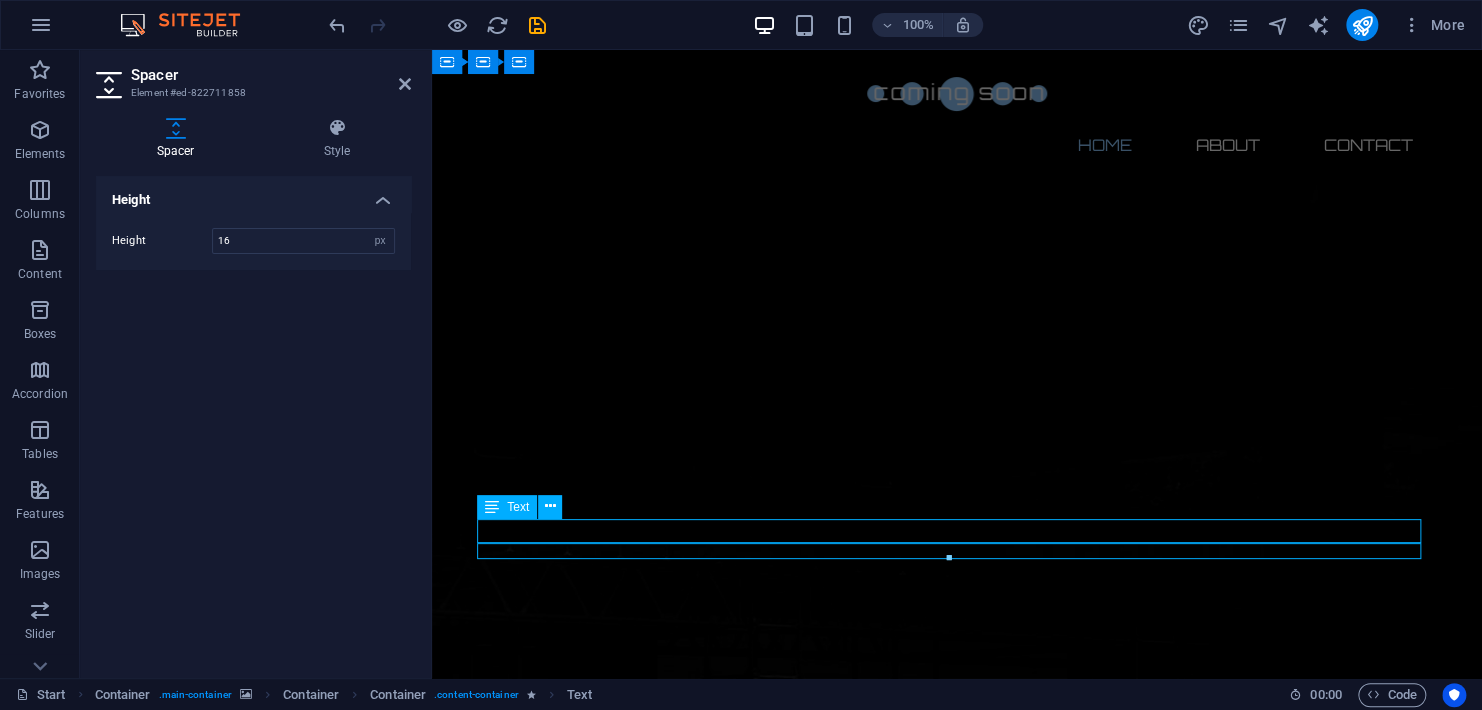 click on "Our website is under construction. We`ll be here soon with our new awesome site, subscribe to be notified." at bounding box center [957, 2056] 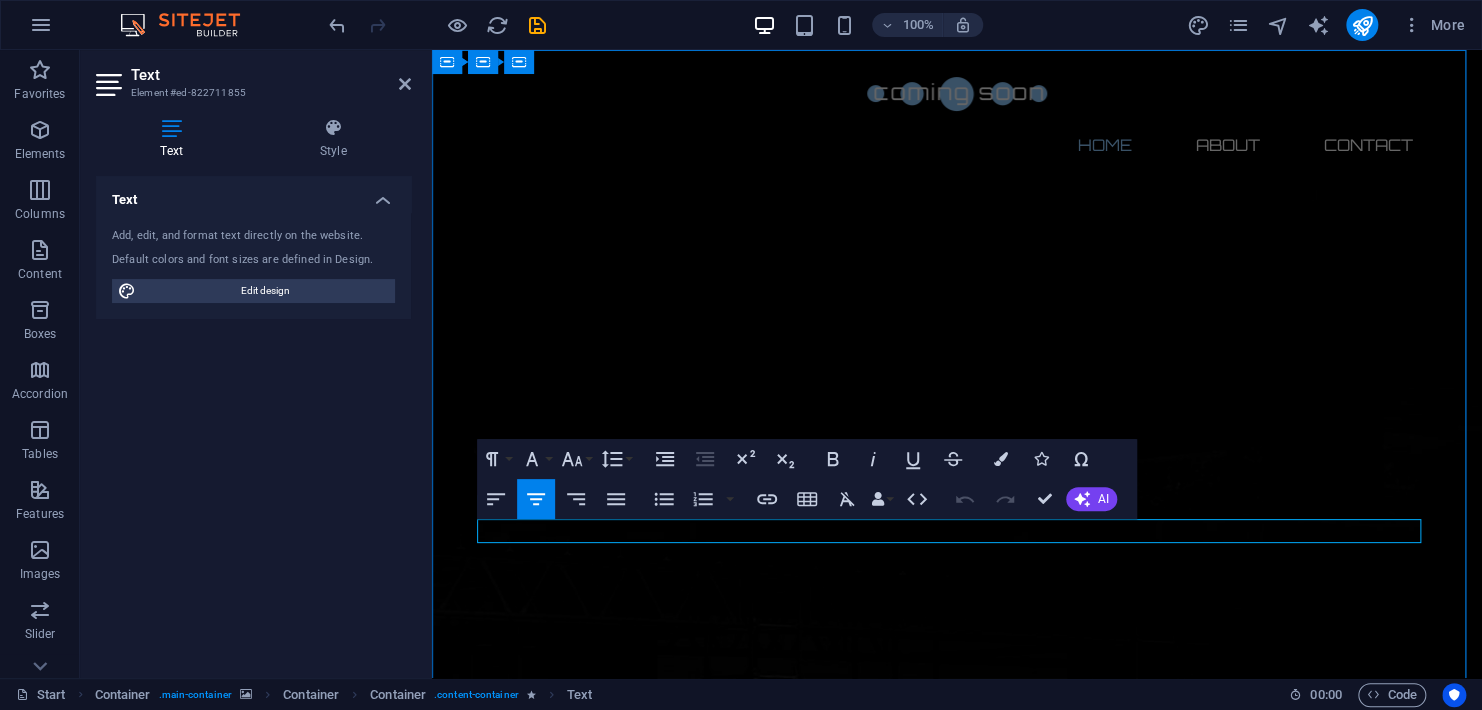 click on "Our website is under construction. We`ll be here soon with our new awesome site, subscribe to be notified." at bounding box center (957, 2056) 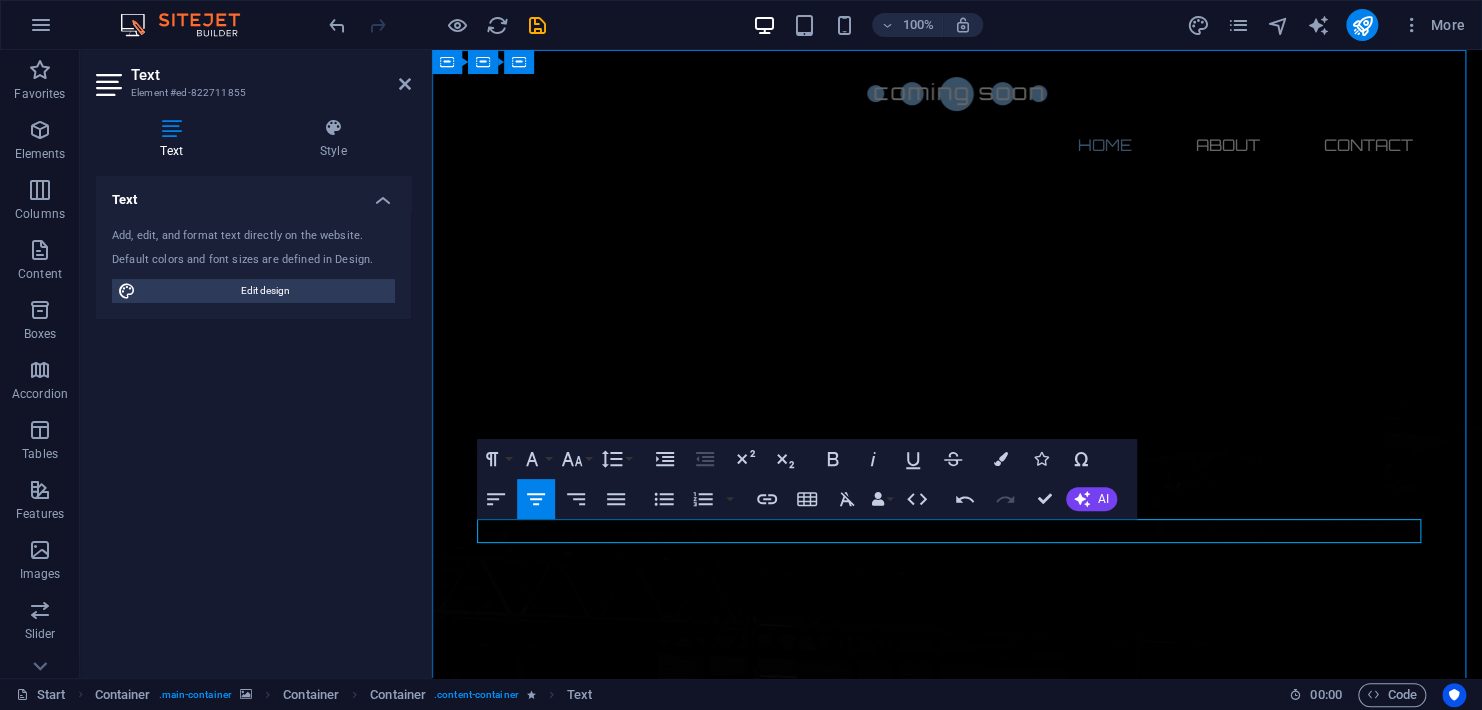 type 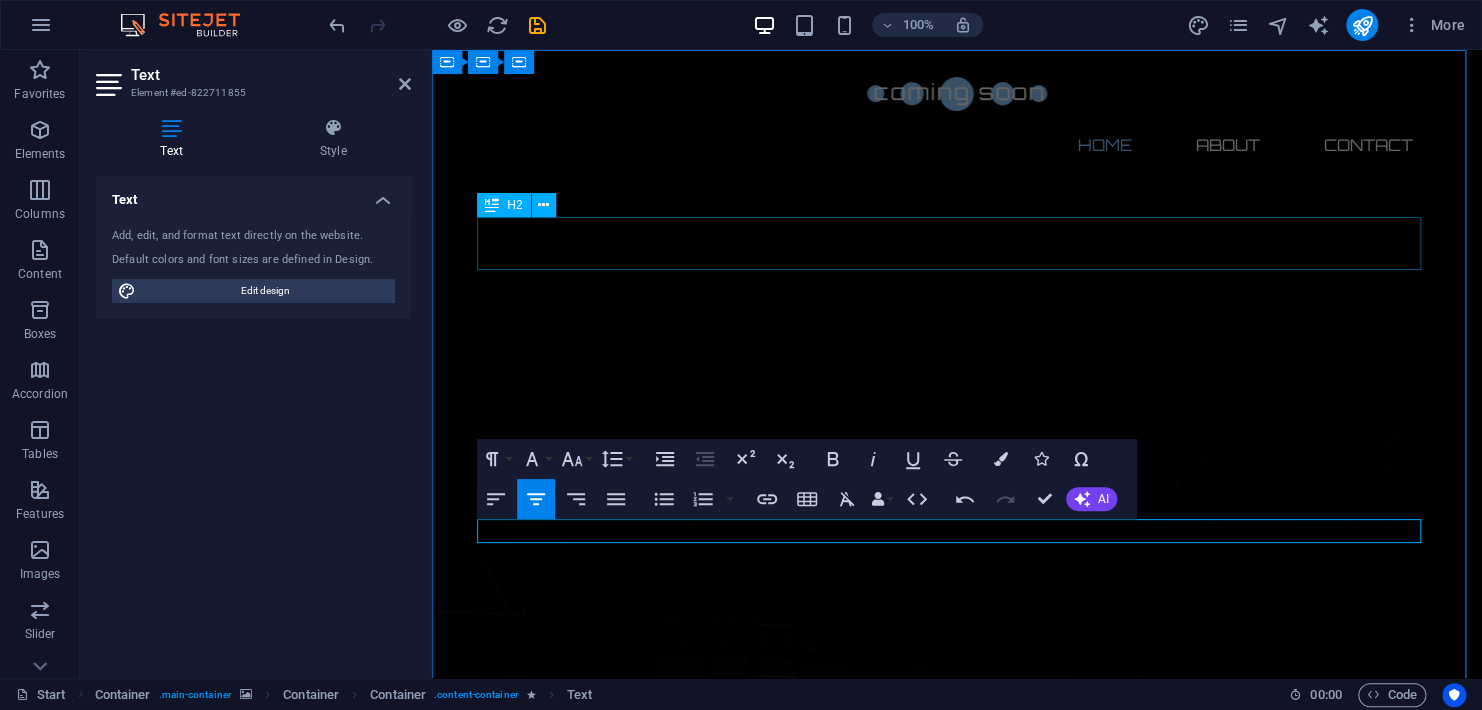 click on "Sandman Pictures" at bounding box center [957, 1348] 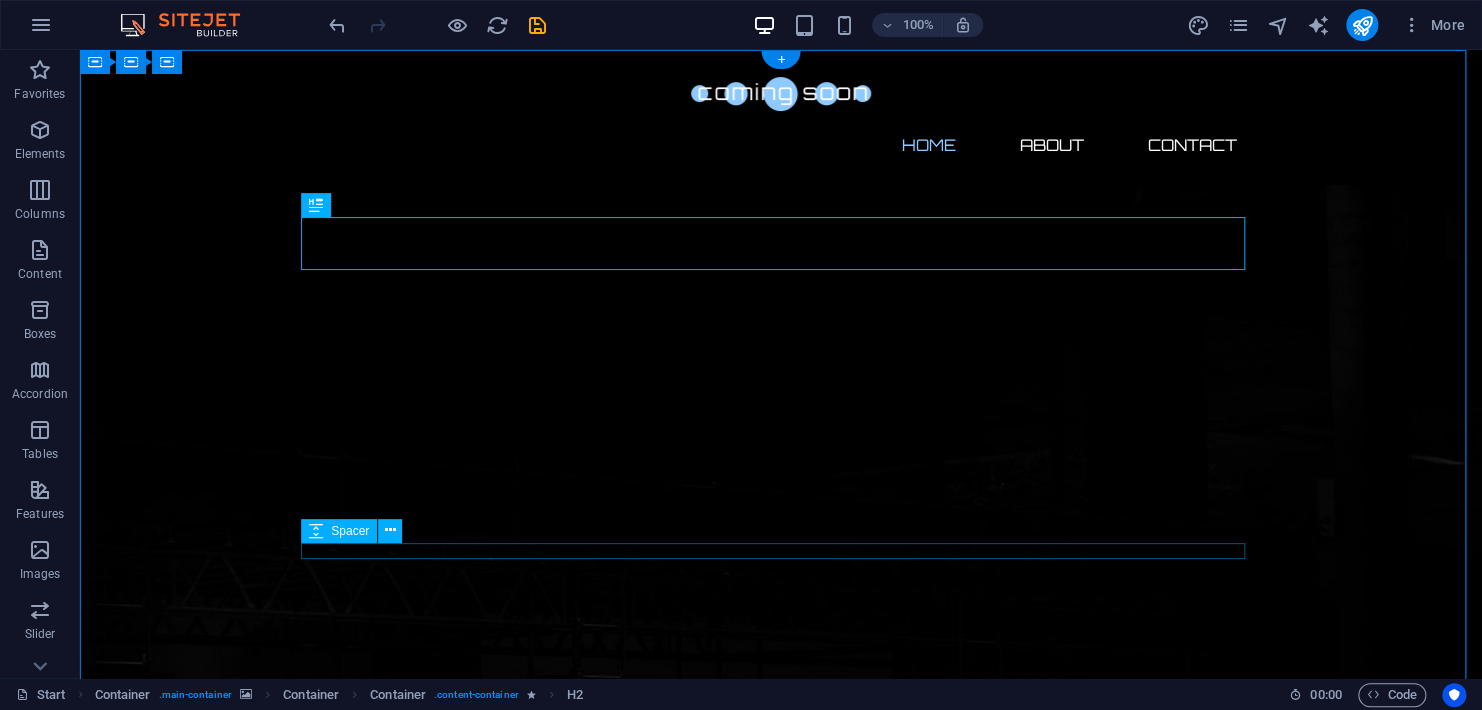 scroll, scrollTop: 200, scrollLeft: 0, axis: vertical 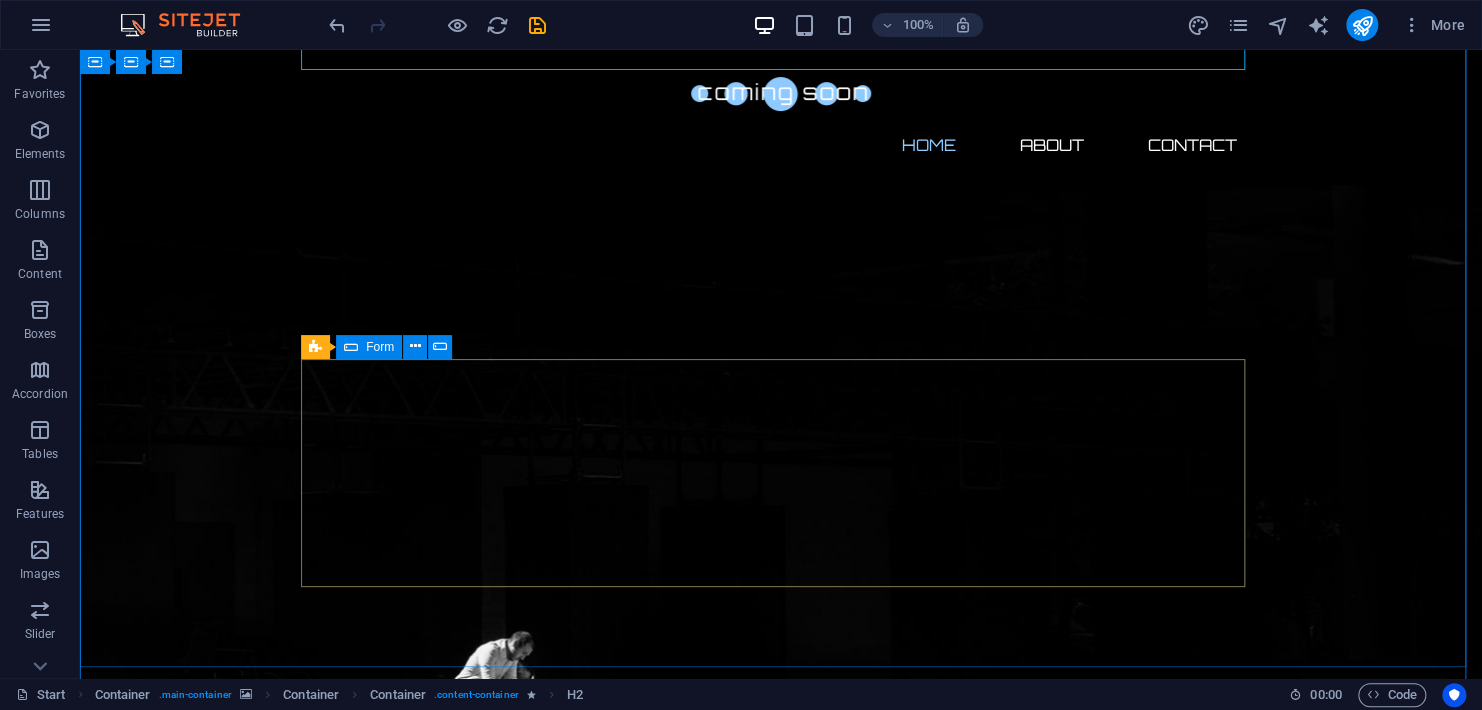 click on "Notify me   I have read and understand the privacy policy. Unreadable? Load new" 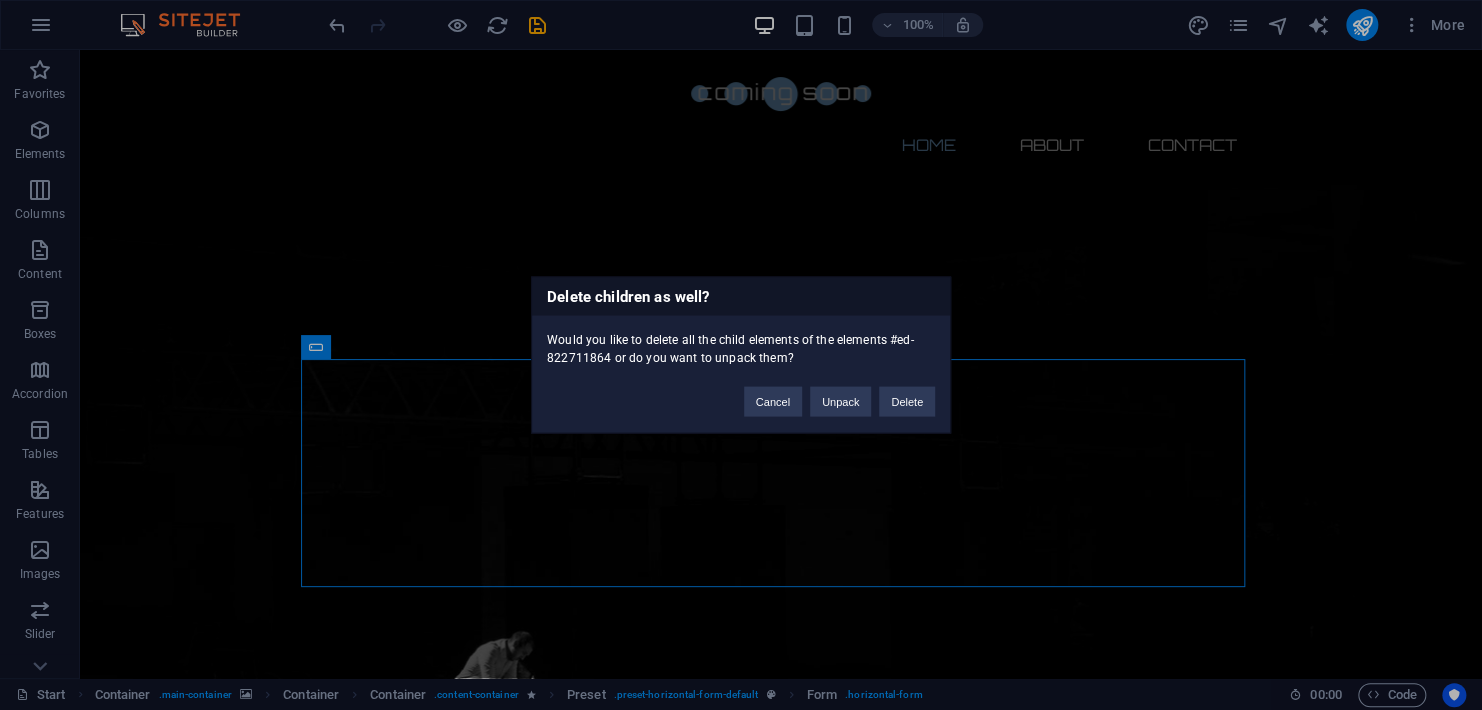 type 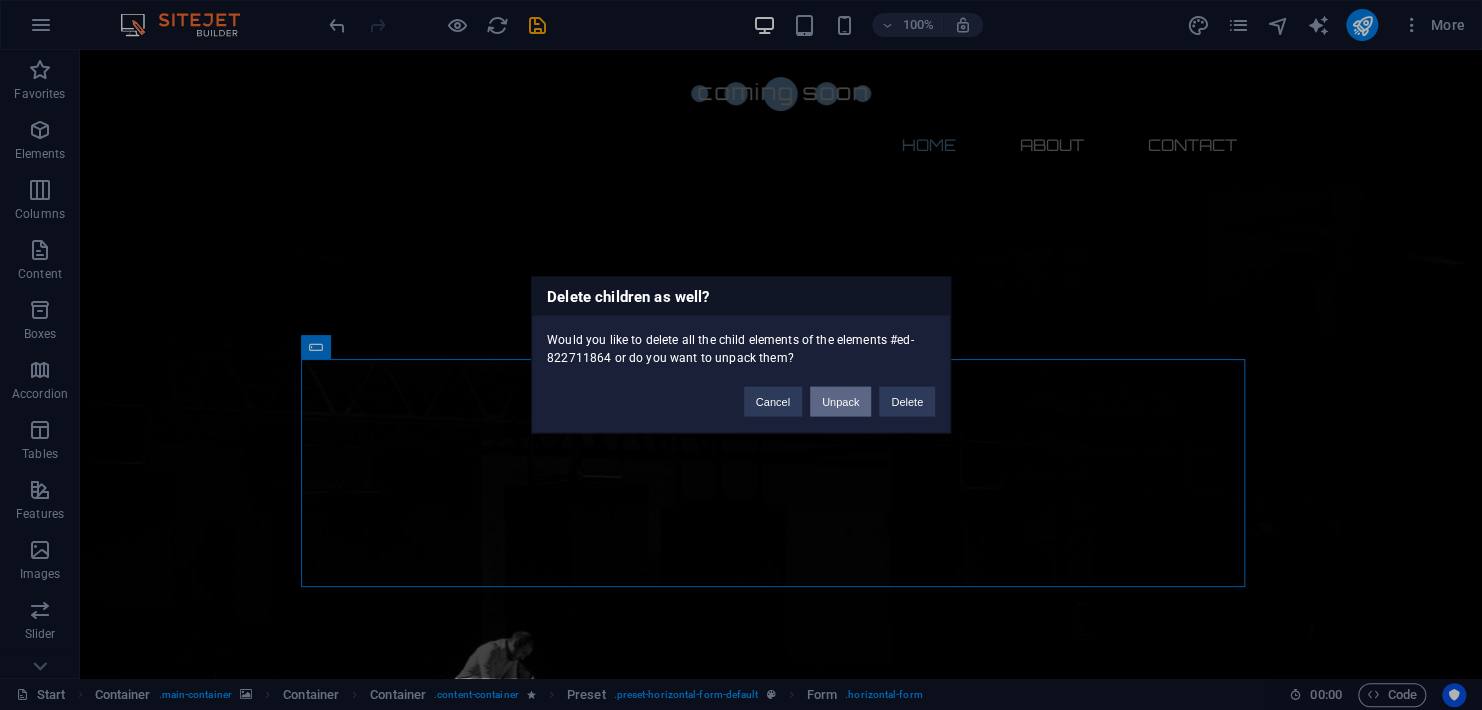 click on "Unpack" at bounding box center (840, 402) 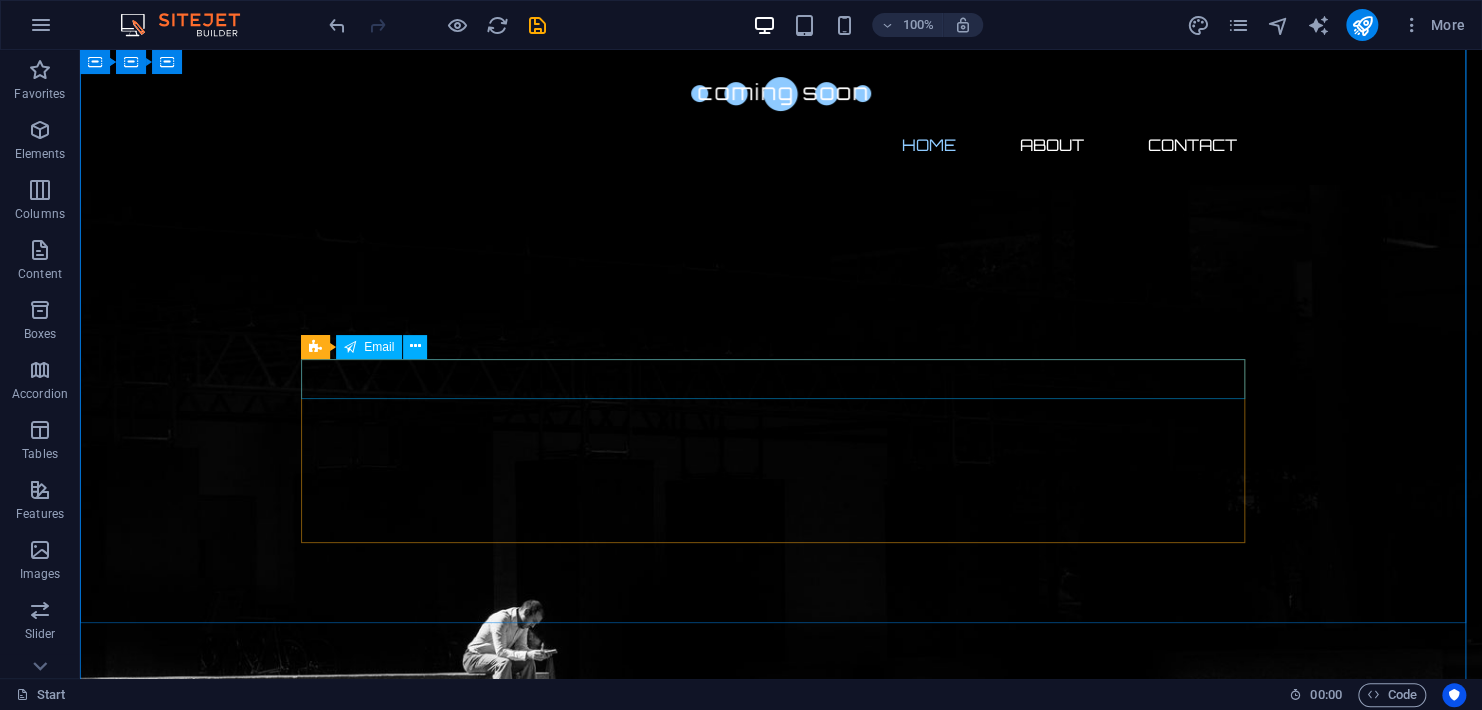 click at bounding box center (781, 1855) 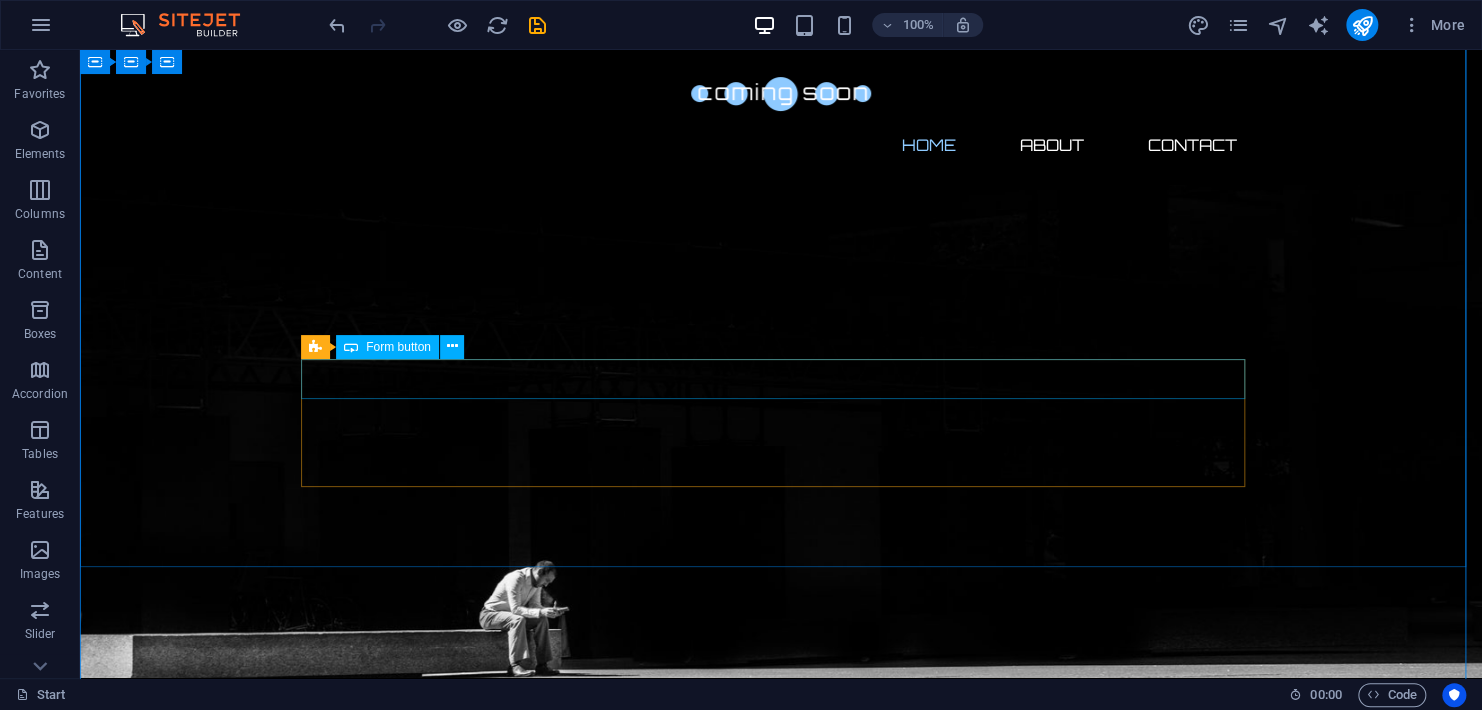 click on "Notify me" at bounding box center [781, 1805] 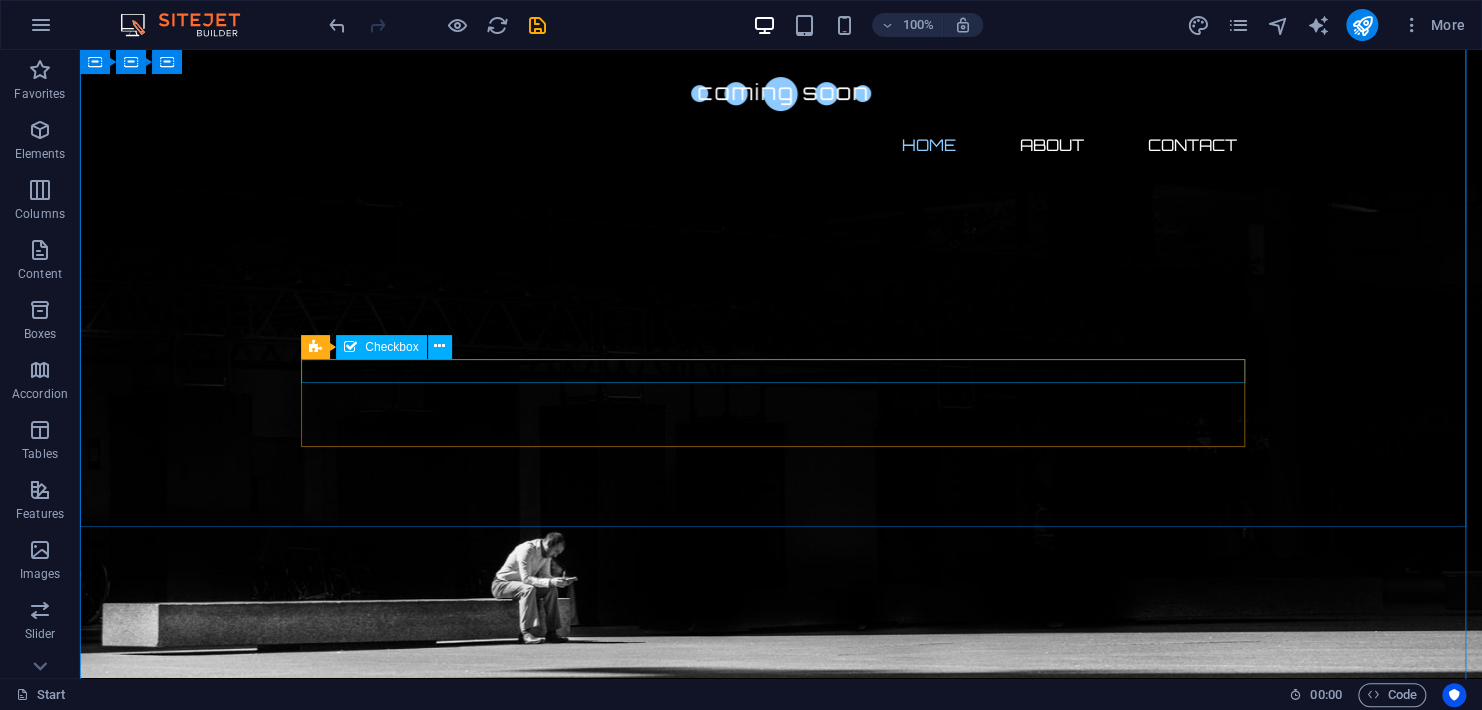 click on "I have read and understand the privacy policy." at bounding box center [781, 1760] 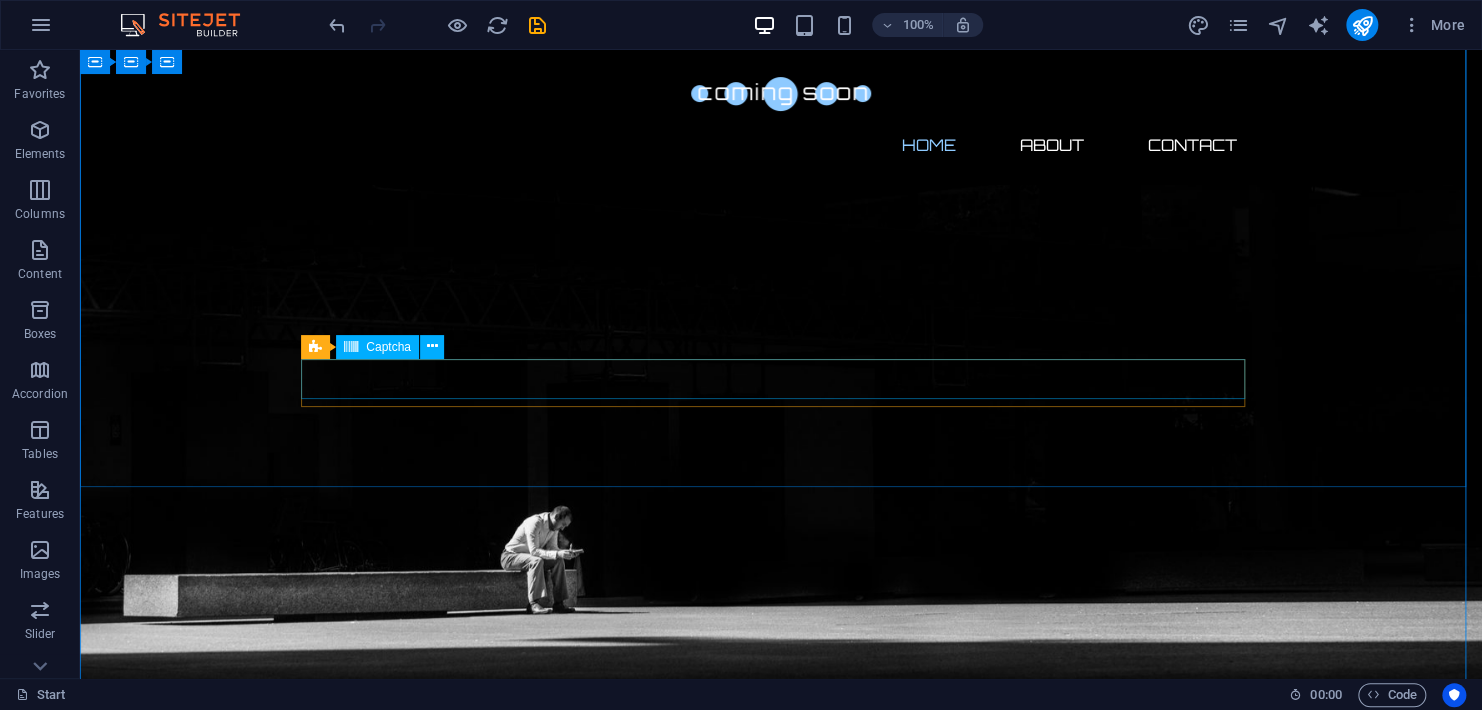 click on "Unreadable? Load new" at bounding box center [781, 1724] 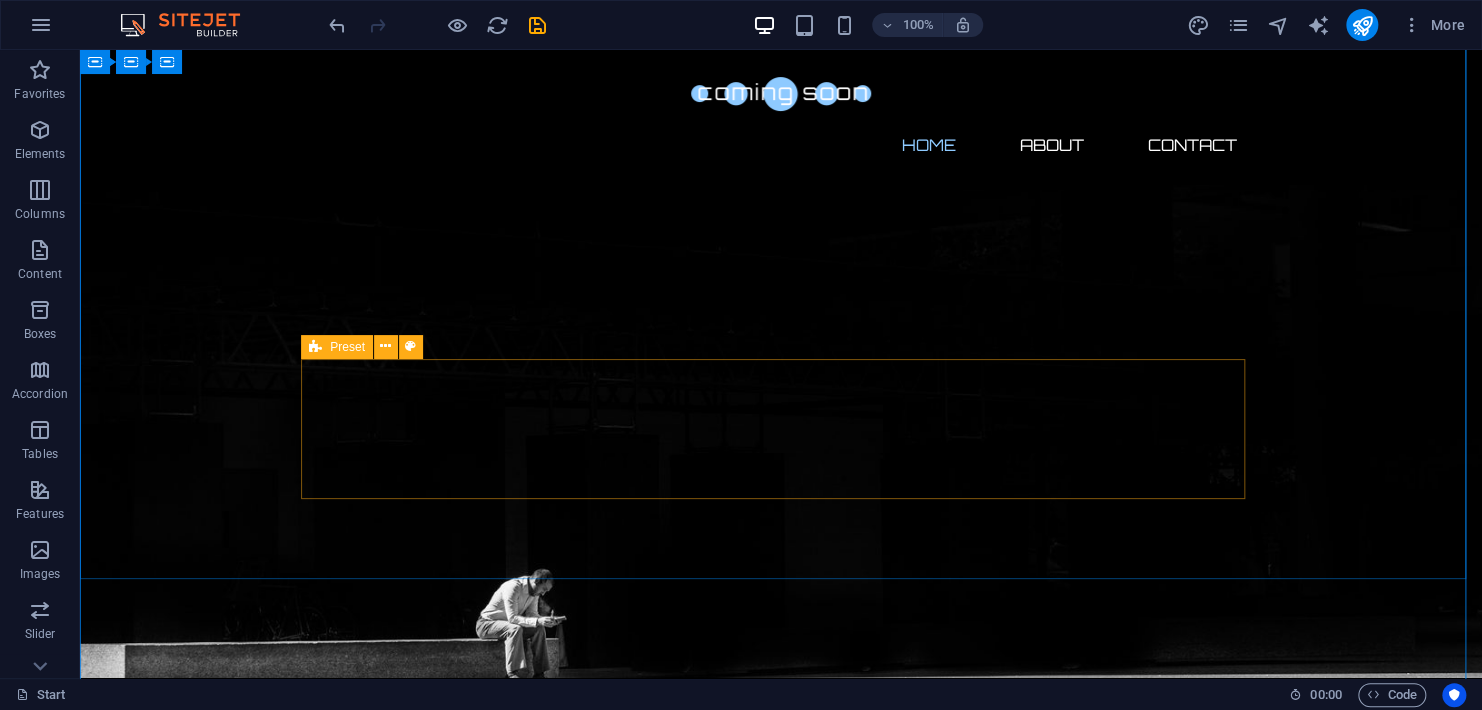 click on "Drop content here or  Add elements  Paste clipboard" at bounding box center [781, 1867] 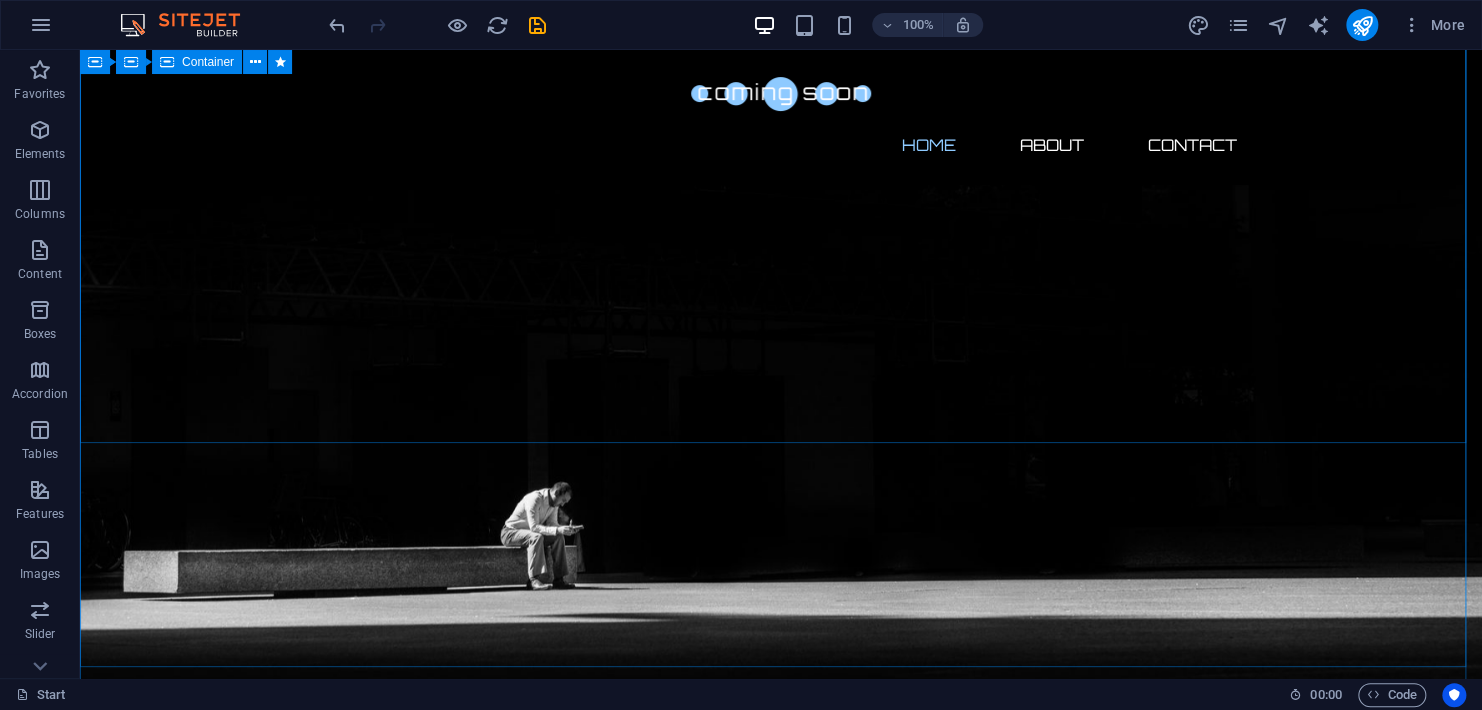 scroll, scrollTop: 0, scrollLeft: 0, axis: both 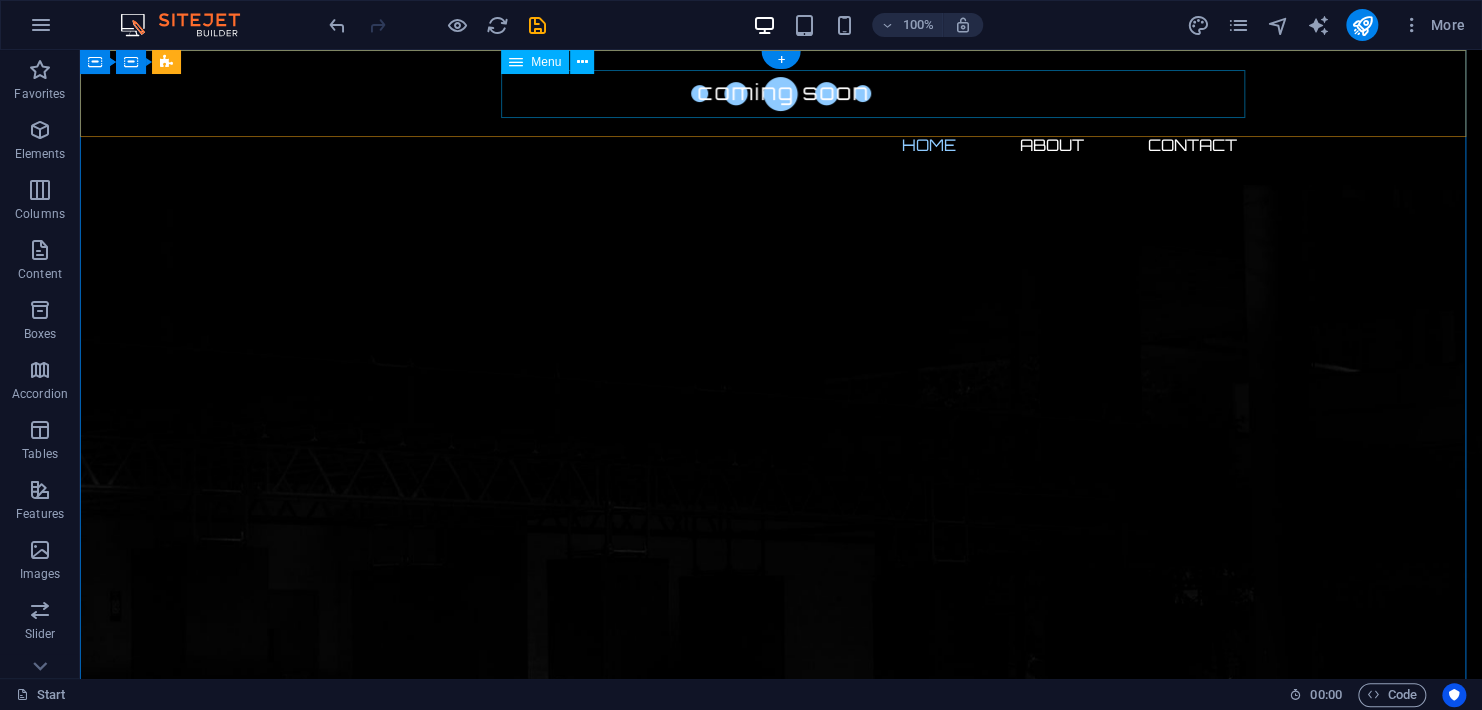 click on "Home About Contact" at bounding box center (781, 145) 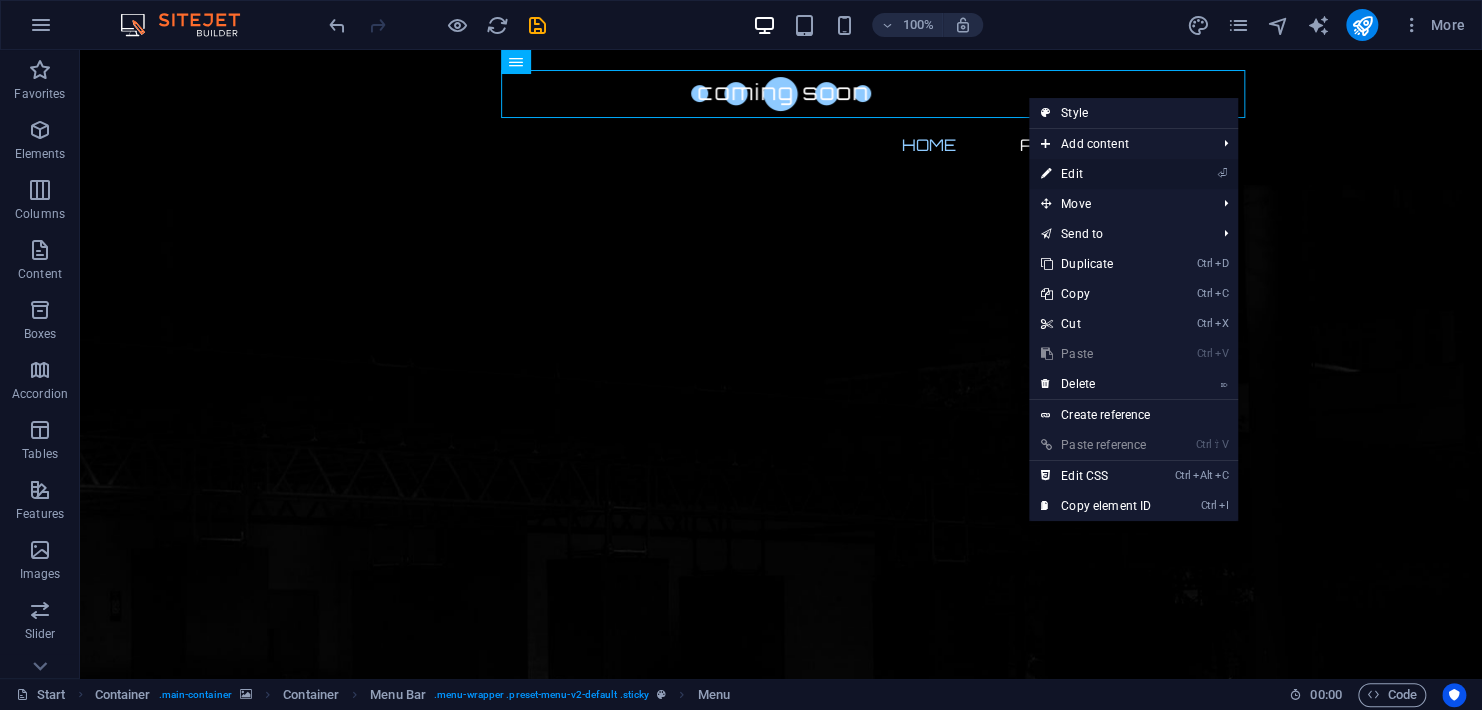click on "⏎  Edit" at bounding box center (1096, 174) 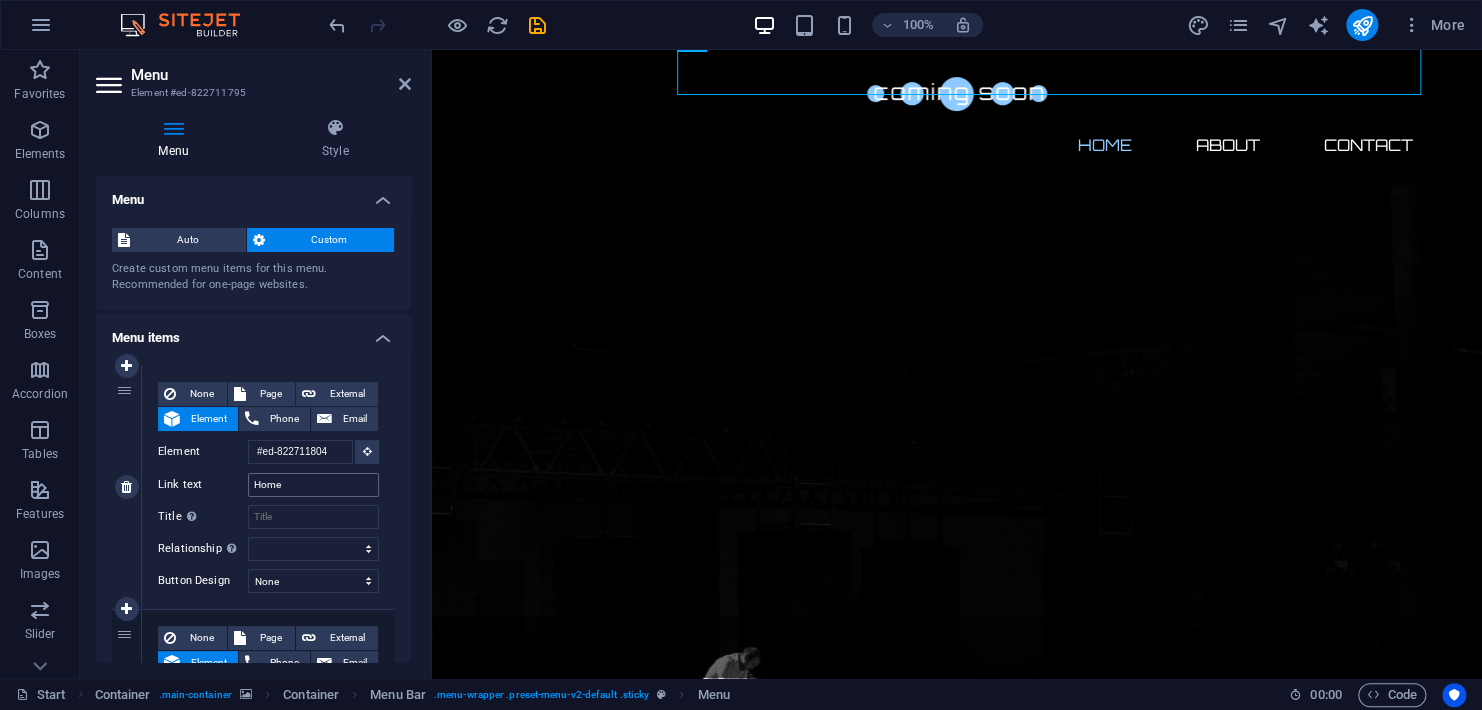 scroll, scrollTop: 0, scrollLeft: 0, axis: both 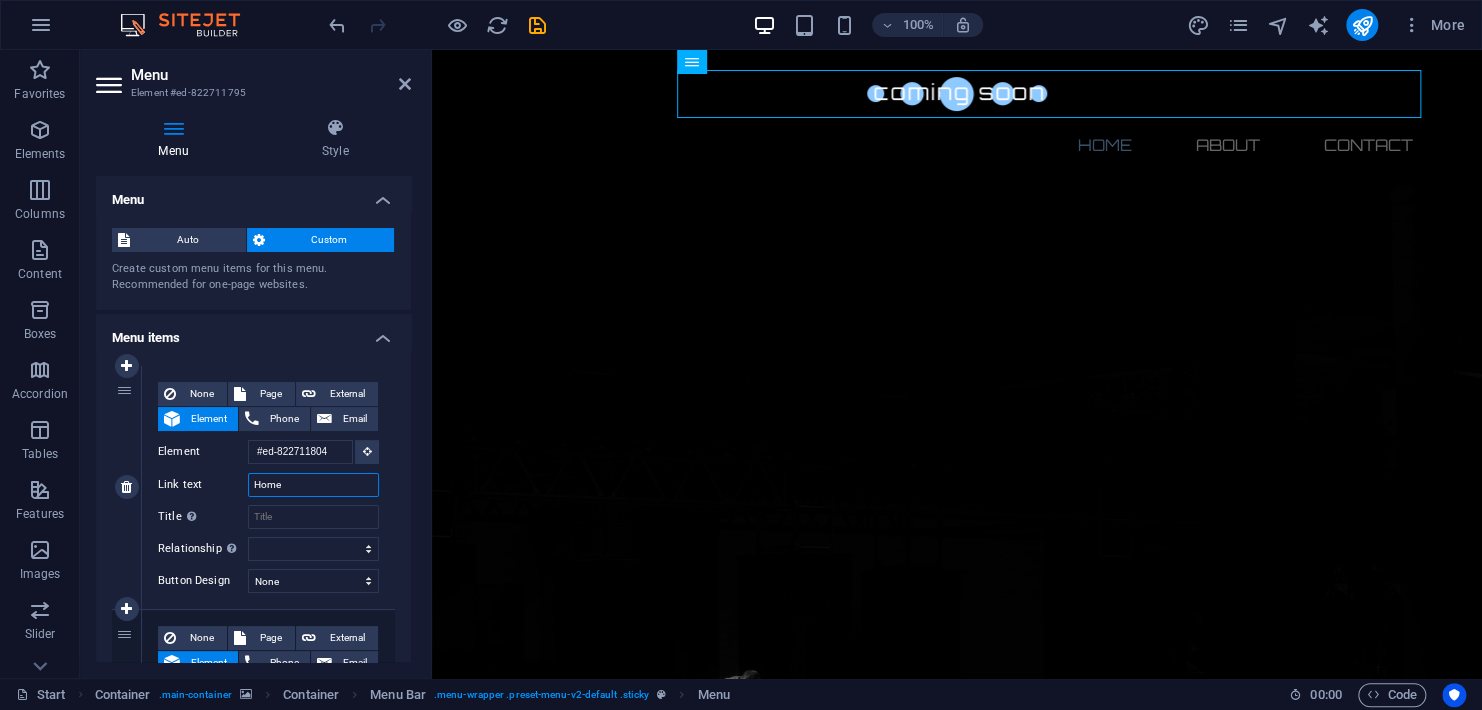click on "Home" at bounding box center [313, 485] 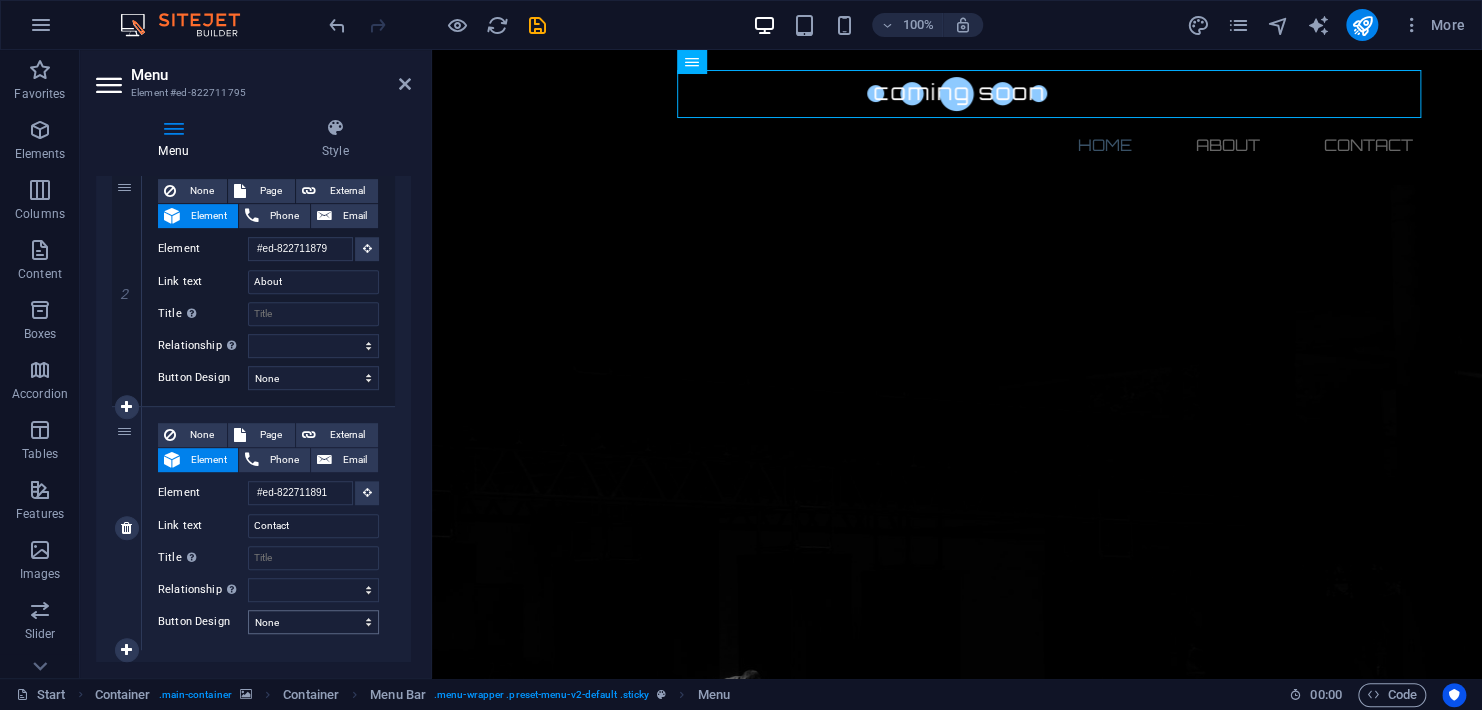 scroll, scrollTop: 489, scrollLeft: 0, axis: vertical 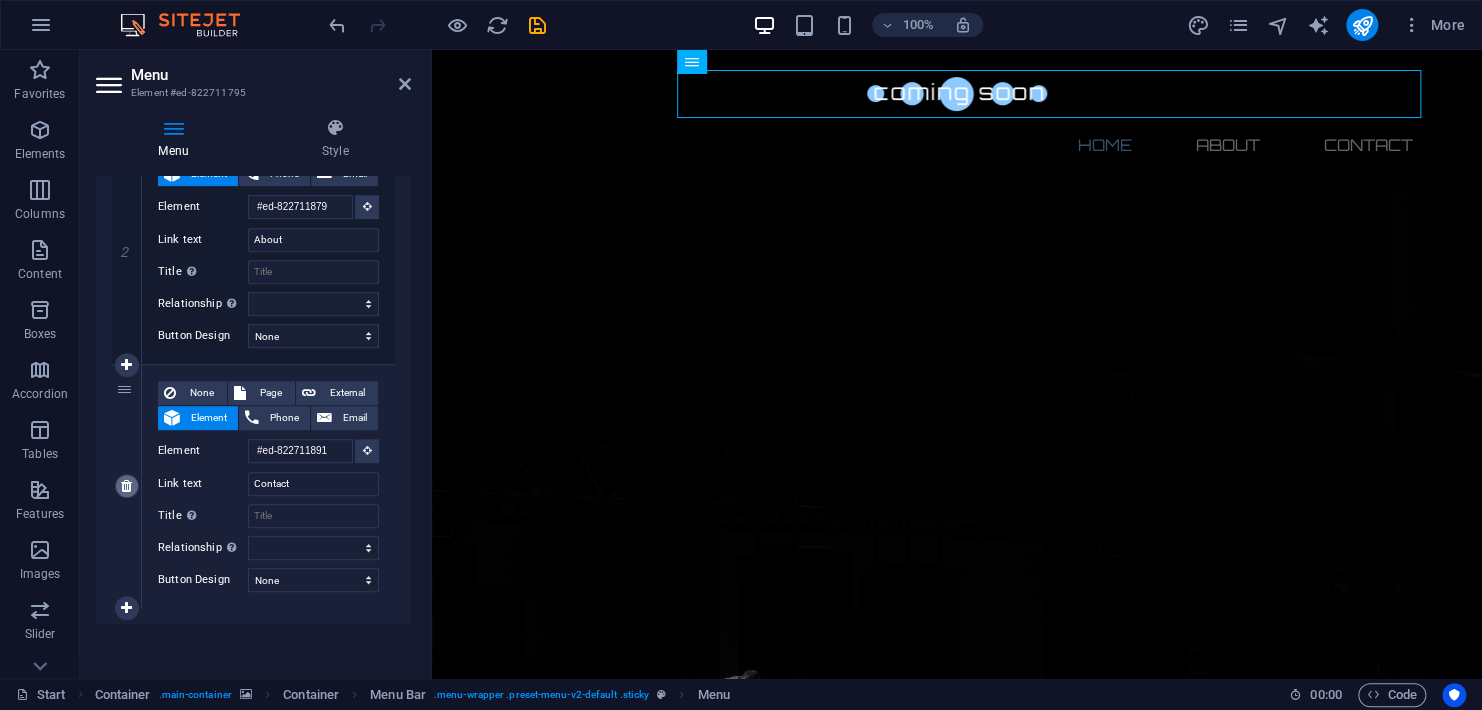 click at bounding box center [126, 486] 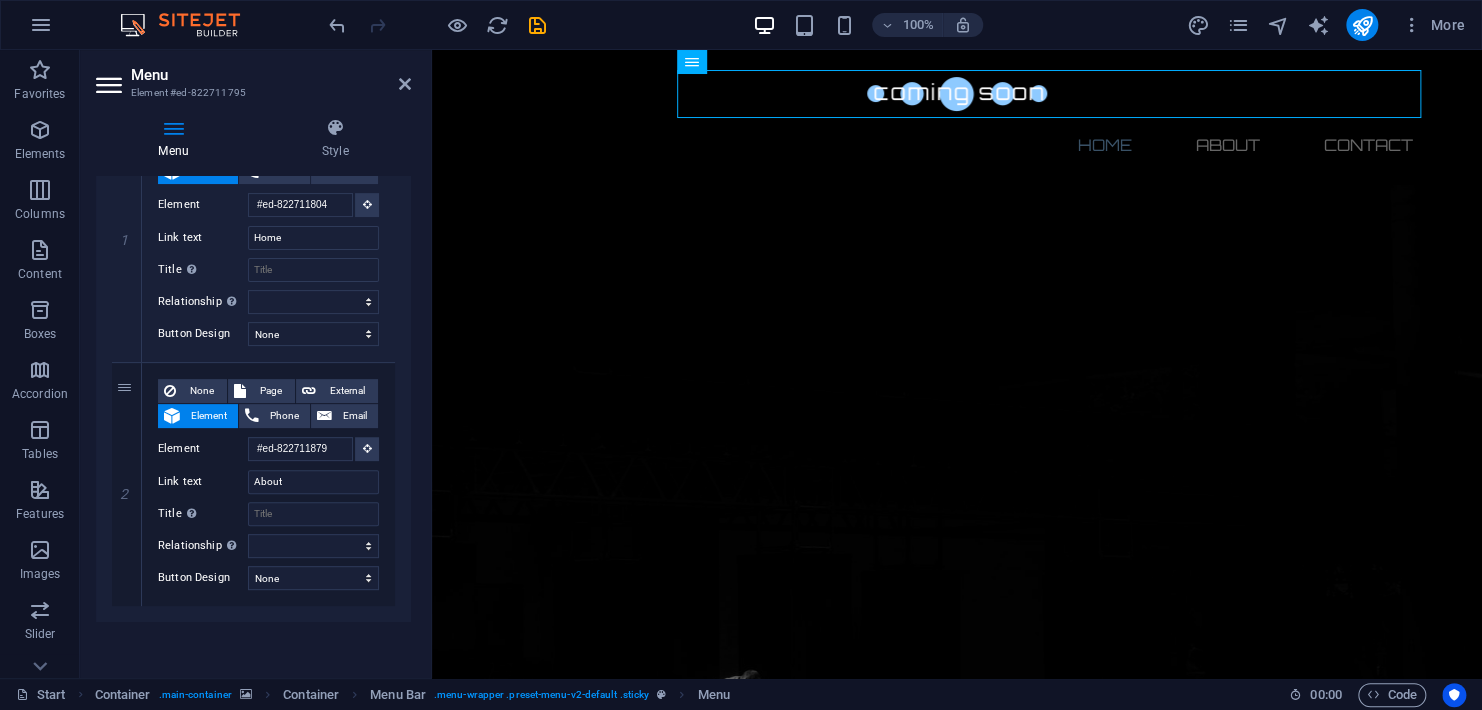 scroll, scrollTop: 246, scrollLeft: 0, axis: vertical 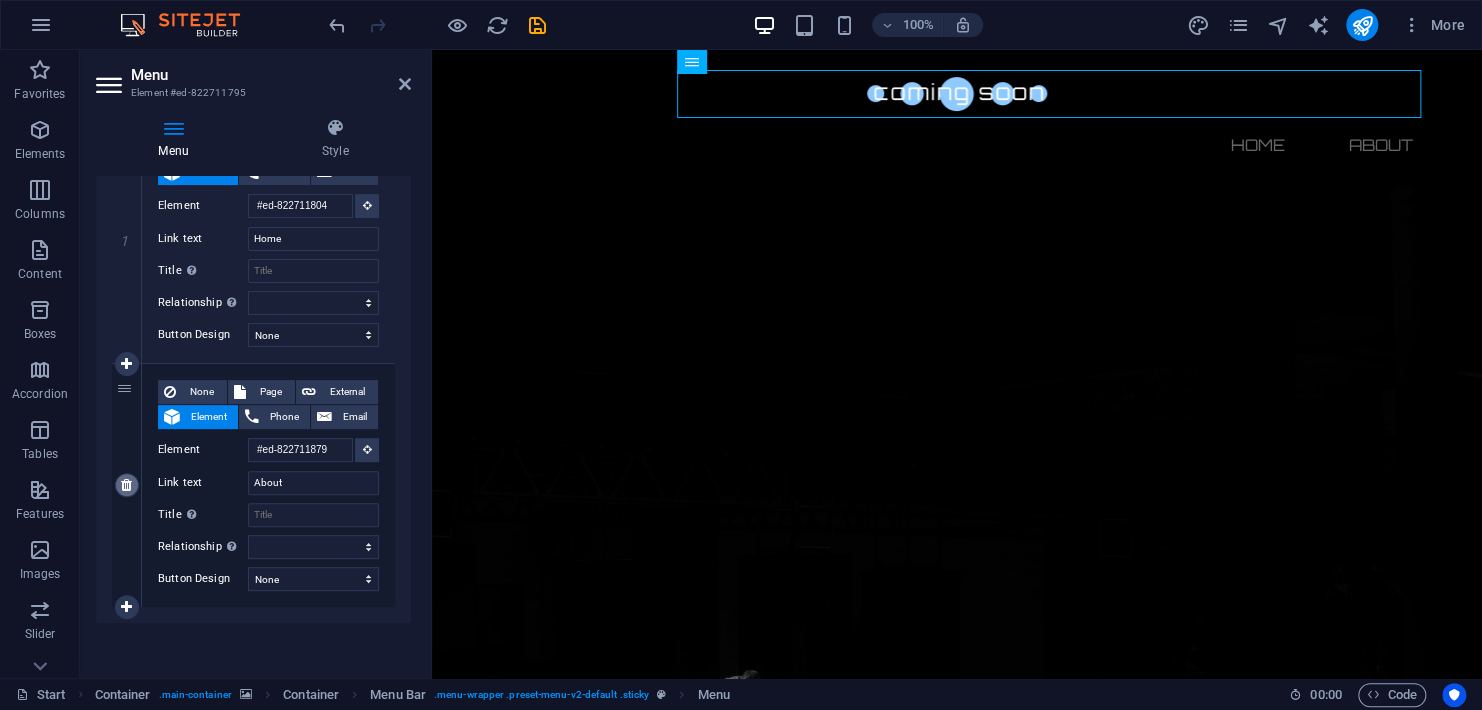 click at bounding box center [126, 485] 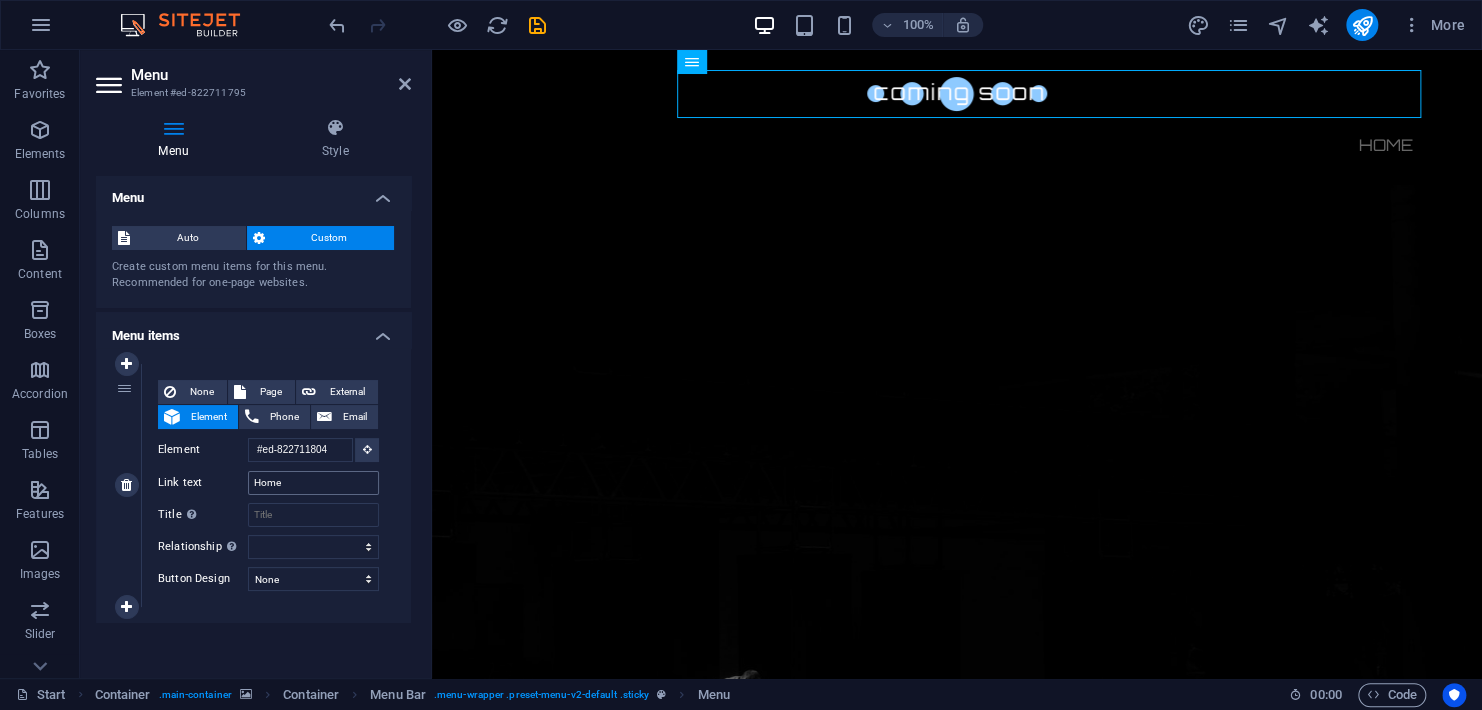 scroll, scrollTop: 0, scrollLeft: 0, axis: both 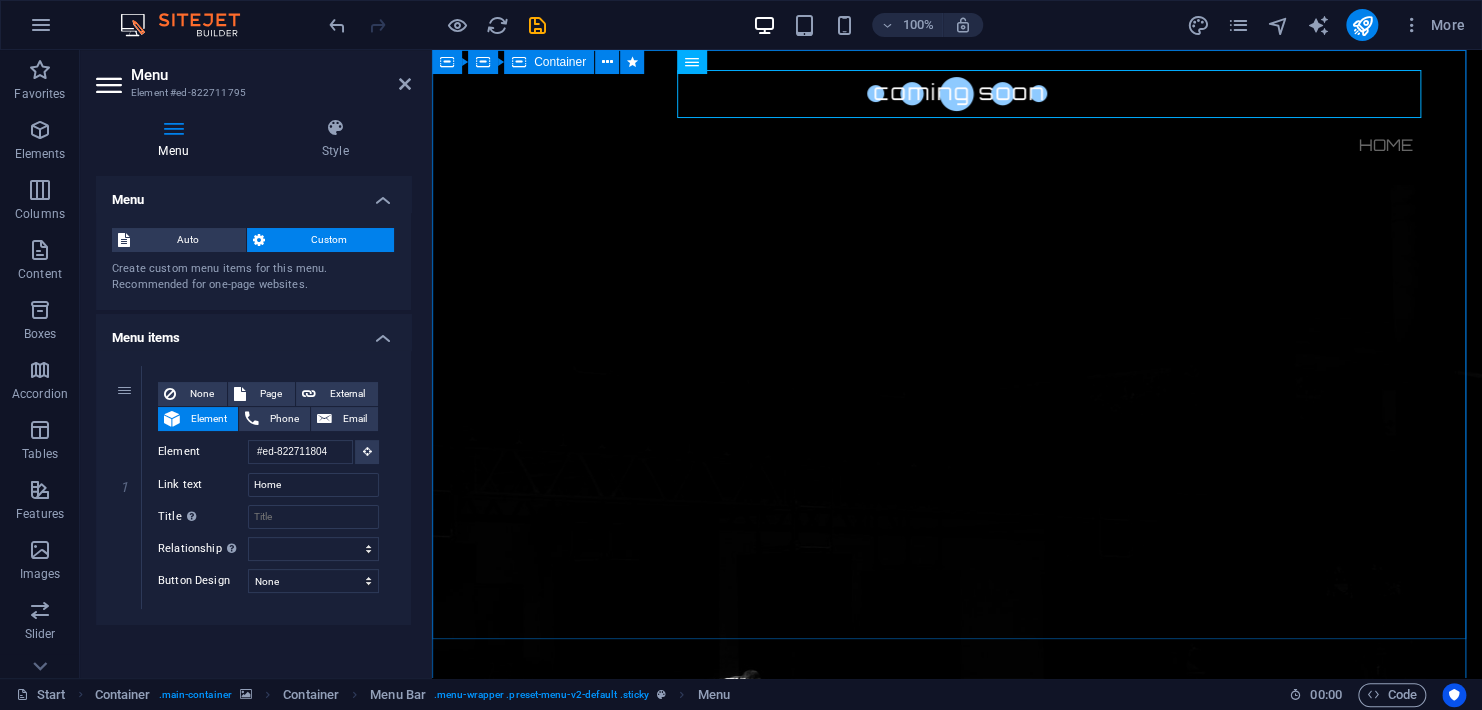 click on "Sandman Pictures The waiting is going to end soon... 0 Days 0 Hours 0 Minutes 0 Seconds Our website is under construction. We`ll be here soon with our new awesome digital home. Stay Tuned" at bounding box center (957, 1431) 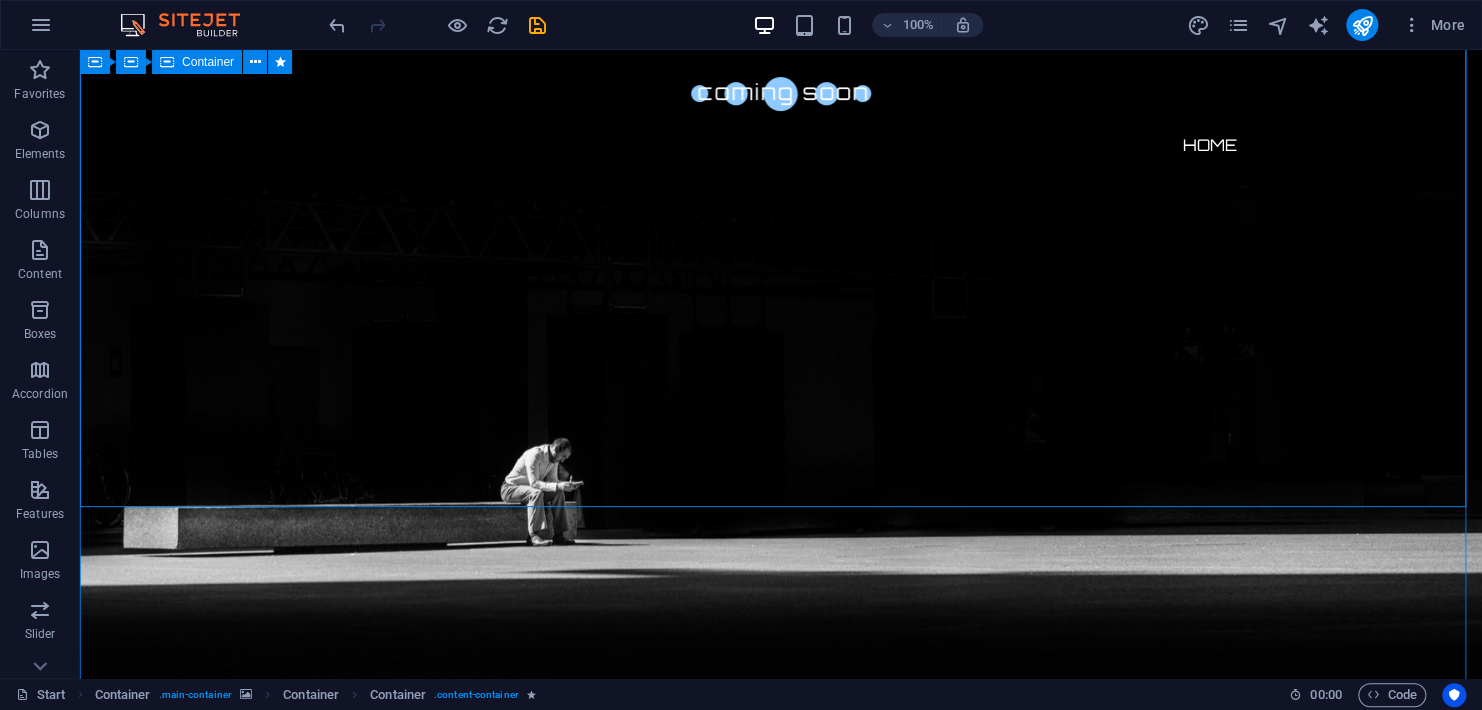 scroll, scrollTop: 248, scrollLeft: 0, axis: vertical 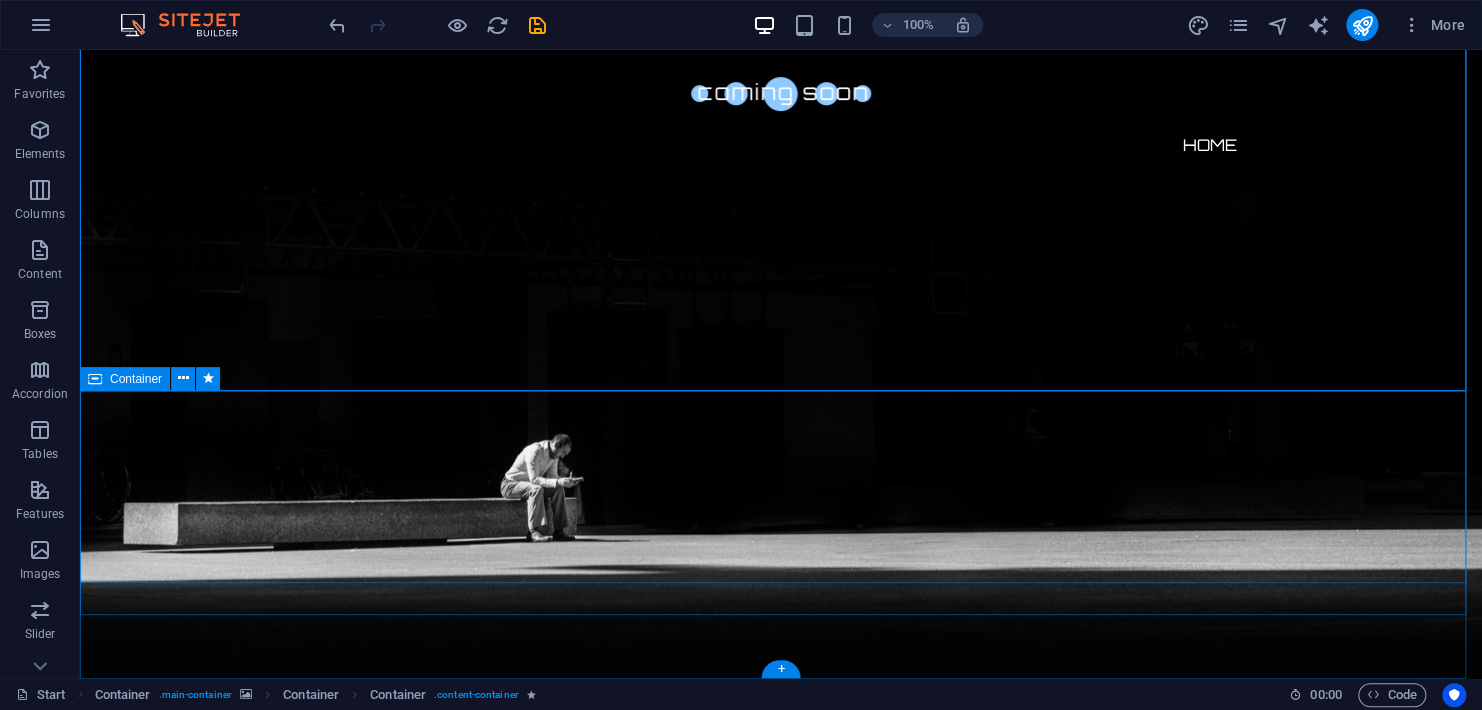 click at bounding box center (781, 1784) 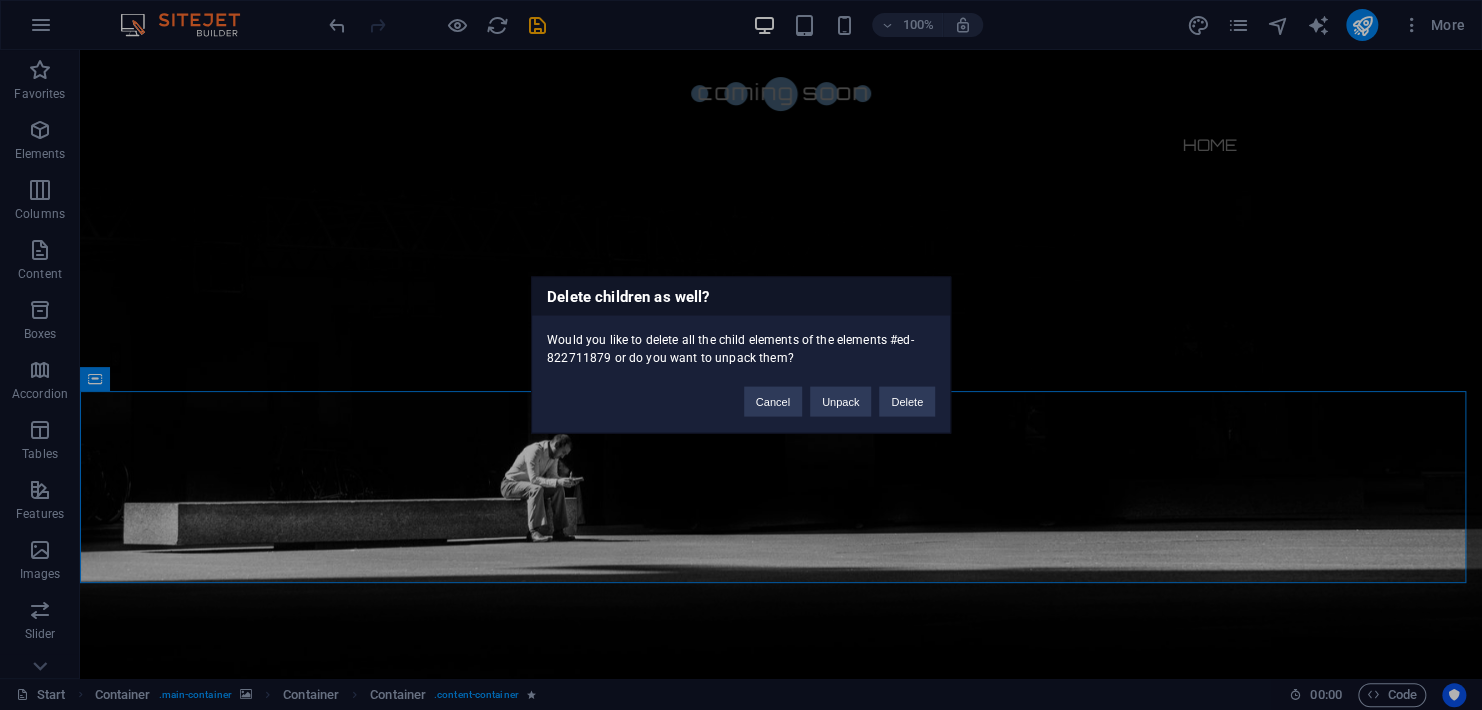 type 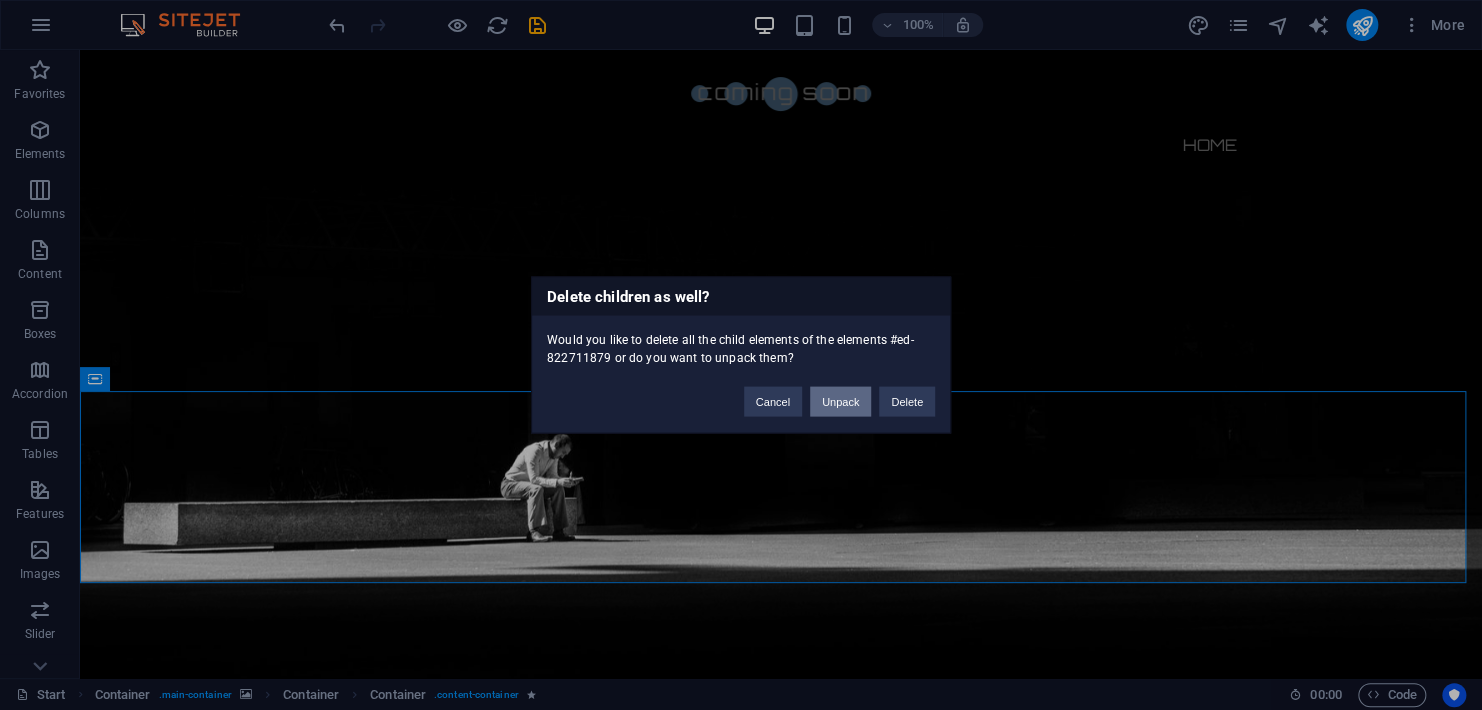 click on "Unpack" at bounding box center [840, 402] 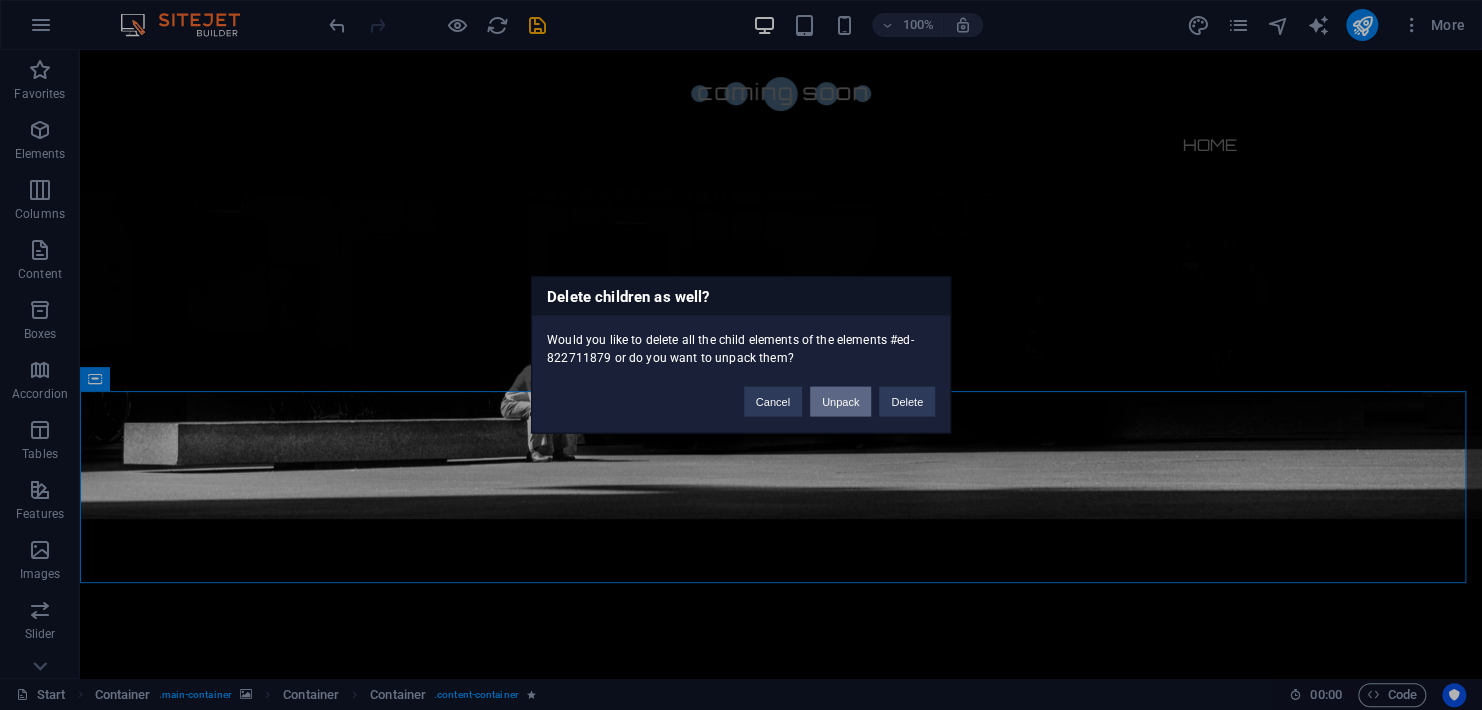 scroll, scrollTop: 88, scrollLeft: 0, axis: vertical 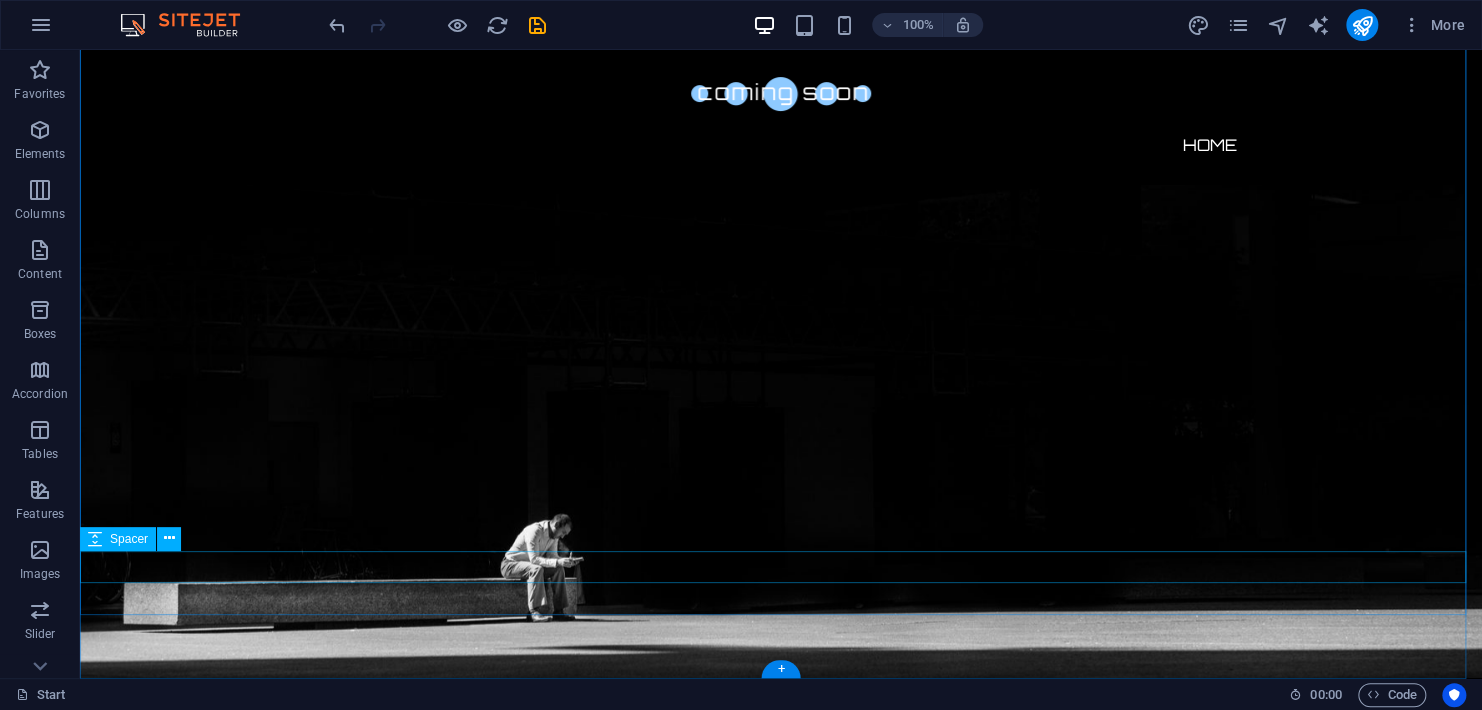 click at bounding box center [781, 1704] 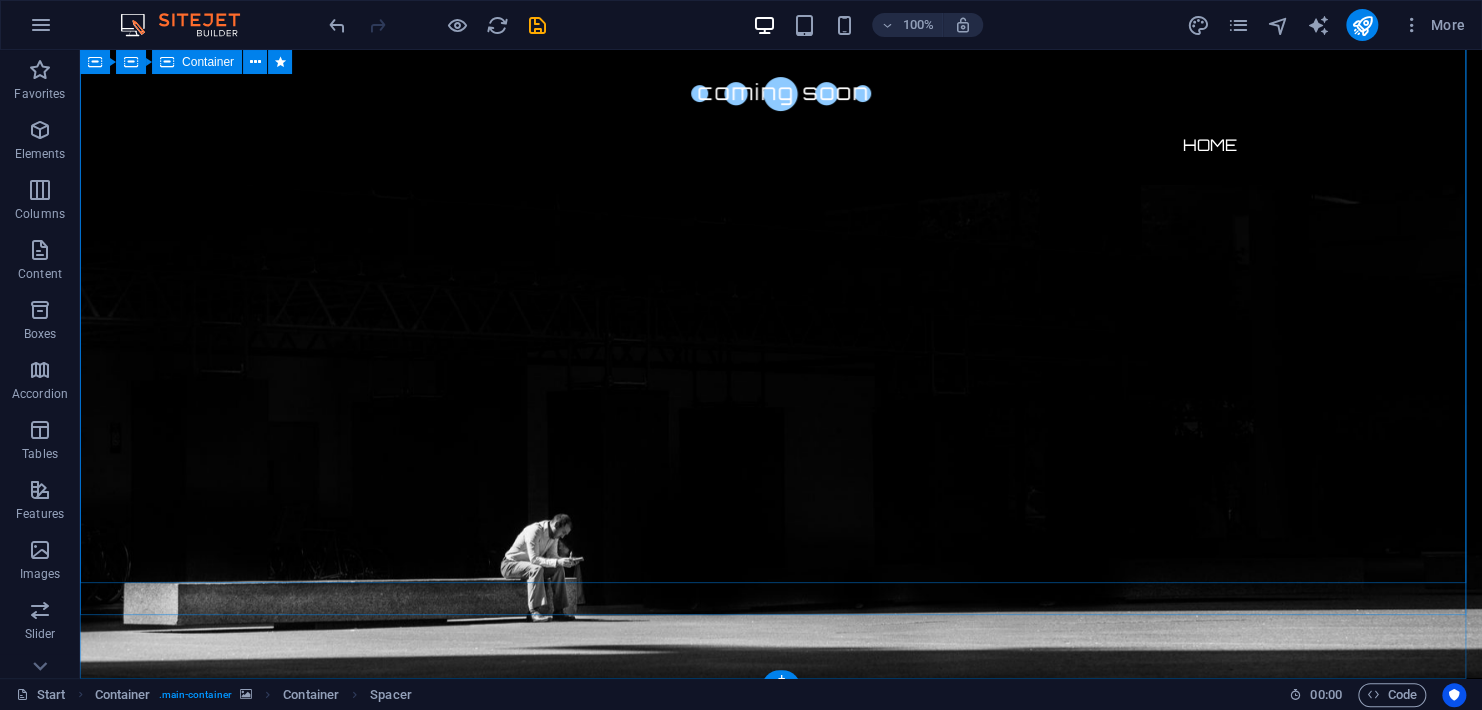 scroll, scrollTop: 56, scrollLeft: 0, axis: vertical 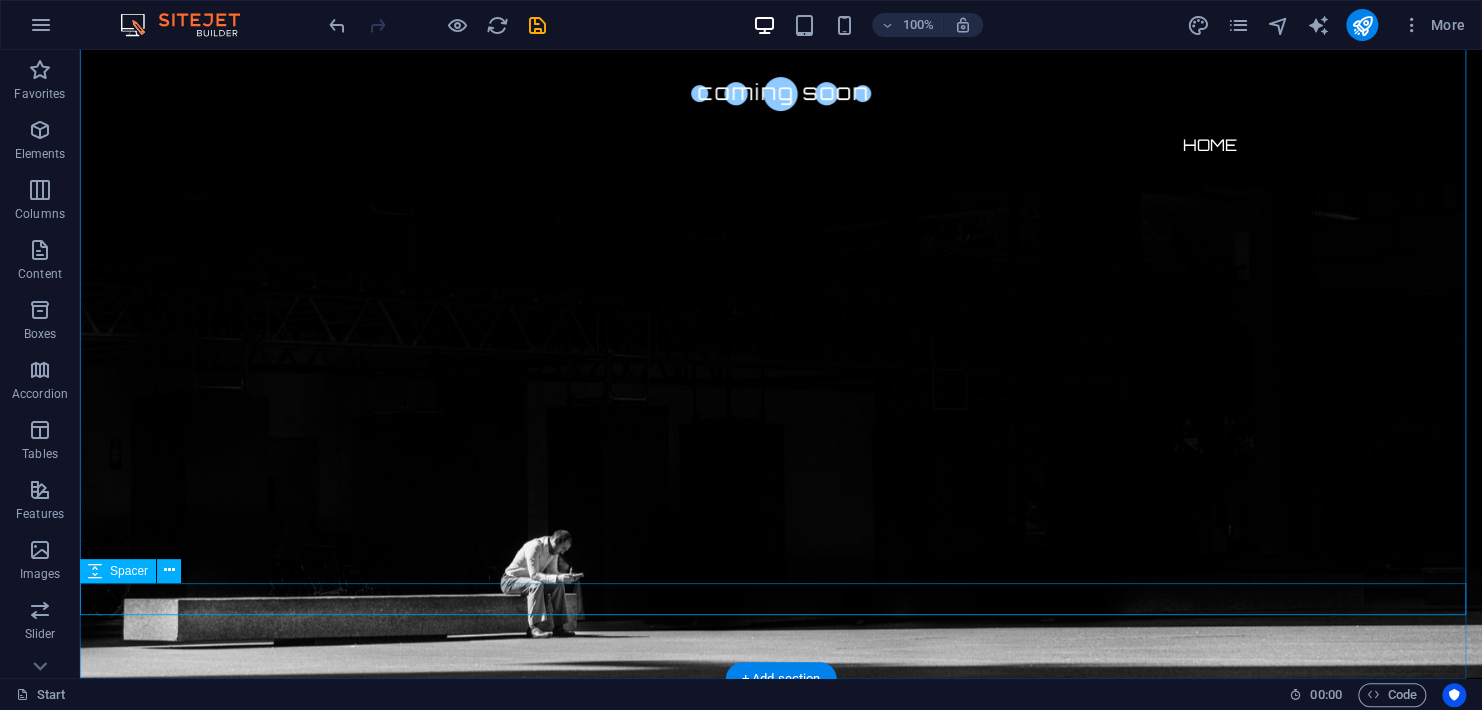 click at bounding box center [781, 1704] 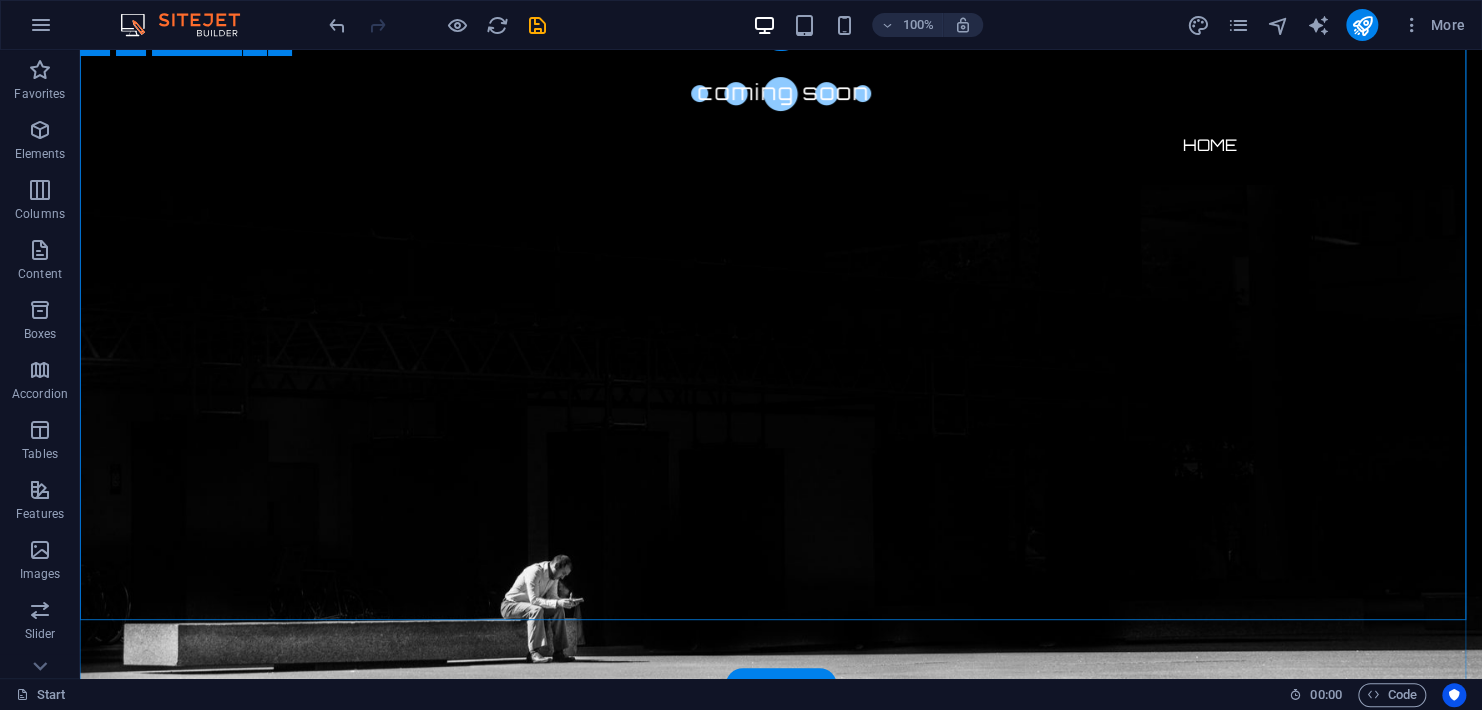 scroll, scrollTop: 24, scrollLeft: 0, axis: vertical 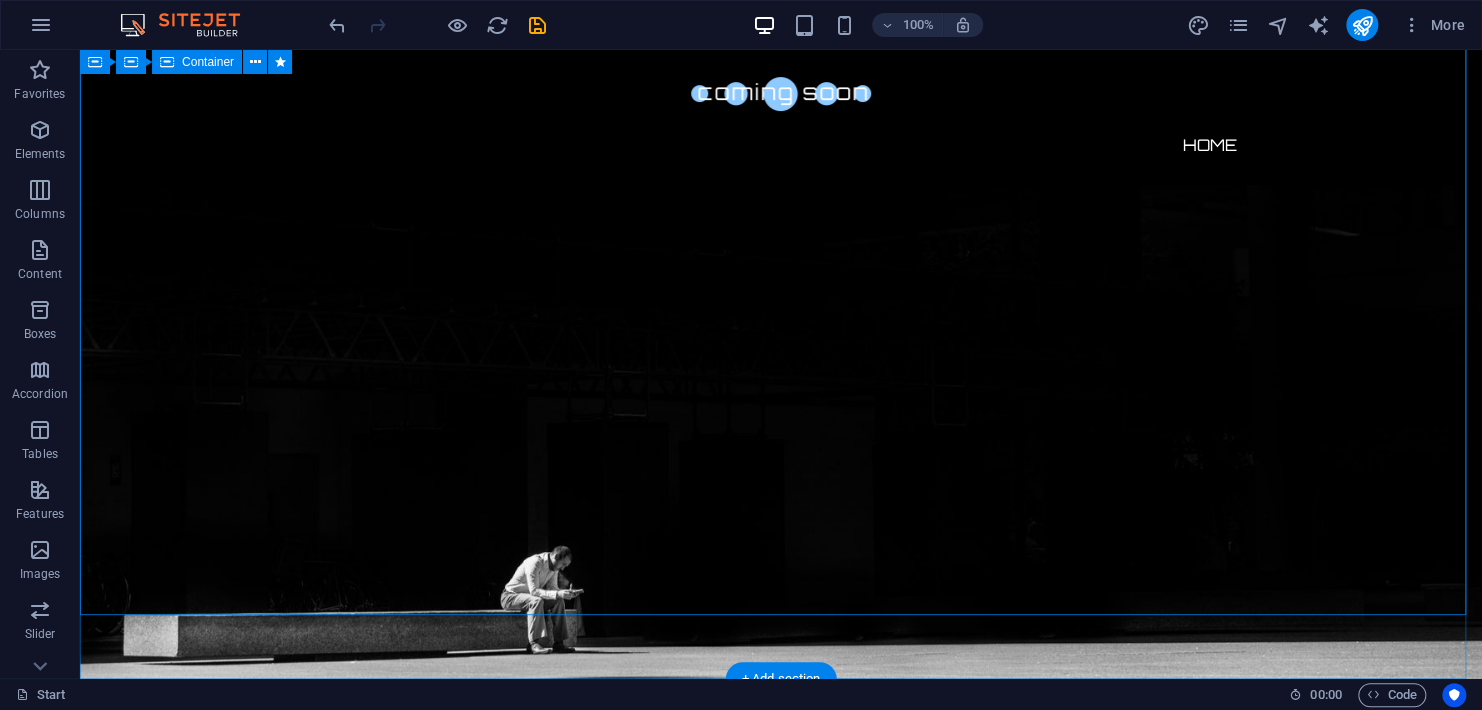 click on "Sandman Pictures The waiting is going to end soon... 0 Days 0 Hours 0 Minutes 0 Seconds Our website is under construction. We`ll be here soon with our new awesome digital home. Stay Tuned" at bounding box center (781, 1183) 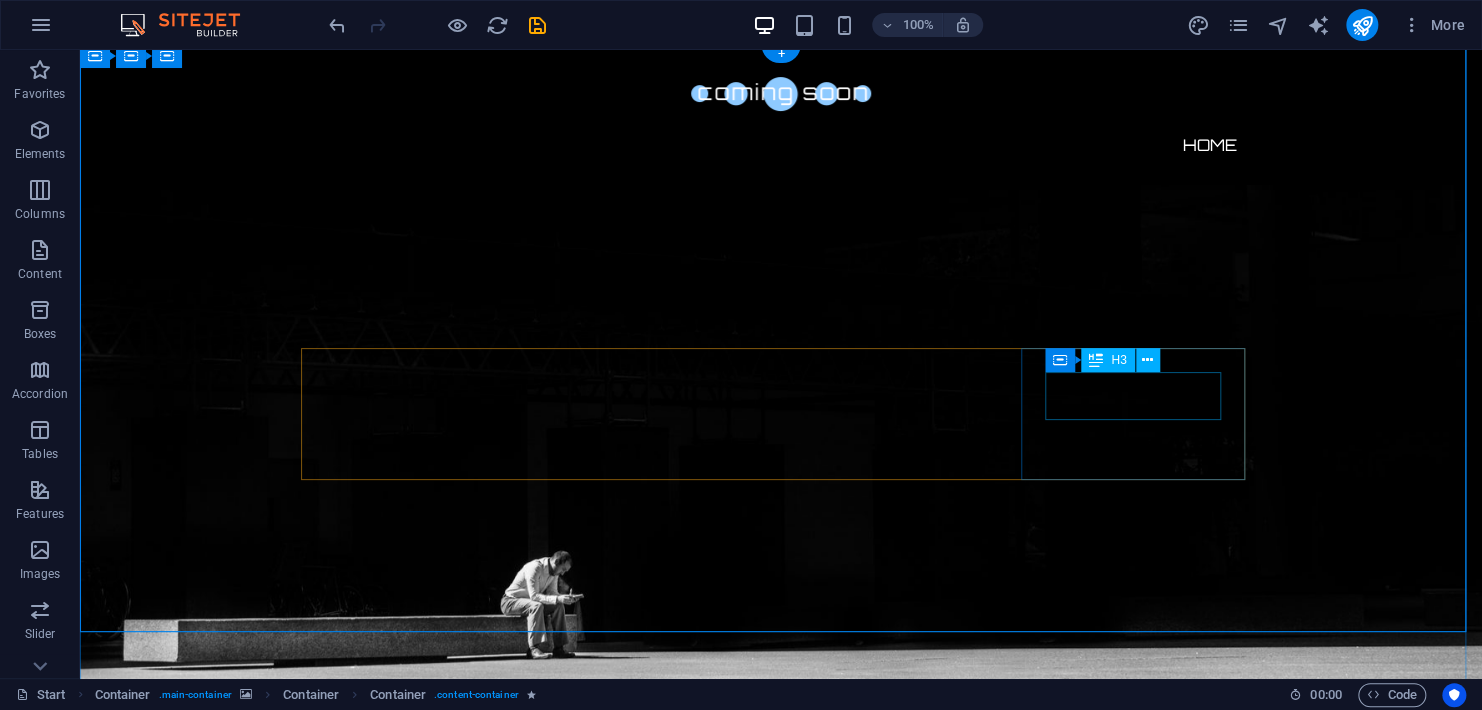 scroll, scrollTop: 24, scrollLeft: 0, axis: vertical 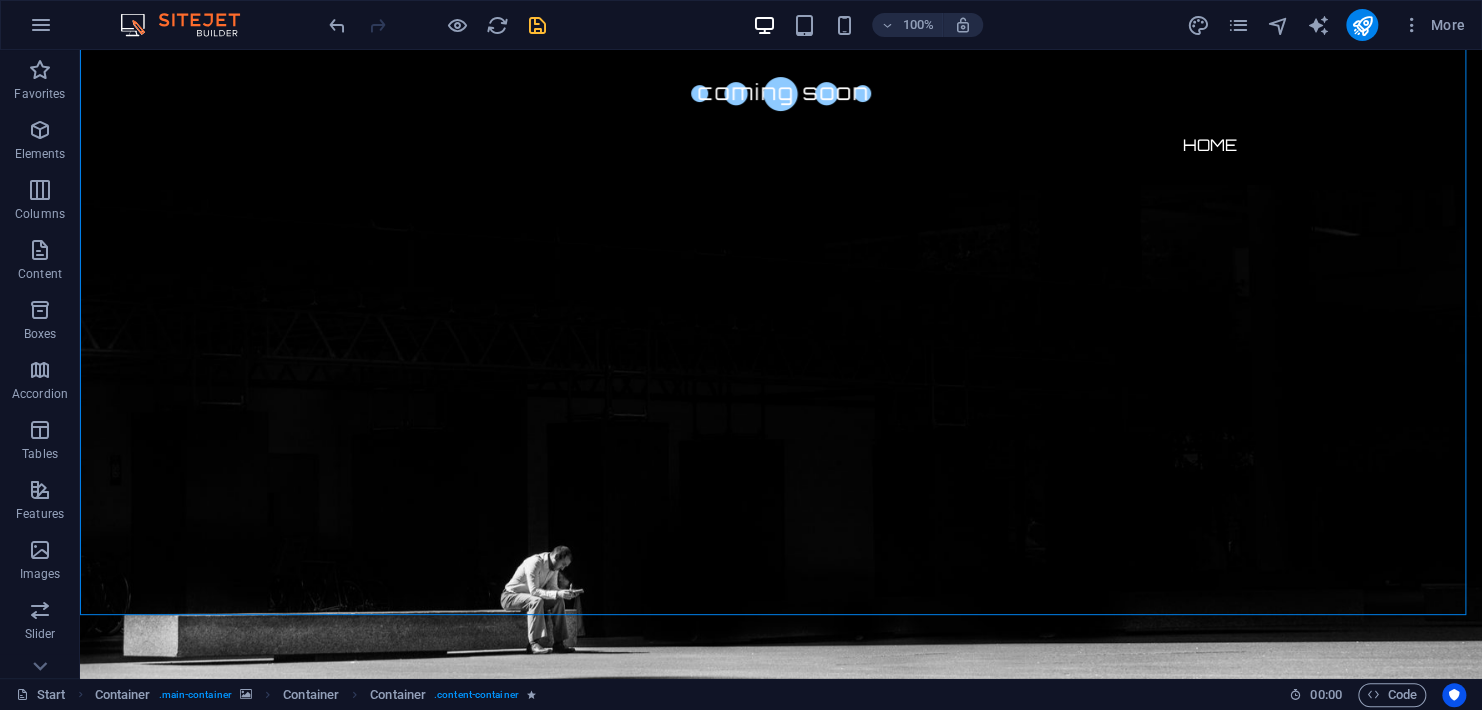 click at bounding box center [537, 25] 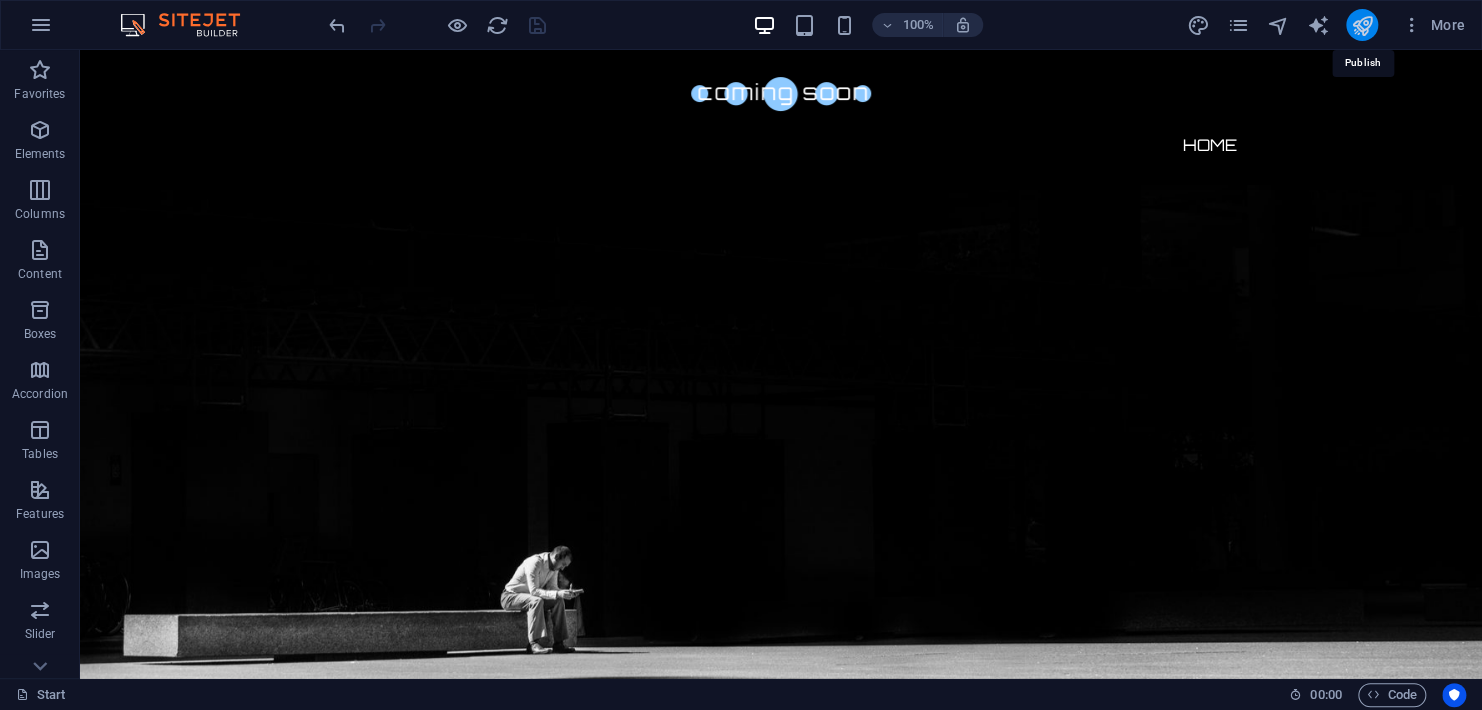 click at bounding box center [1361, 25] 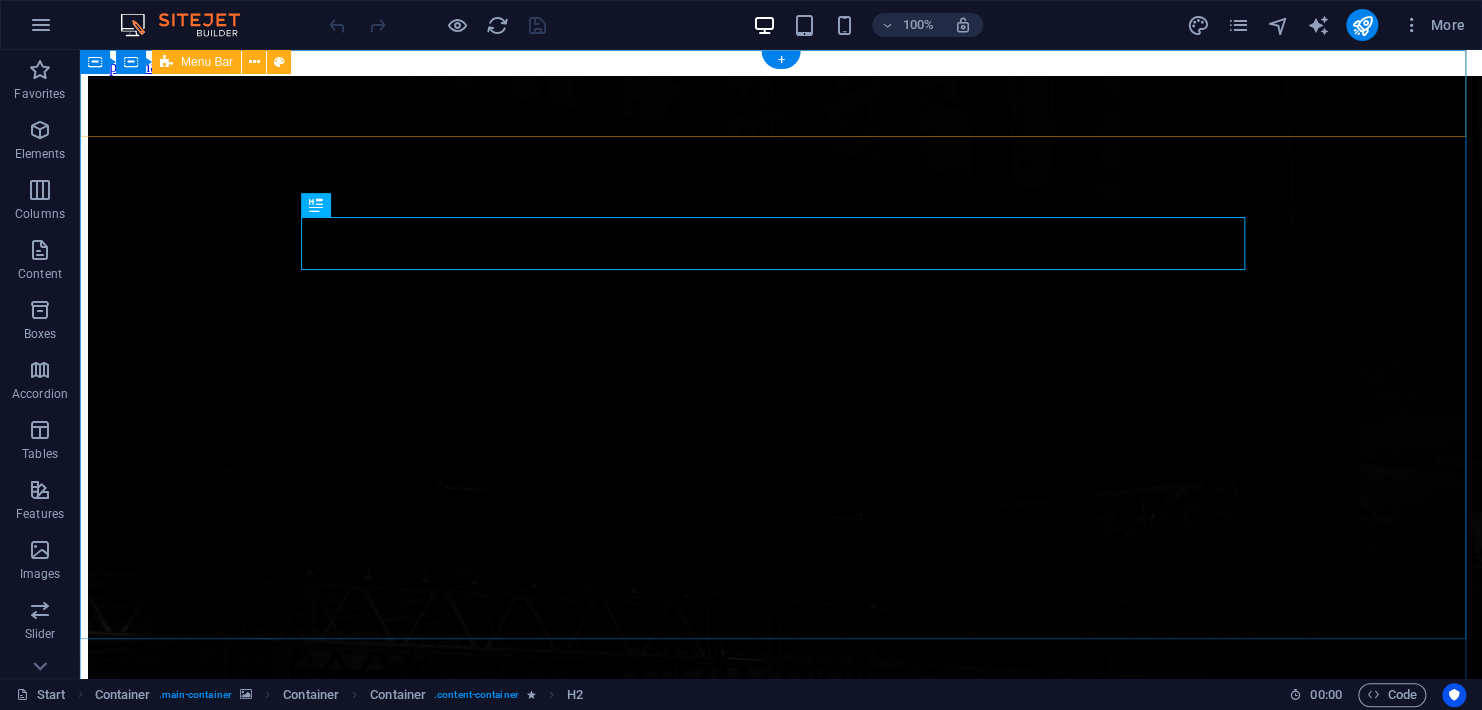 scroll, scrollTop: 0, scrollLeft: 0, axis: both 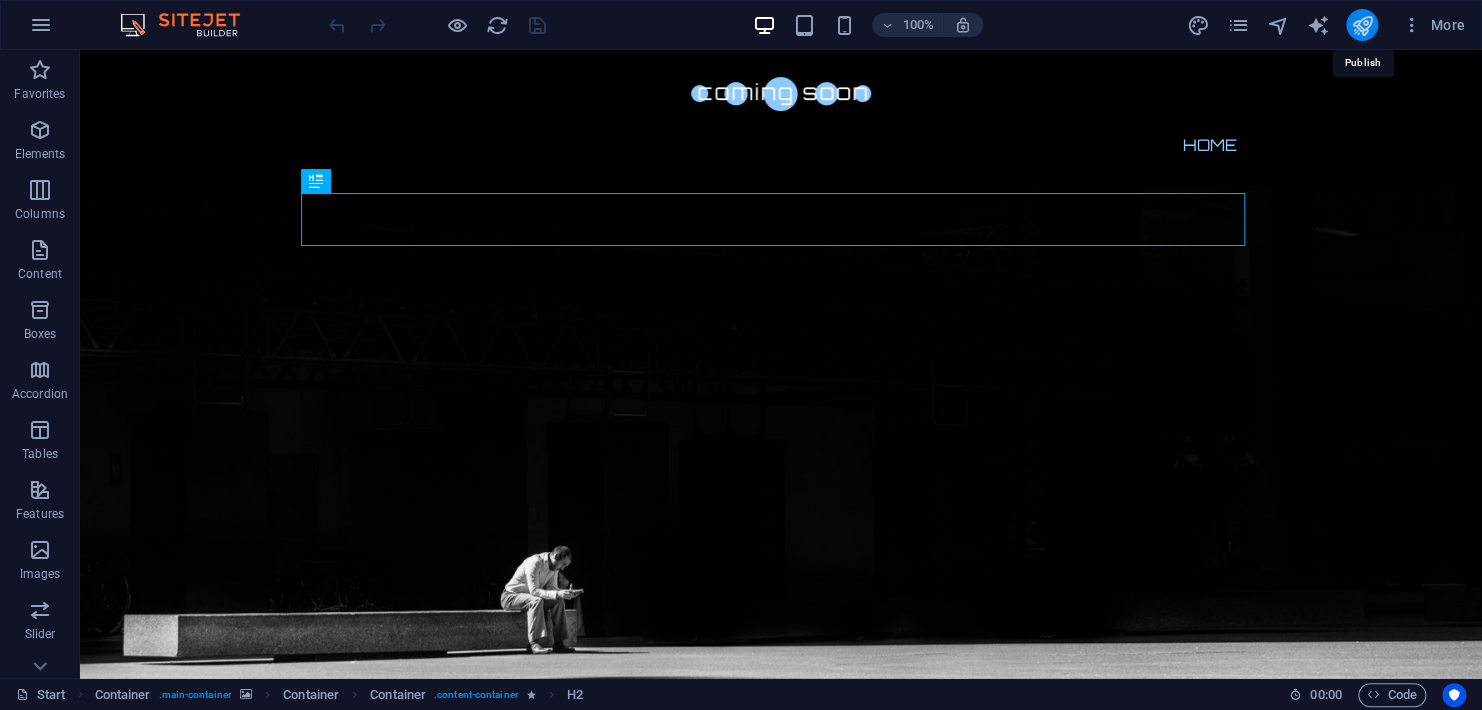 click at bounding box center [1361, 25] 